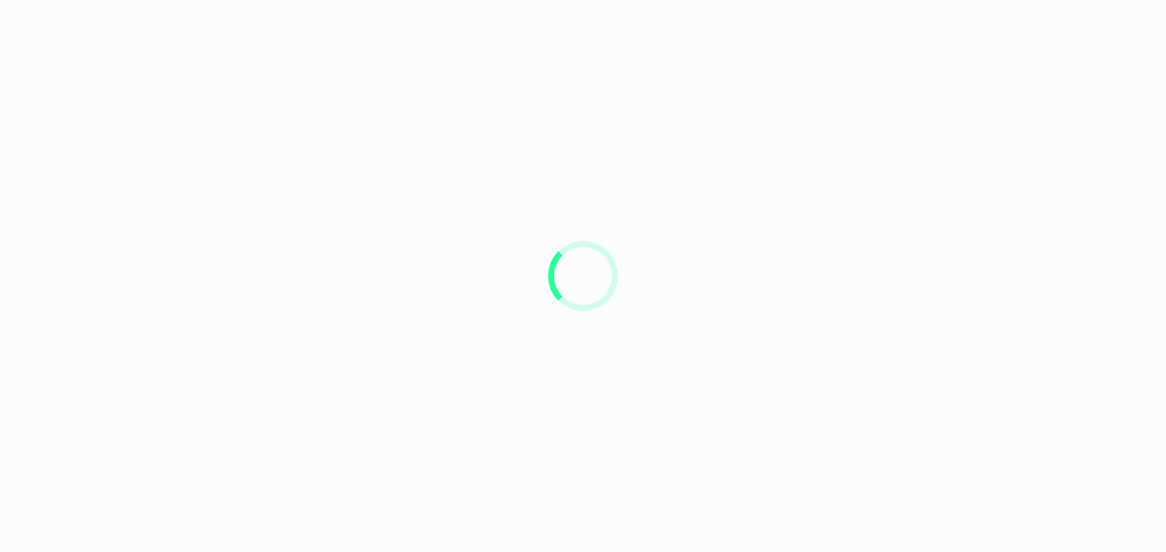 scroll, scrollTop: 0, scrollLeft: 0, axis: both 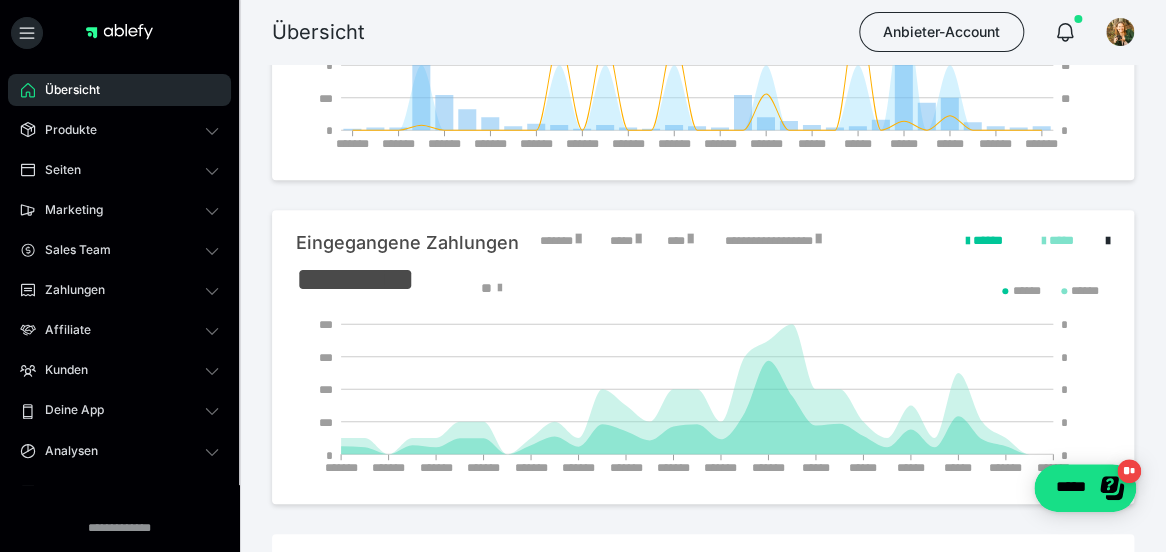 click on "Übersicht Produkte Alle Produkte Produkt-Kategorien Online-Kurs-Themes Mediathek Seiten Shop-Themes Membership-Themes ableSHARE Marketing Gutscheincodes Marketing-Tools Live-Stream-Events Content-IDs Upsell-Funnels Order Bumps Tracking-Codes E-Mail-Schnittstellen Webhooks Sales Team Sales Team Zahlungen Bestellungen Fälligkeiten Transaktionen Rechnungen & Storno-Rechnungen Mahnwesen & Inkasso Affiliate Affiliate-Programme Affiliates Statistiken Landingpages Kunden Kunden Kurs-Zugänge Membership-Zugänge E-Ticket-Bestellungen Awards Lizenzschlüssel Deine App Analysen Analysen Analysen 3.0 Checkout-Tools Bezahlseiten-Templates Zahlungspläne Zusatzkosten Widerrufskonditionen Zusatzfelder Zusatzfeld-Antworten Steuersätze Auszahlungen Neue Auszahlung Berichte Logs Einstellungen" at bounding box center [119, 410] 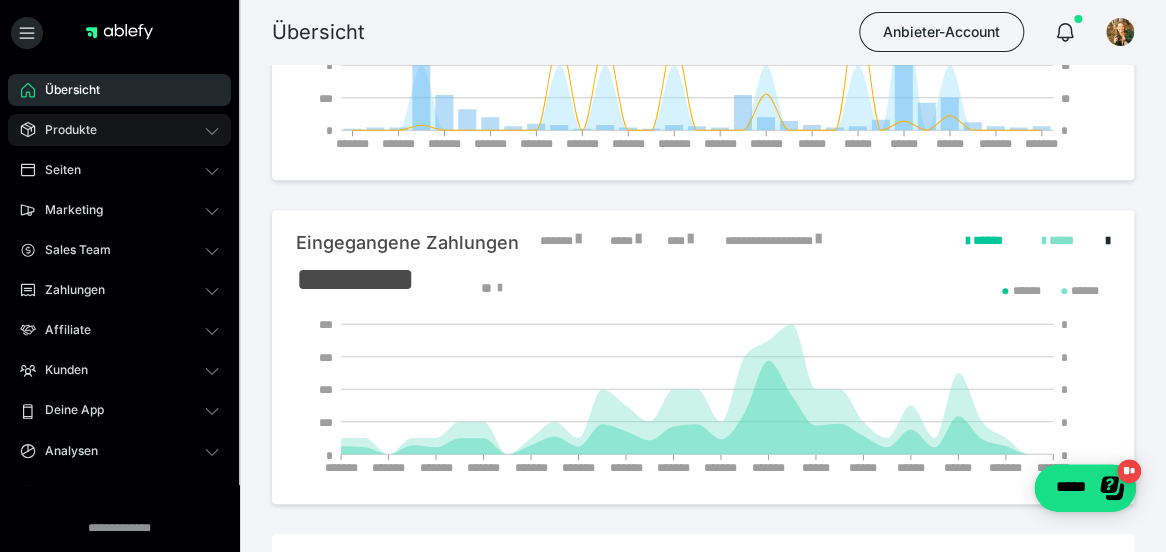 click on "Produkte" at bounding box center (119, 130) 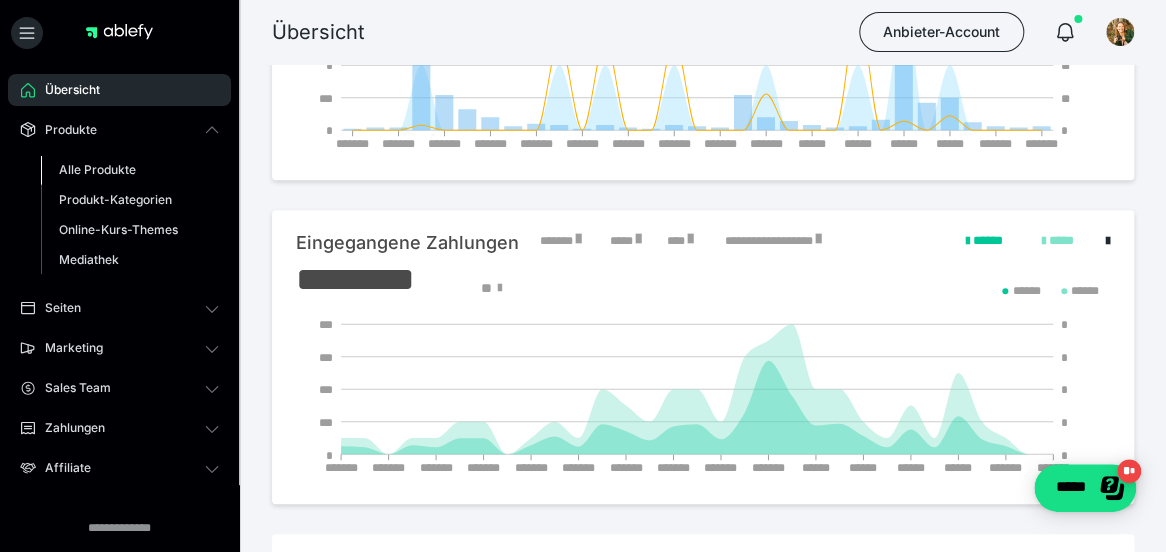 click on "Alle Produkte" at bounding box center (97, 169) 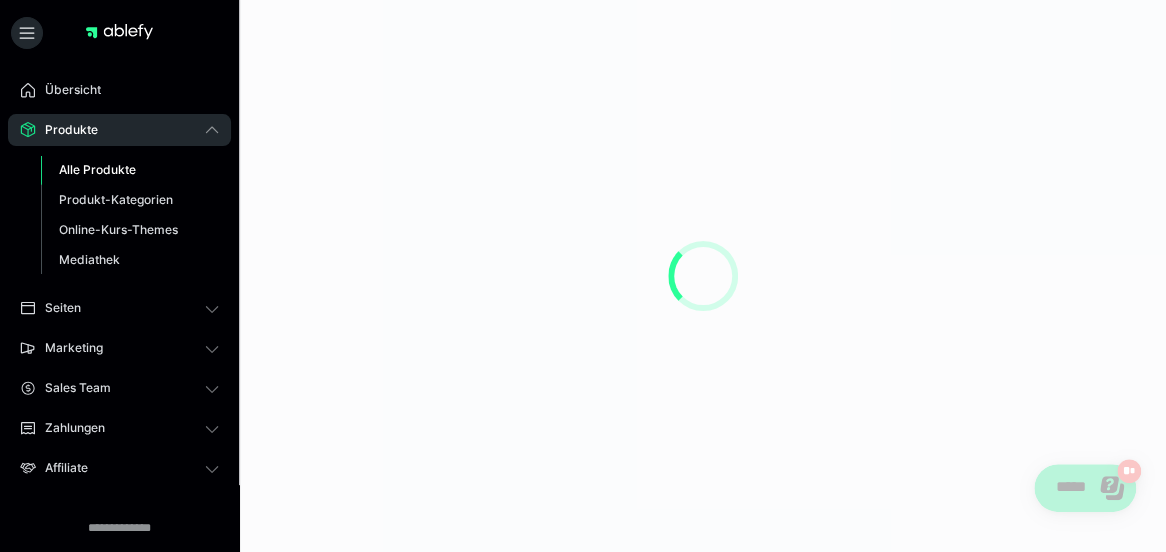 scroll, scrollTop: 0, scrollLeft: 0, axis: both 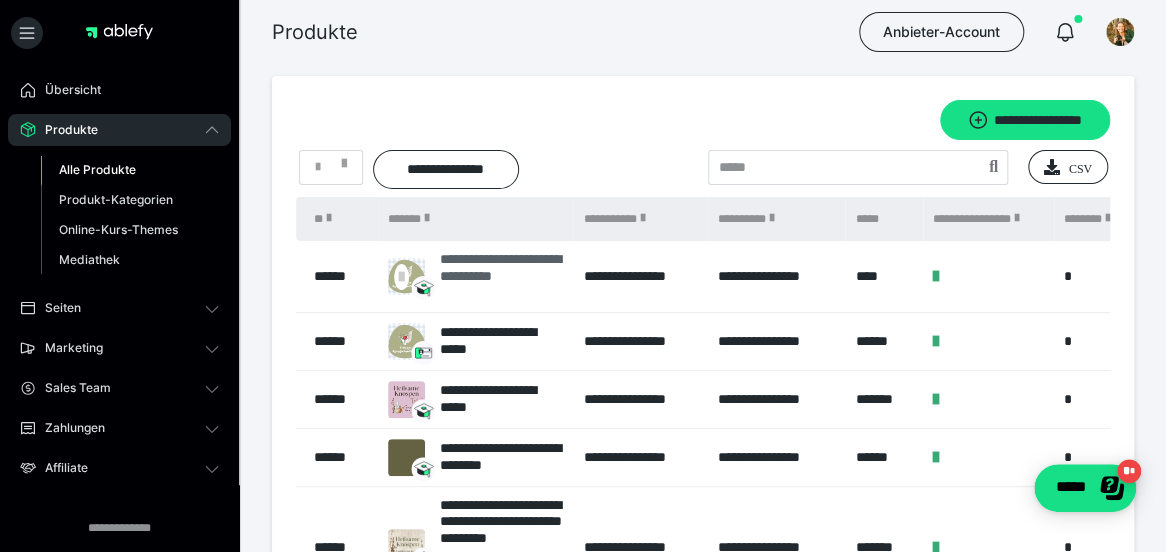 click on "**********" at bounding box center (501, 276) 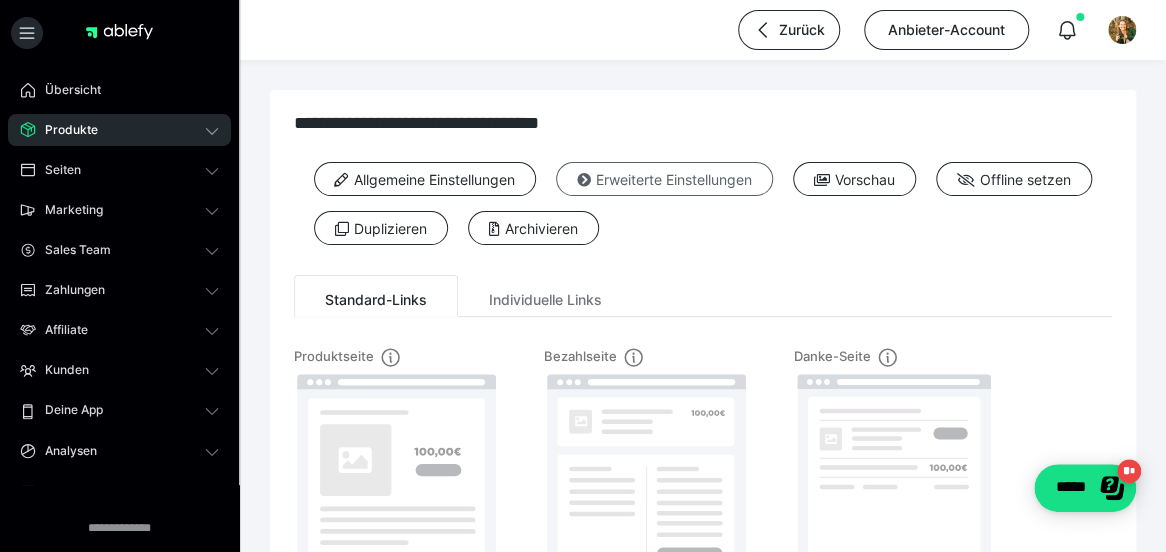 click at bounding box center [584, 180] 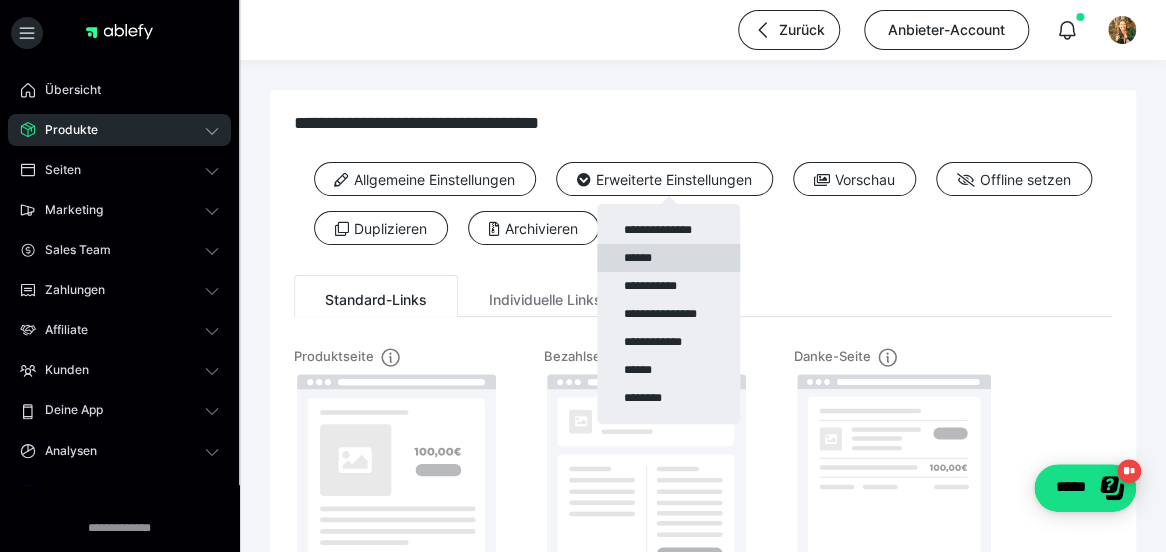click on "******" at bounding box center (668, 258) 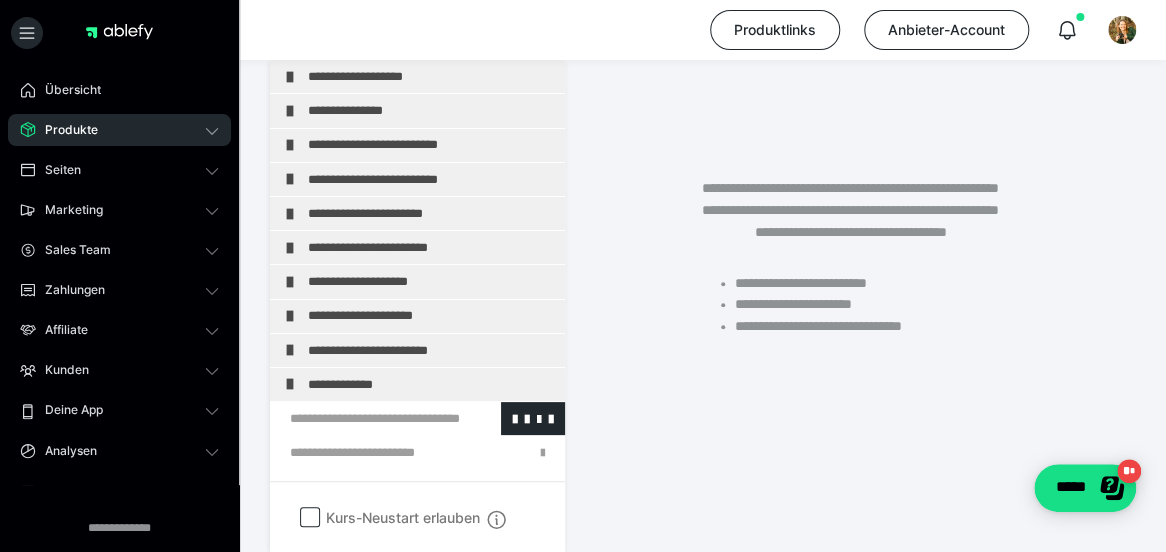 scroll, scrollTop: 423, scrollLeft: 0, axis: vertical 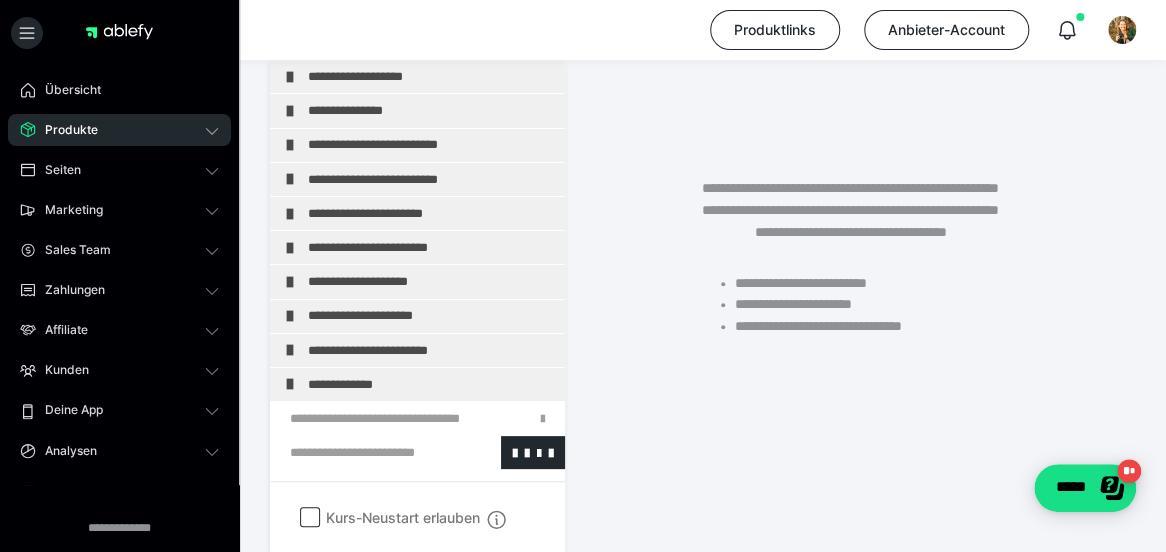 click at bounding box center [365, 452] 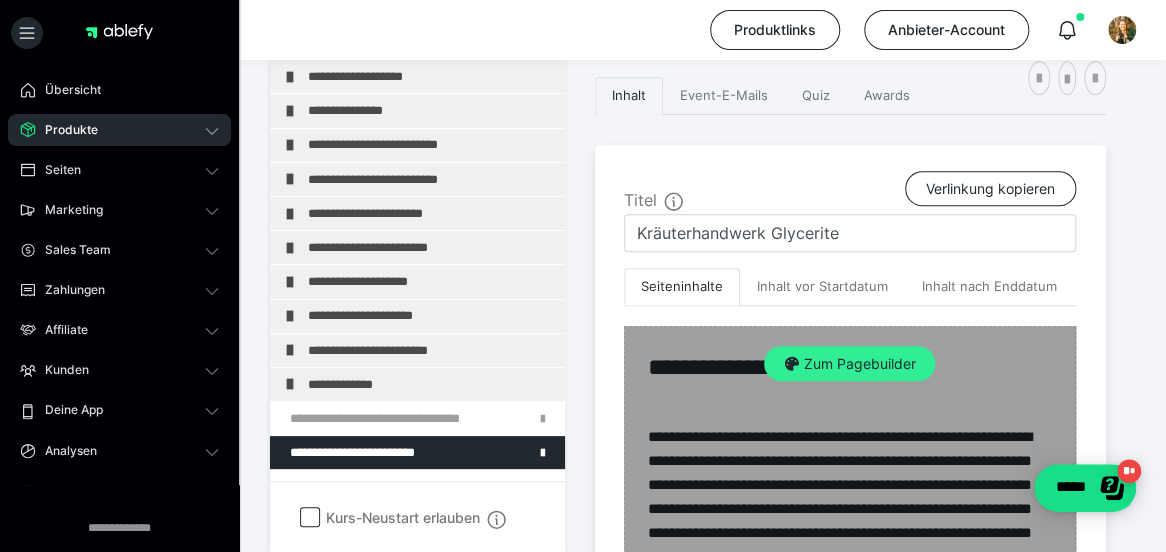 click on "Zum Pagebuilder" at bounding box center [849, 364] 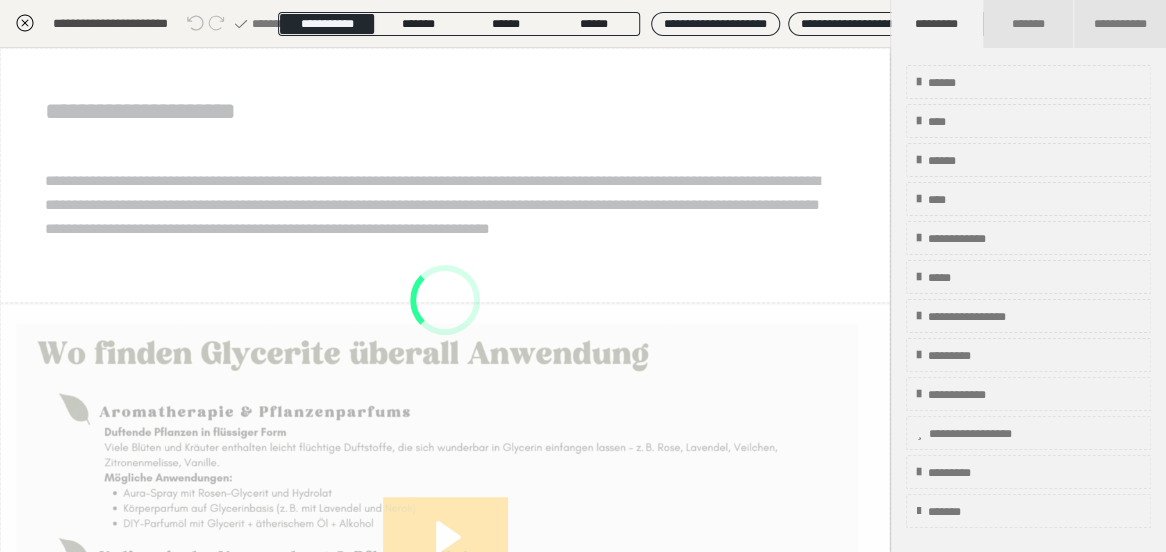 scroll, scrollTop: 410, scrollLeft: 0, axis: vertical 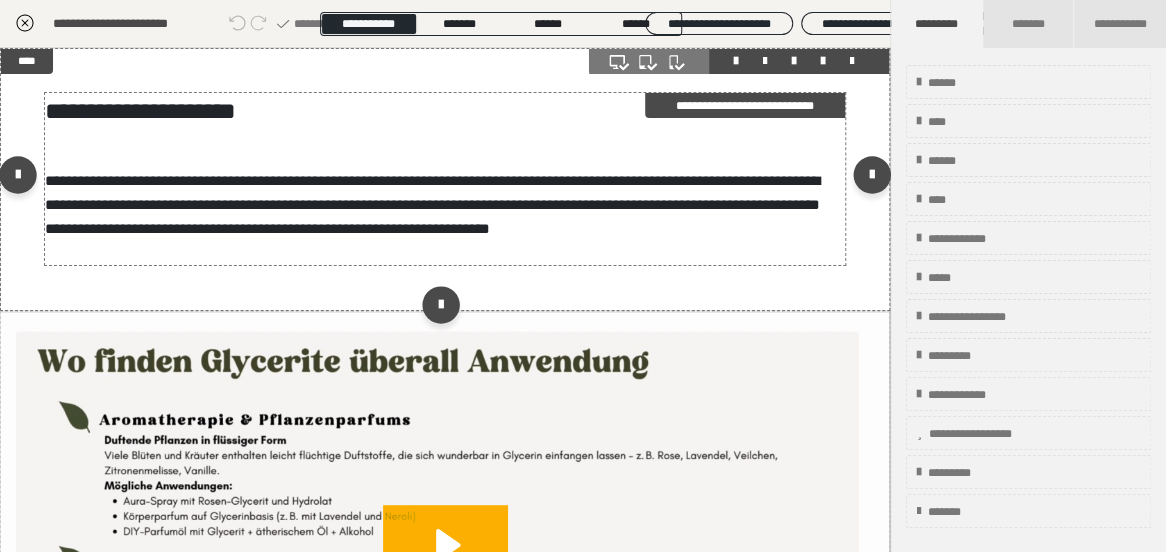 click on "**********" at bounding box center [432, 204] 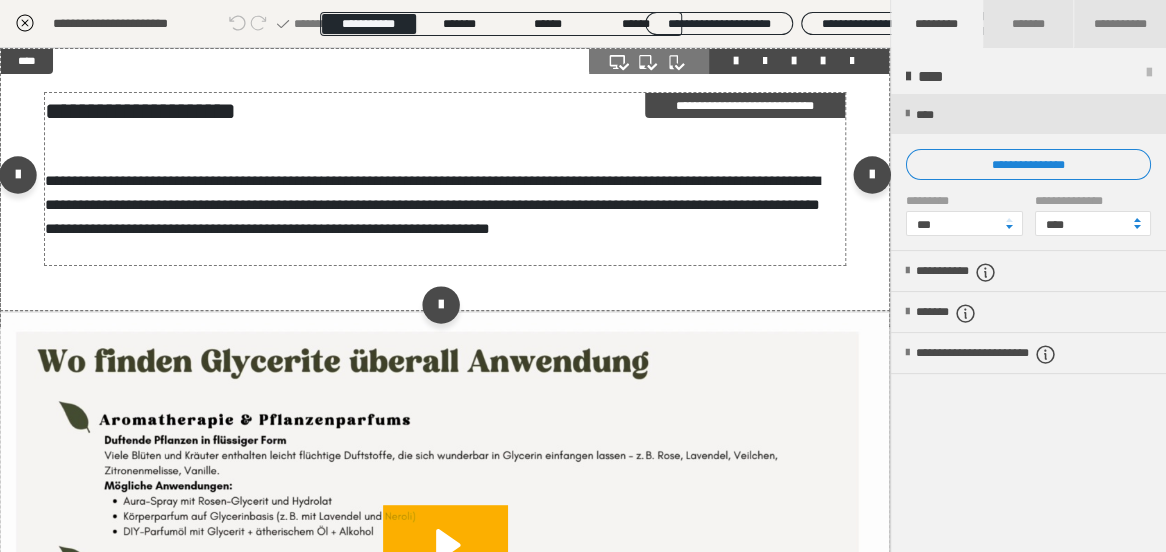click on "**********" at bounding box center (432, 204) 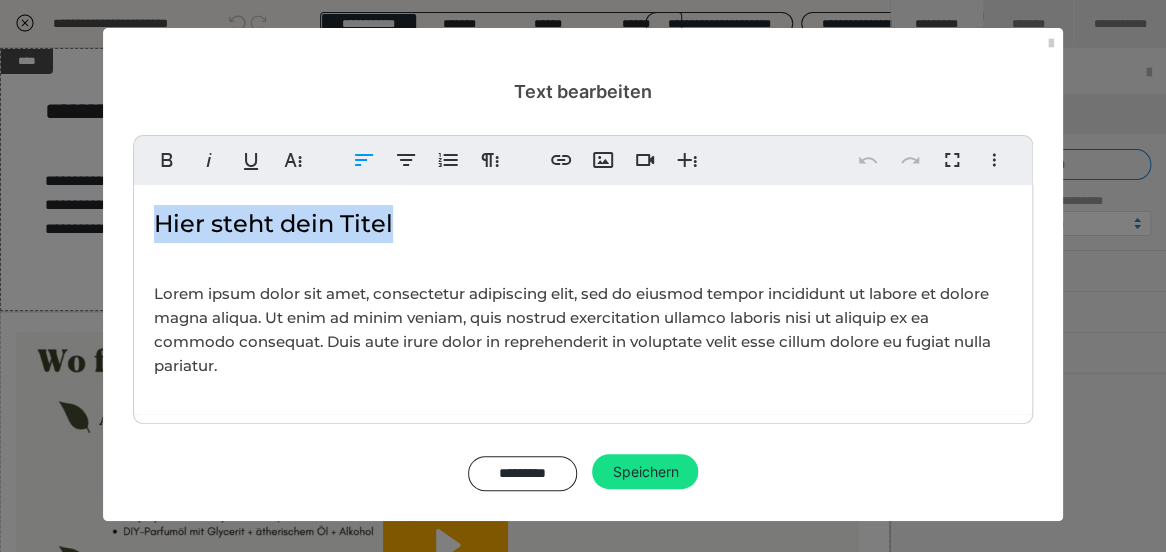 drag, startPoint x: 408, startPoint y: 227, endPoint x: 115, endPoint y: 202, distance: 294.0646 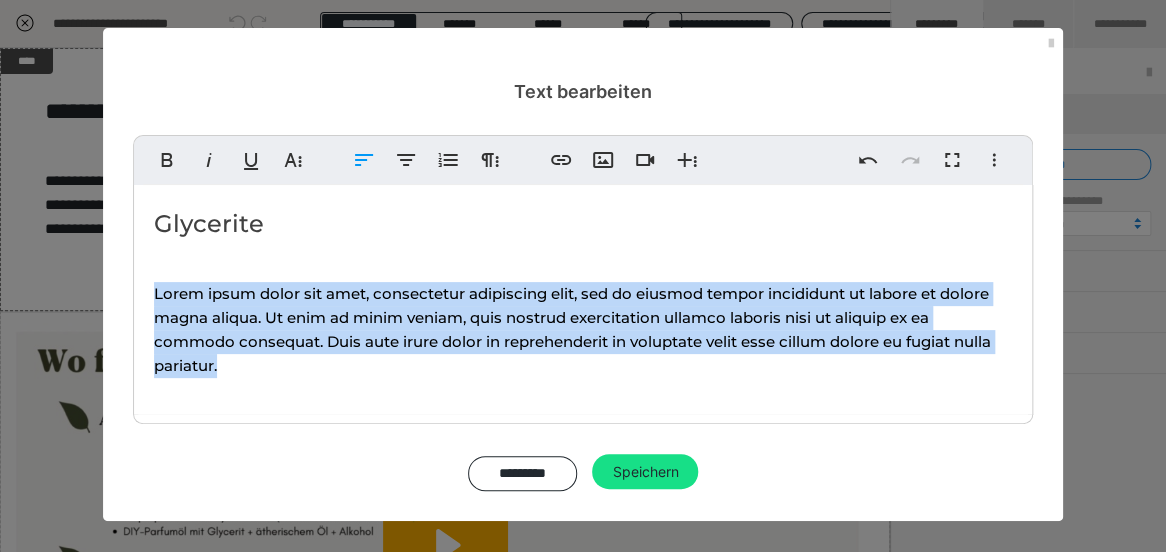 drag, startPoint x: 239, startPoint y: 369, endPoint x: 148, endPoint y: 294, distance: 117.923706 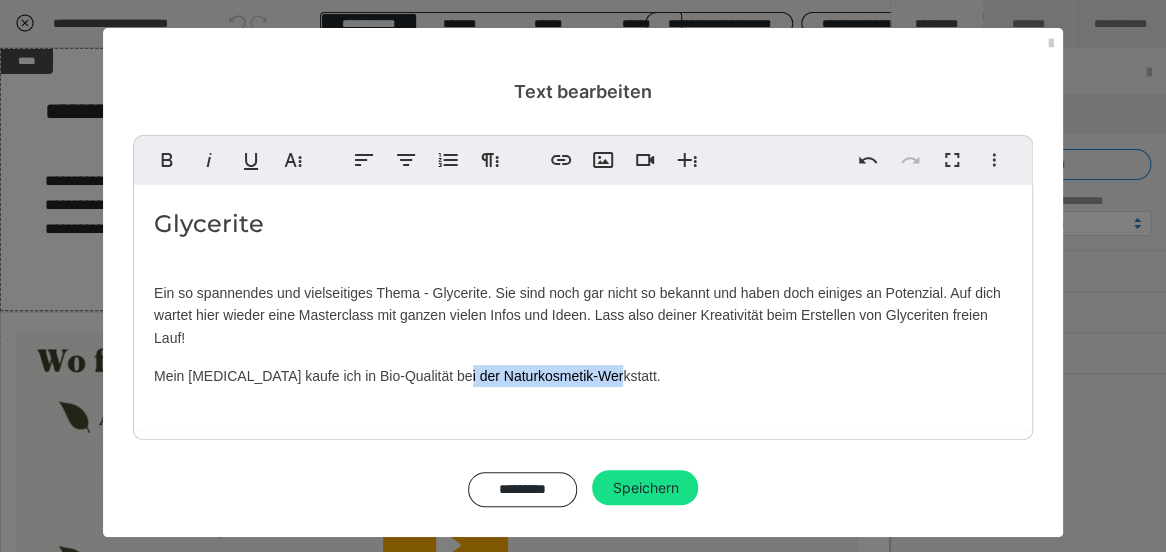 drag, startPoint x: 443, startPoint y: 373, endPoint x: 594, endPoint y: 381, distance: 151.21178 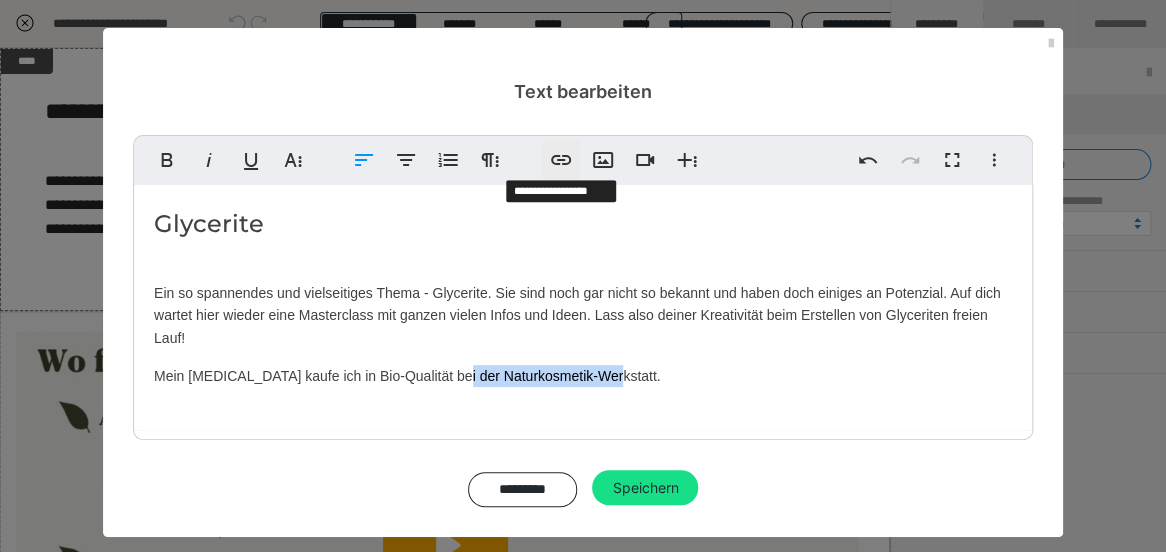 click 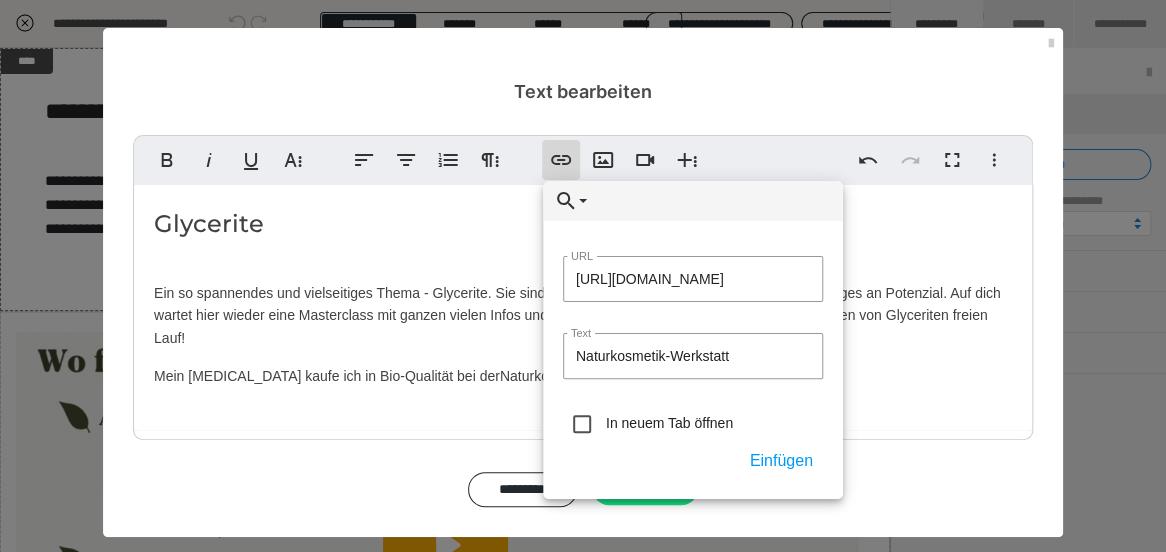 type on "[URL][DOMAIN_NAME]" 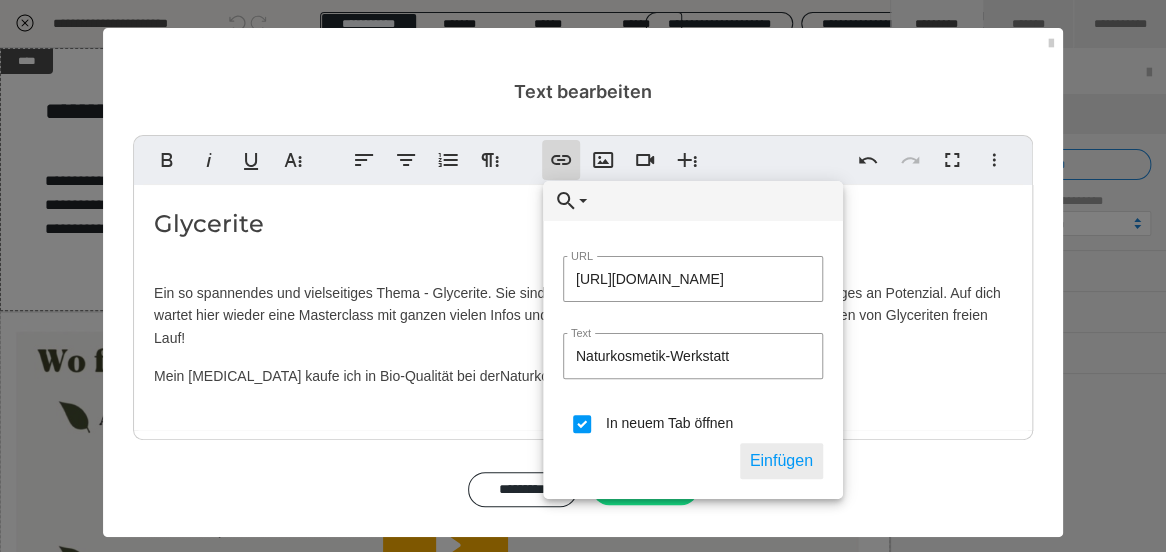 click on "Einfügen" at bounding box center (781, 461) 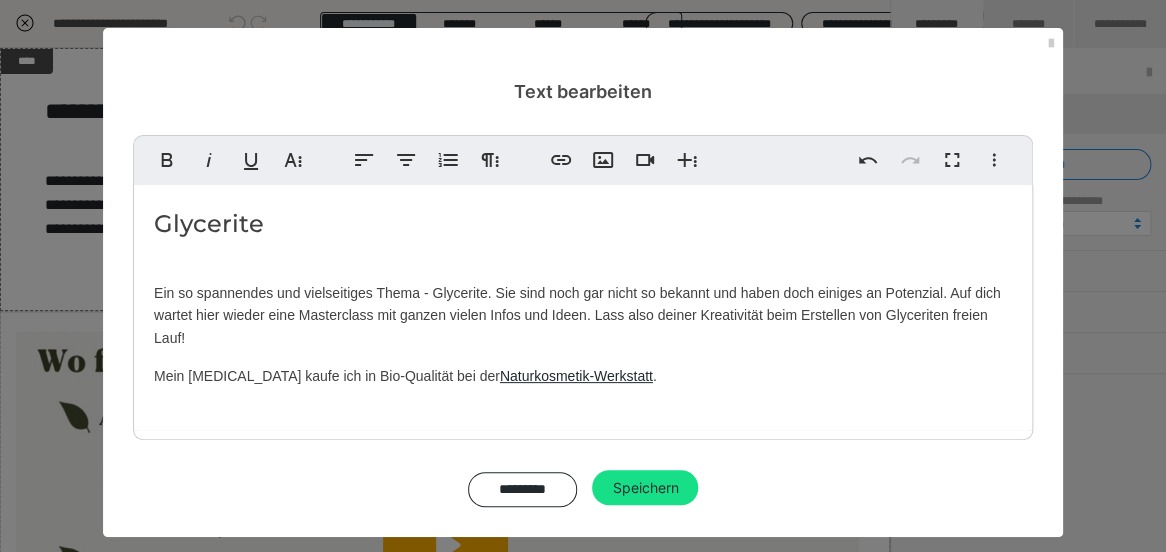 click on "Glycerite Ein so spannendes und vielseitiges Thema - Glycerite. Sie sind noch gar nicht so bekannt und haben doch einiges an Potenzial. Auf dich wartet hier wieder eine Masterclass mit ganzen vielen Infos und Ideen. Lass also deiner Kreativität beim Erstellen von Glyceriten freien Lauf! Mein [MEDICAL_DATA] kaufe ich in Bio-Qualität bei der  Naturkosmetik-Werkstatt ." at bounding box center (583, 307) 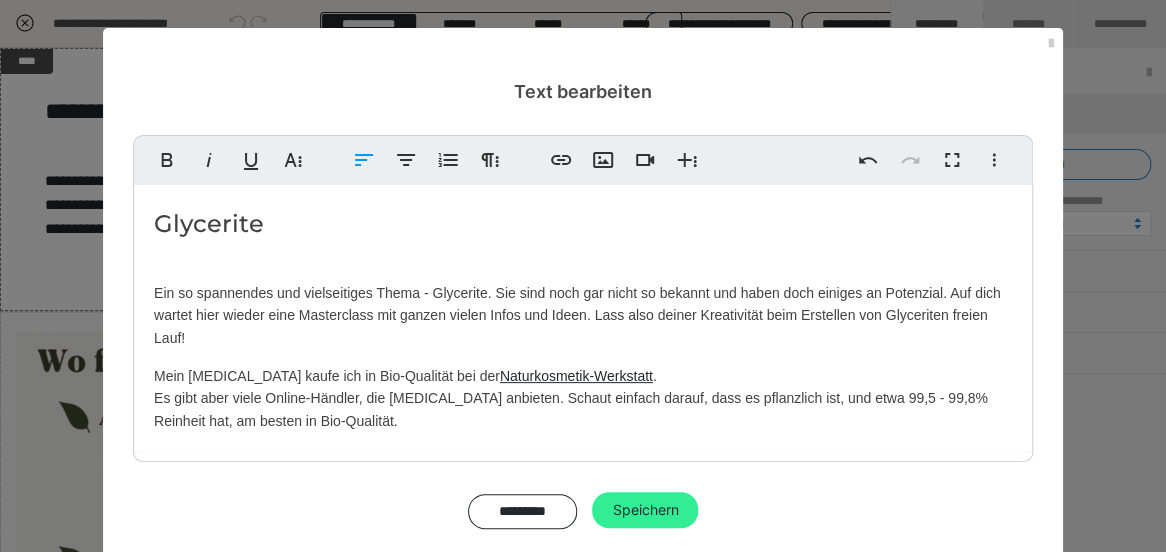 click on "Speichern" at bounding box center (645, 510) 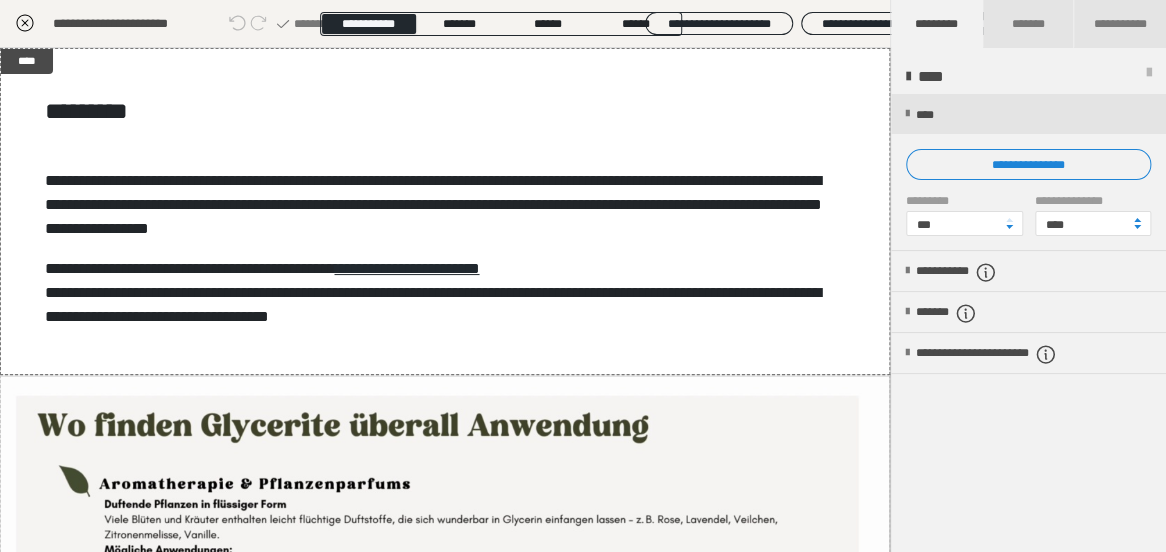 click on "**********" at bounding box center (445, 211) 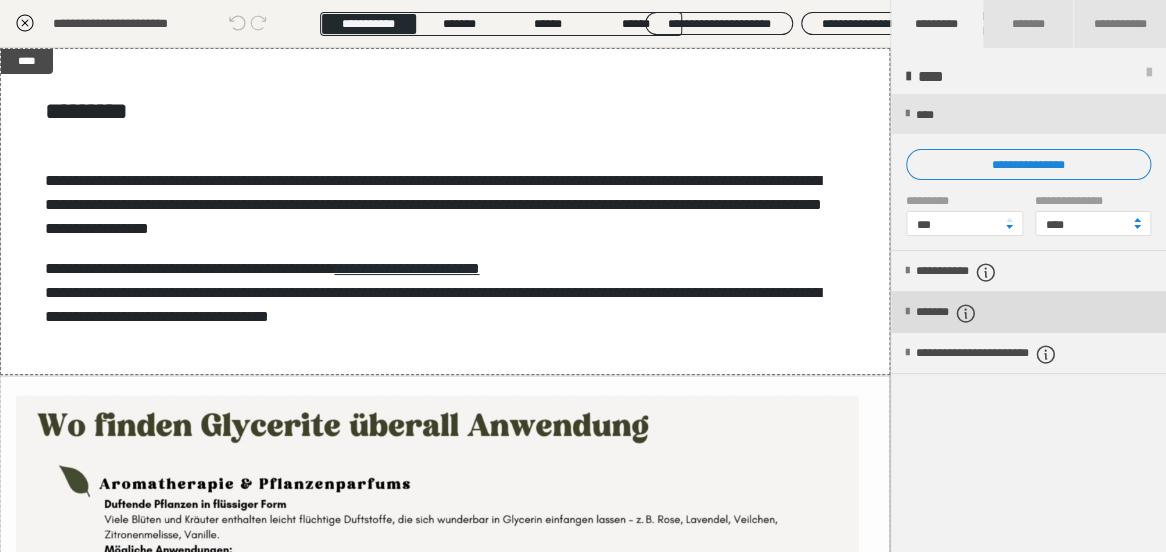click at bounding box center [966, 313] 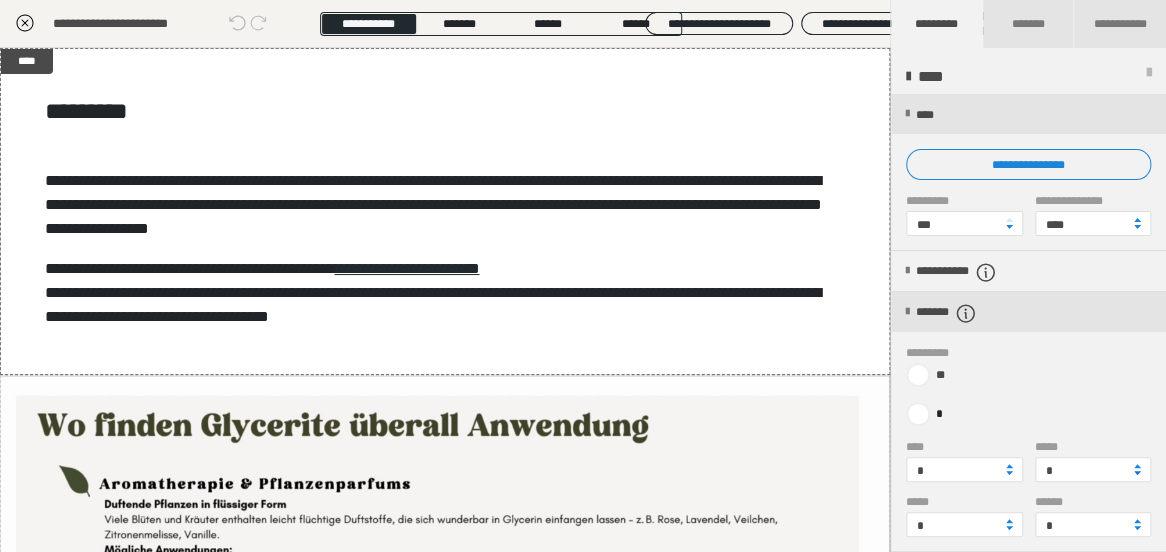 click at bounding box center [1137, 473] 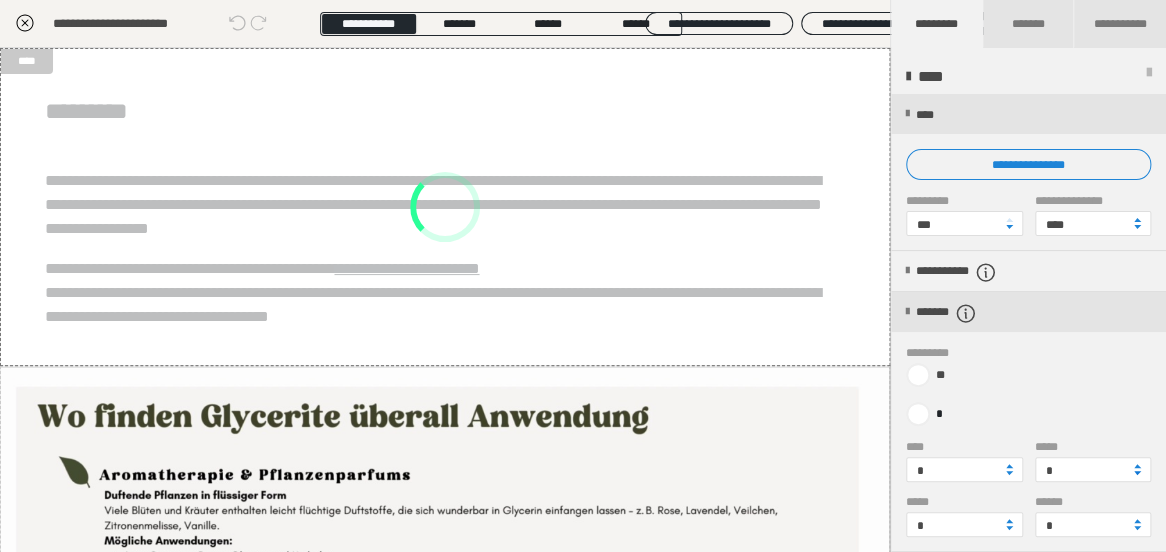 click at bounding box center (1137, 473) 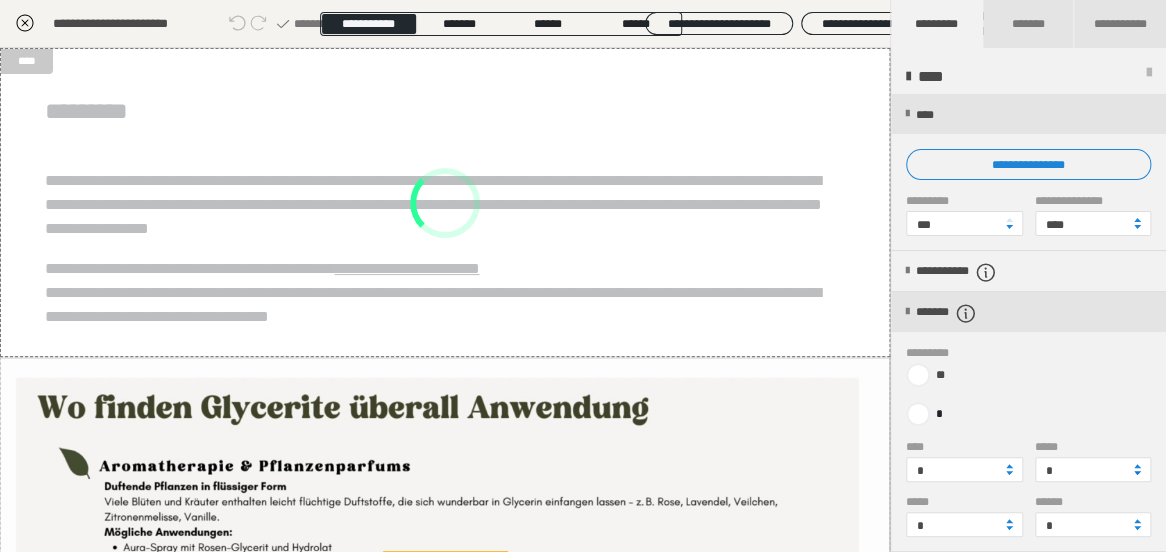 click at bounding box center [1137, 473] 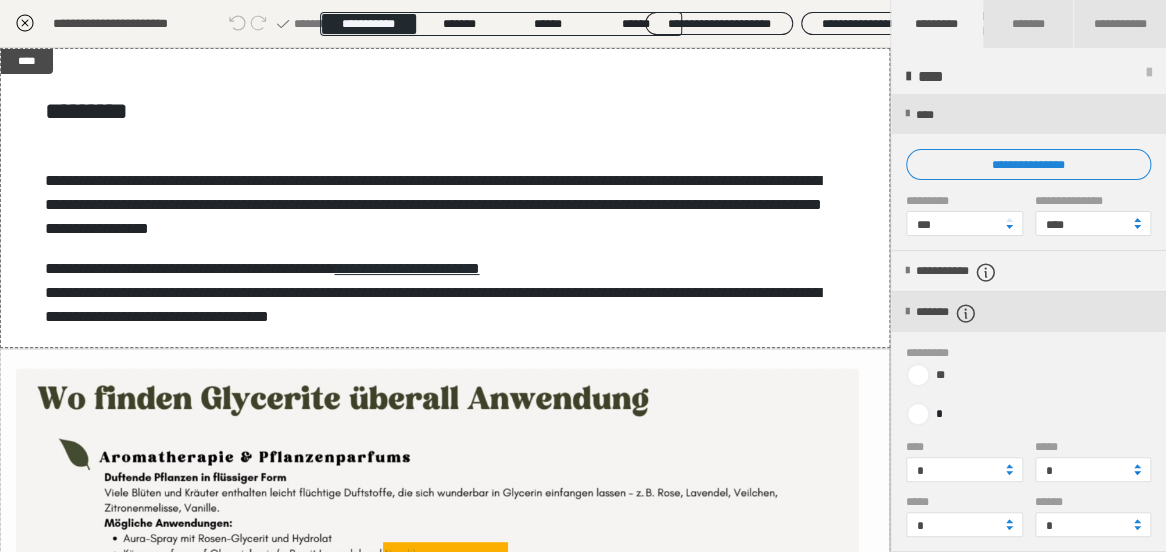 click at bounding box center (1137, 473) 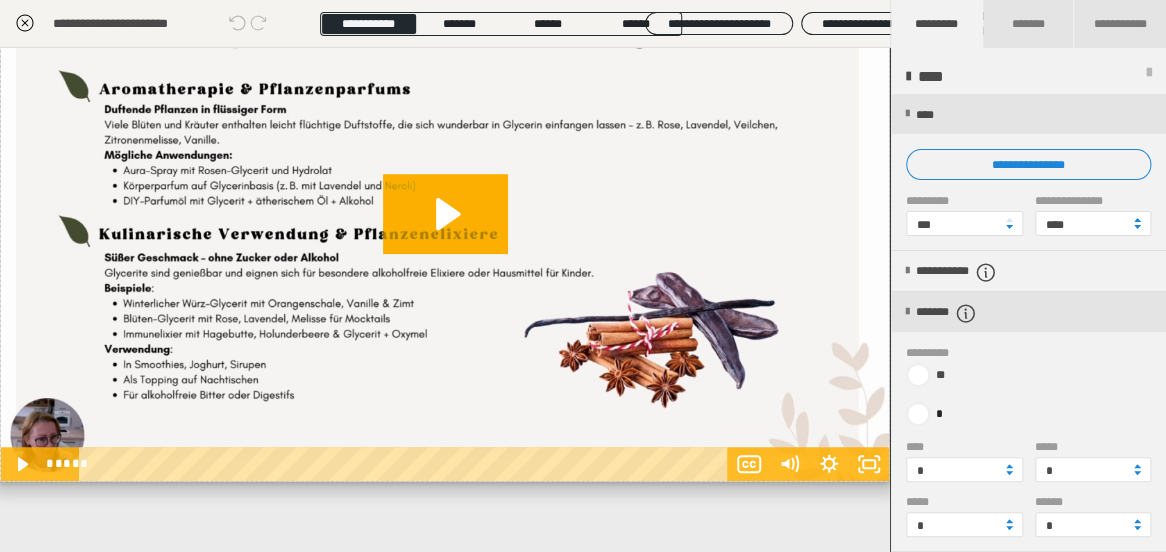 scroll, scrollTop: 358, scrollLeft: 0, axis: vertical 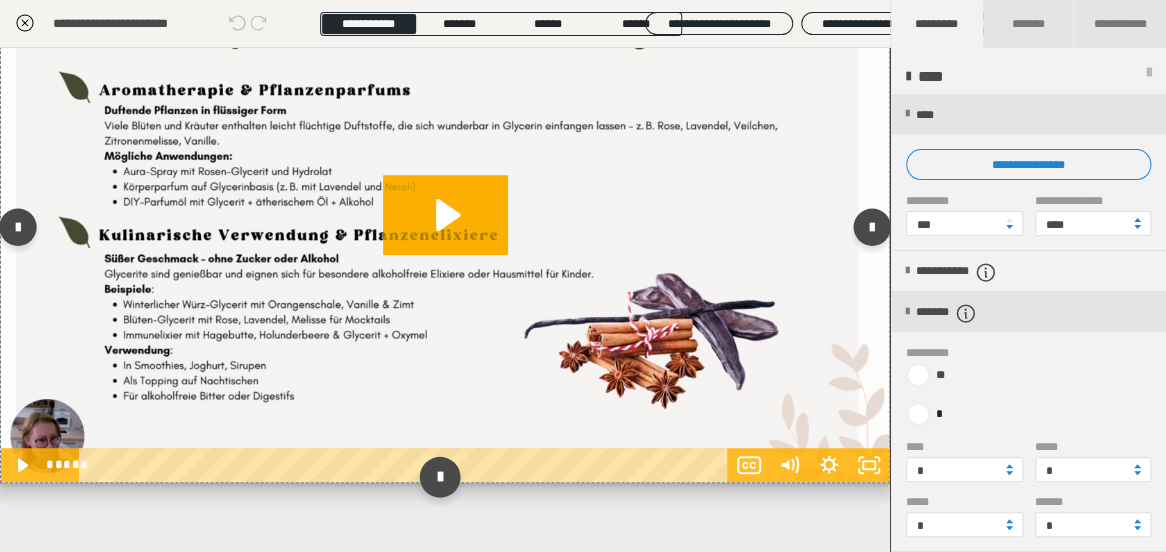 click at bounding box center (440, 477) 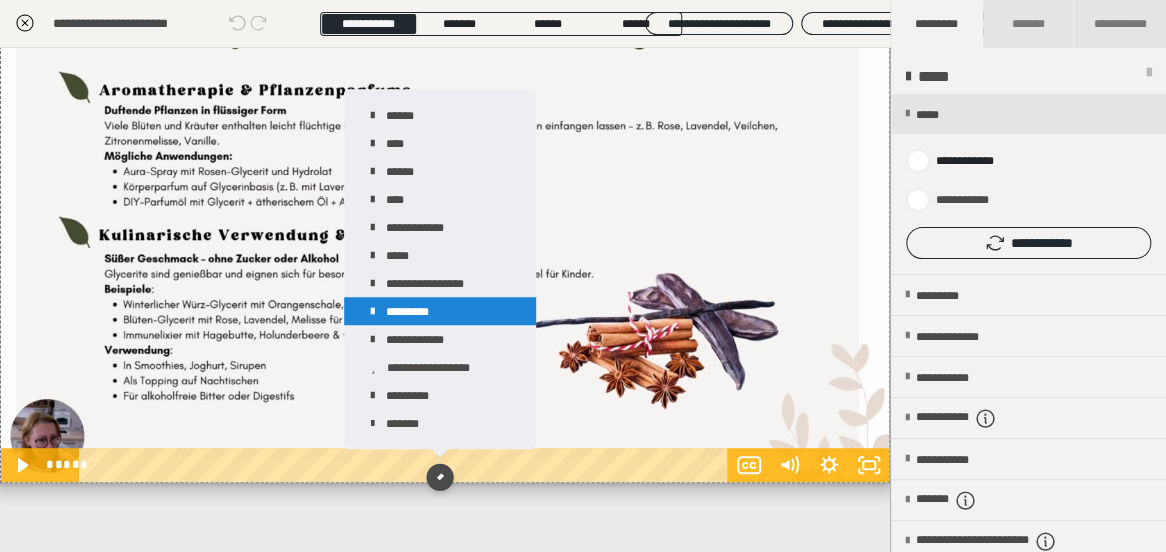 click on "*********" at bounding box center [440, 311] 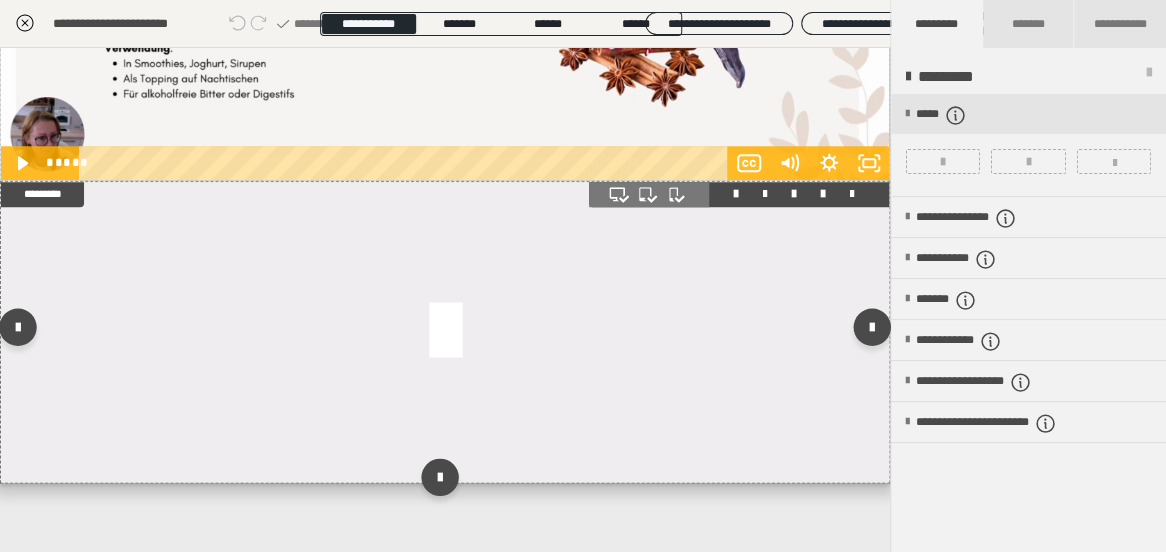 scroll, scrollTop: 660, scrollLeft: 0, axis: vertical 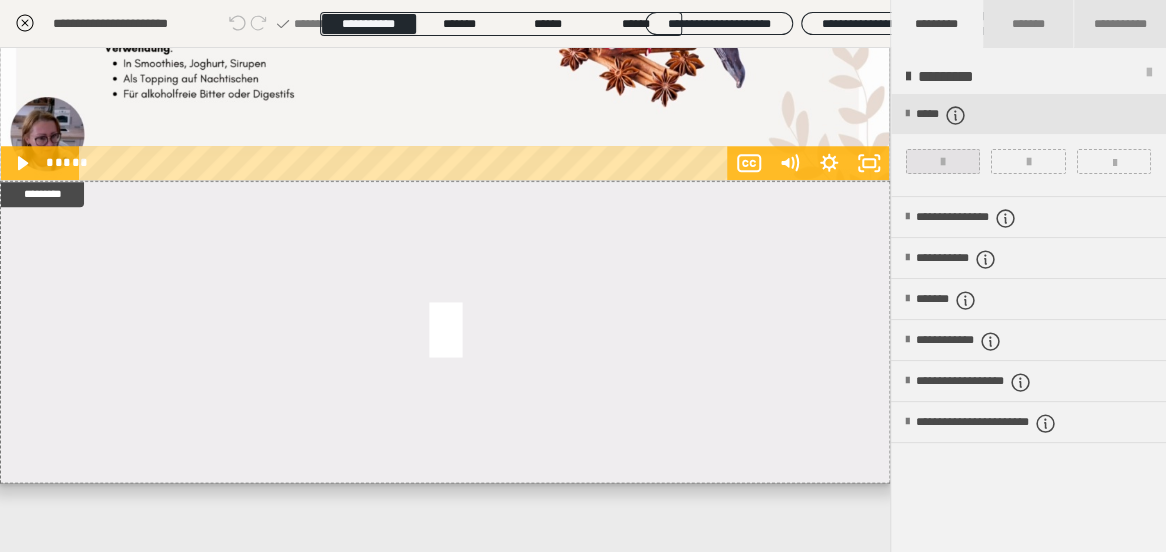 click at bounding box center [943, 161] 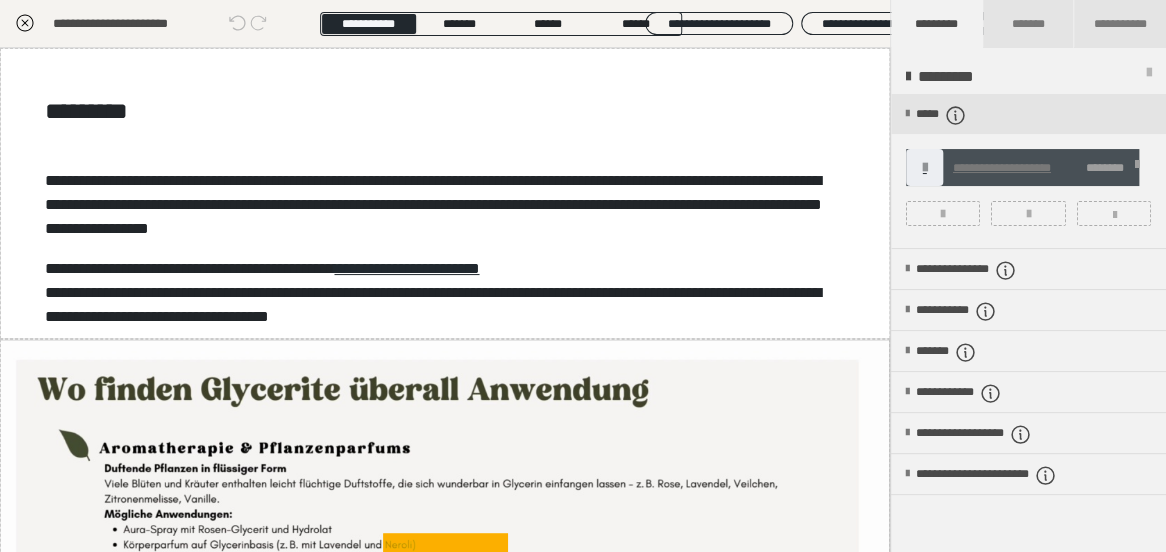 scroll, scrollTop: 0, scrollLeft: 0, axis: both 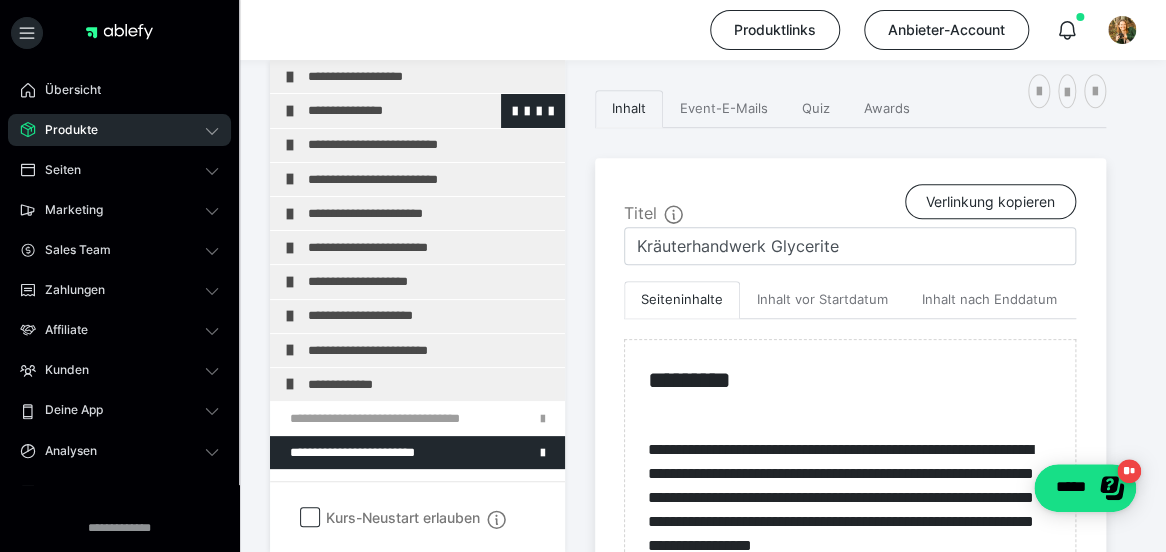 click at bounding box center [290, 111] 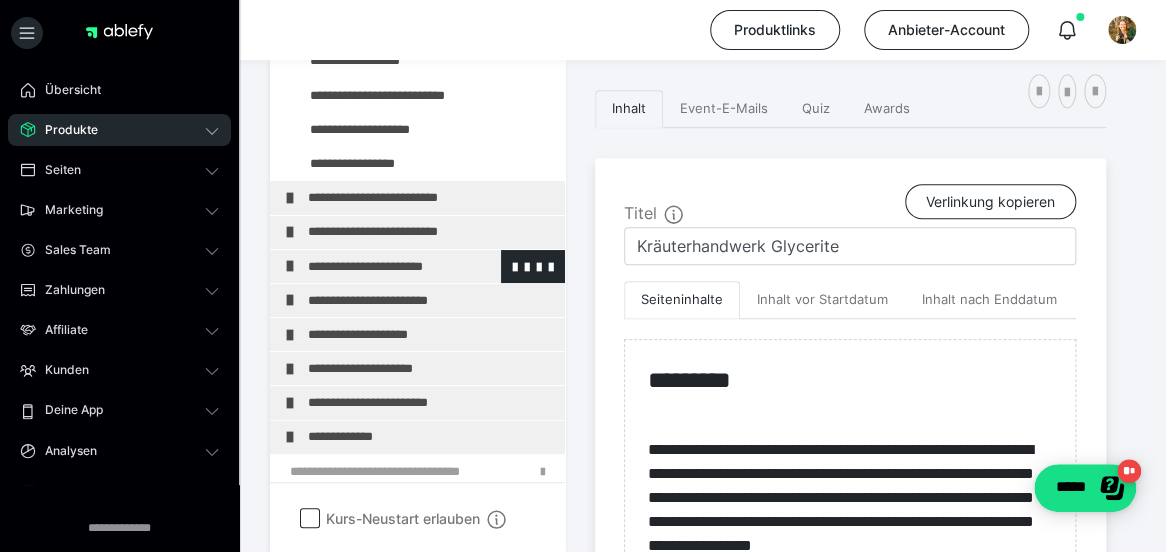 scroll, scrollTop: 172, scrollLeft: 0, axis: vertical 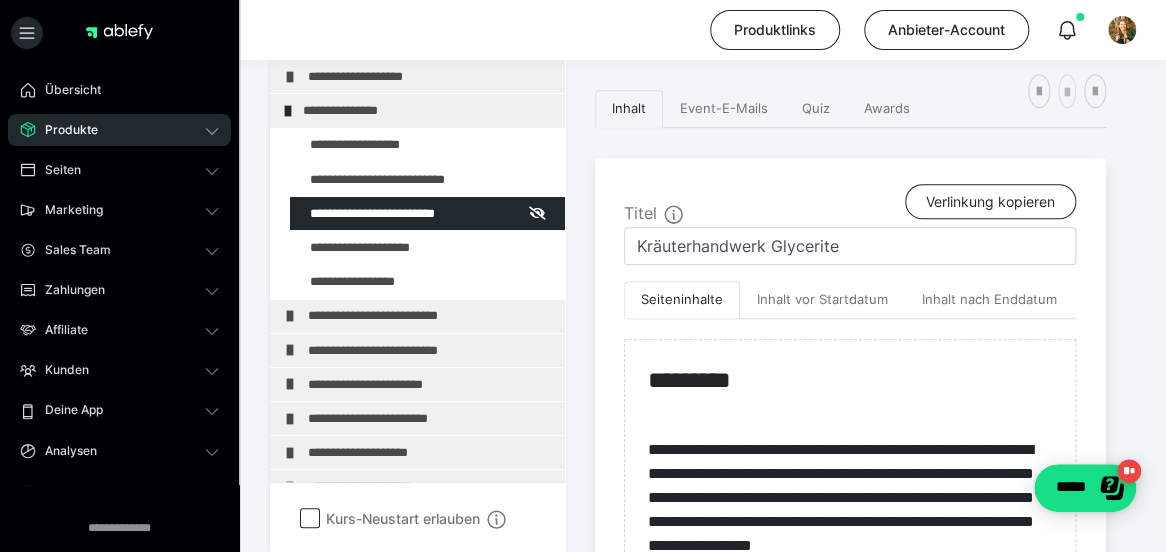click at bounding box center [1067, 93] 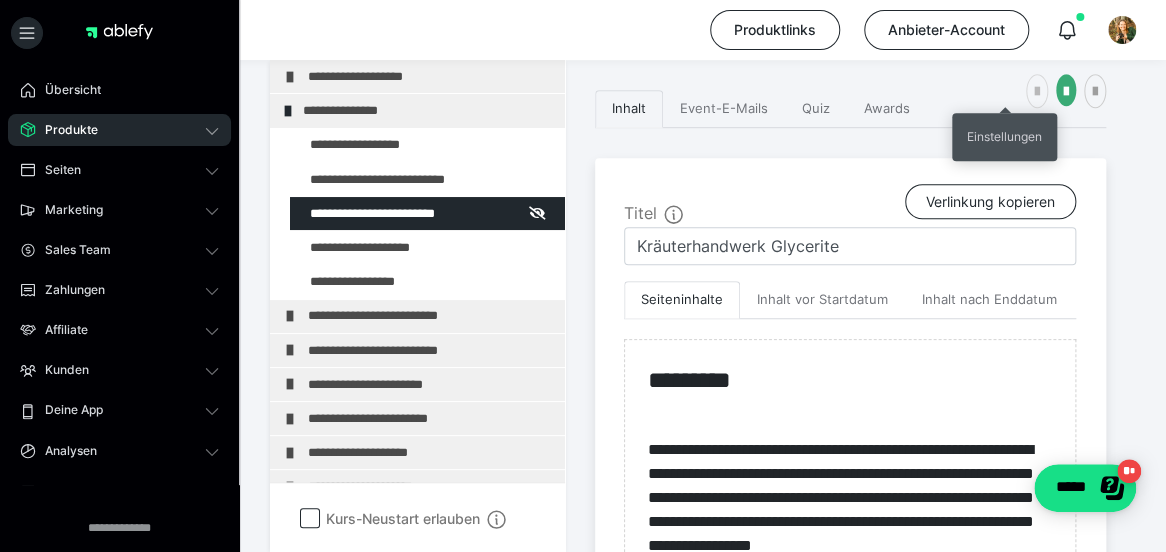 click at bounding box center [1037, 92] 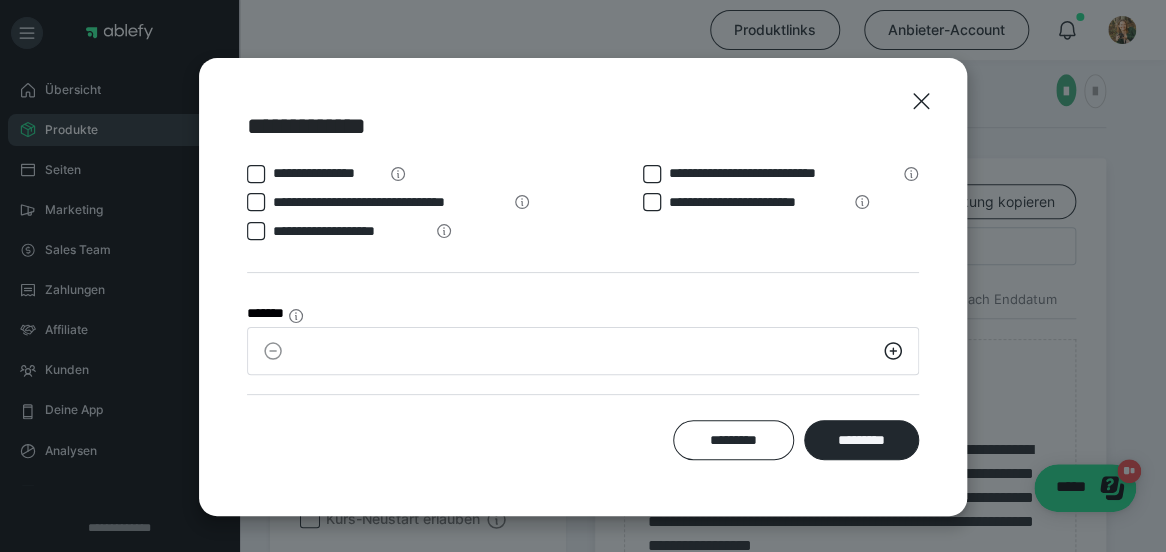 click on "**********" at bounding box center [350, 231] 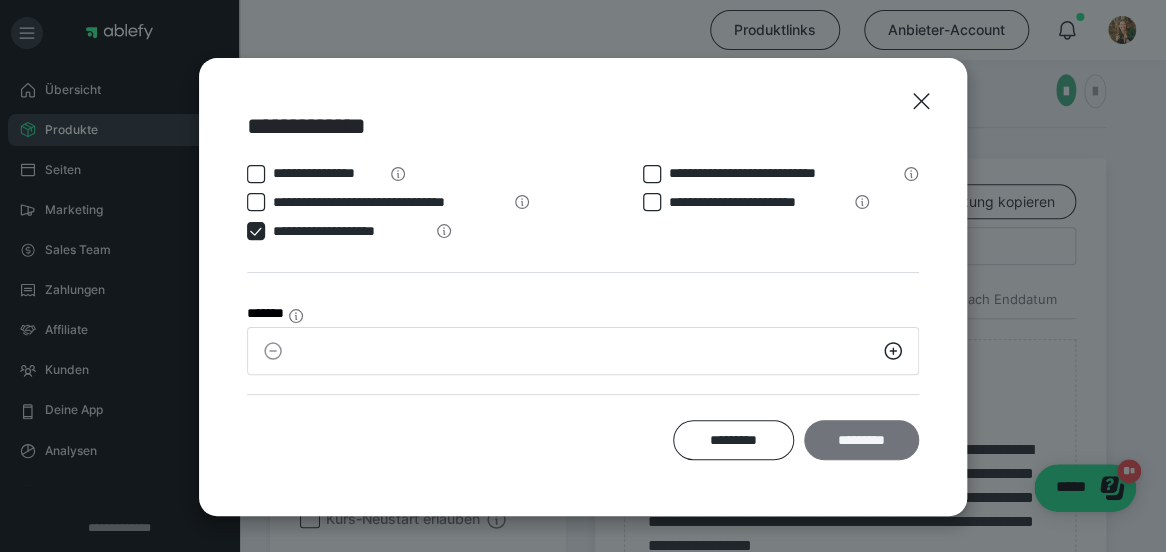 click on "*********" at bounding box center [861, 440] 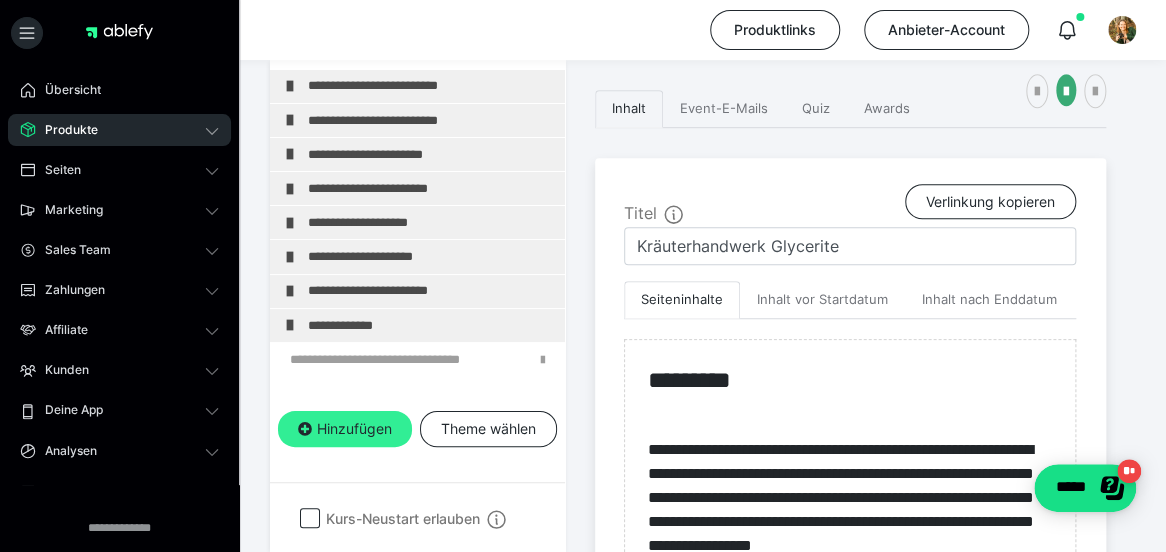 scroll, scrollTop: 231, scrollLeft: 0, axis: vertical 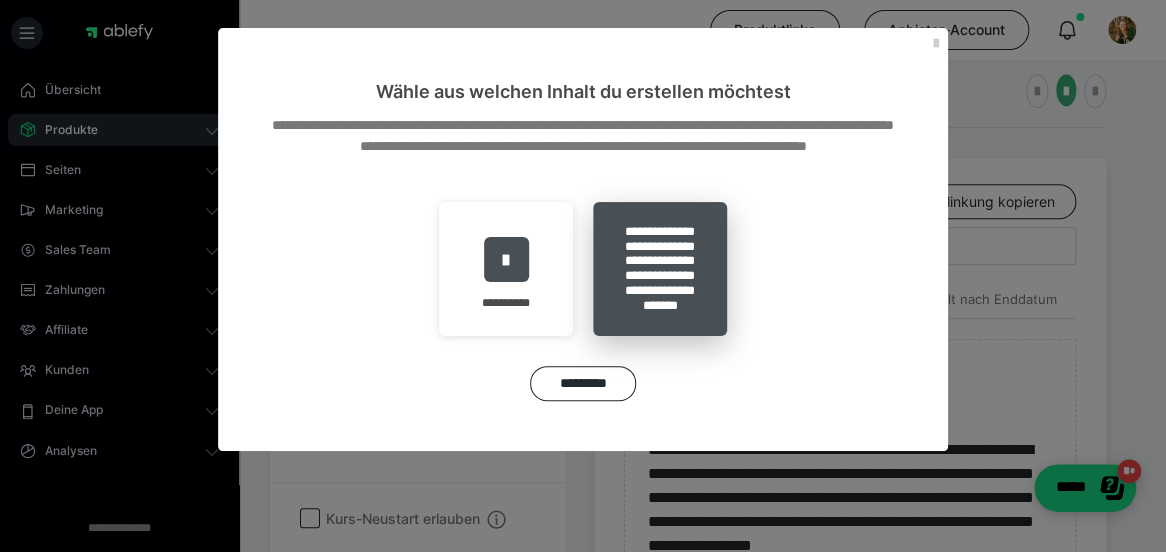 click on "**********" at bounding box center [660, 269] 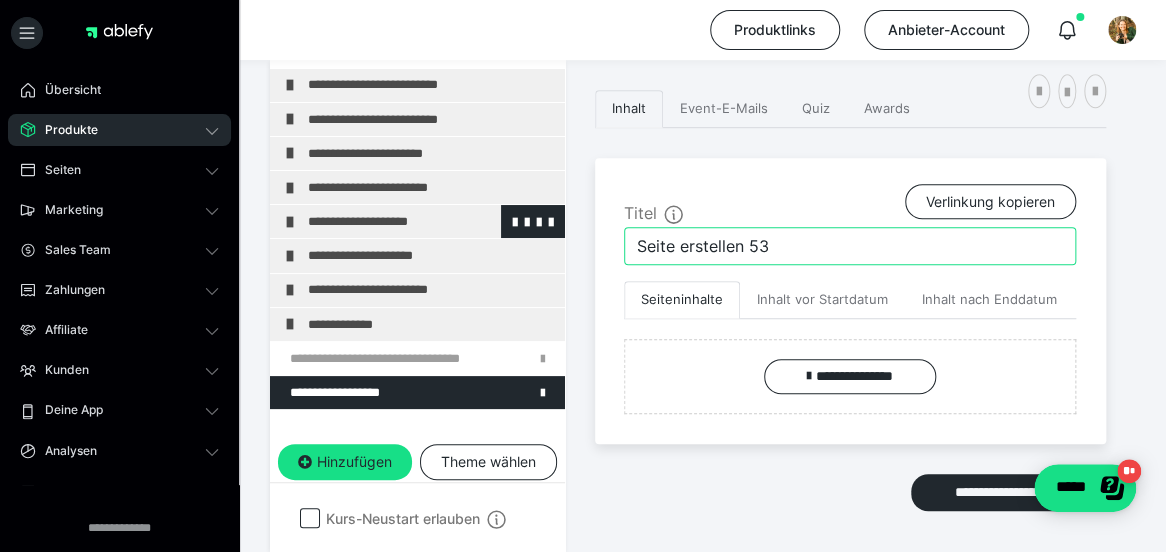 drag, startPoint x: 796, startPoint y: 241, endPoint x: 525, endPoint y: 235, distance: 271.0664 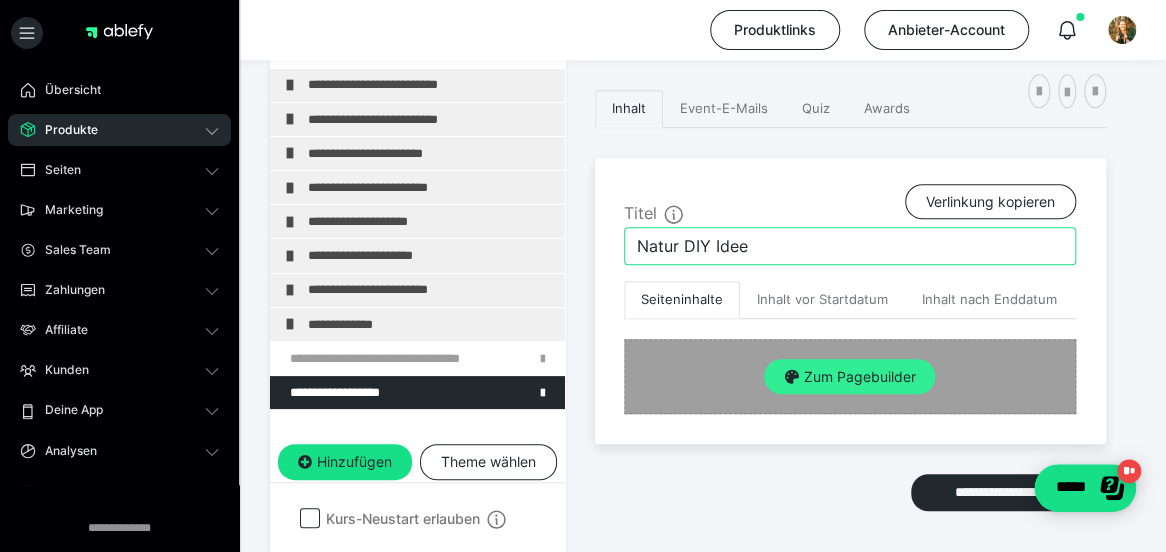 type on "Natur DIY Idee" 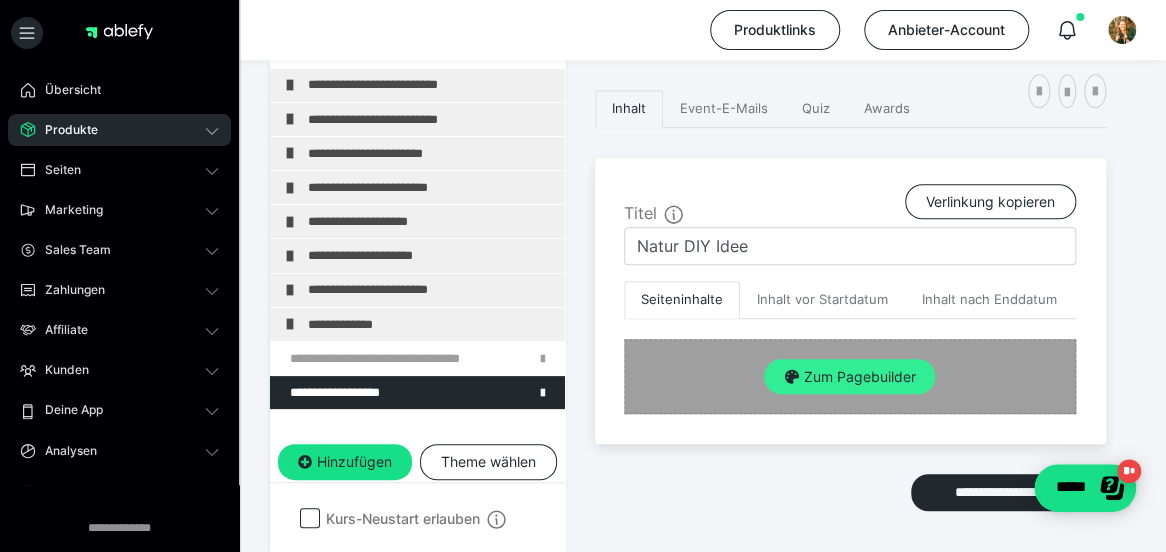 click on "Zum Pagebuilder" at bounding box center (849, 377) 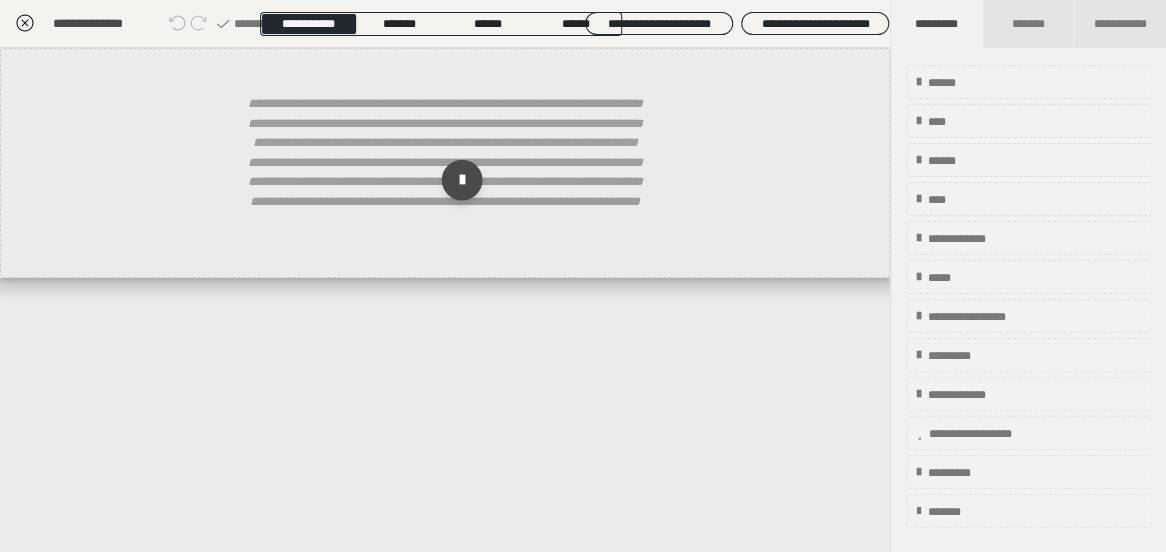 click at bounding box center [462, 180] 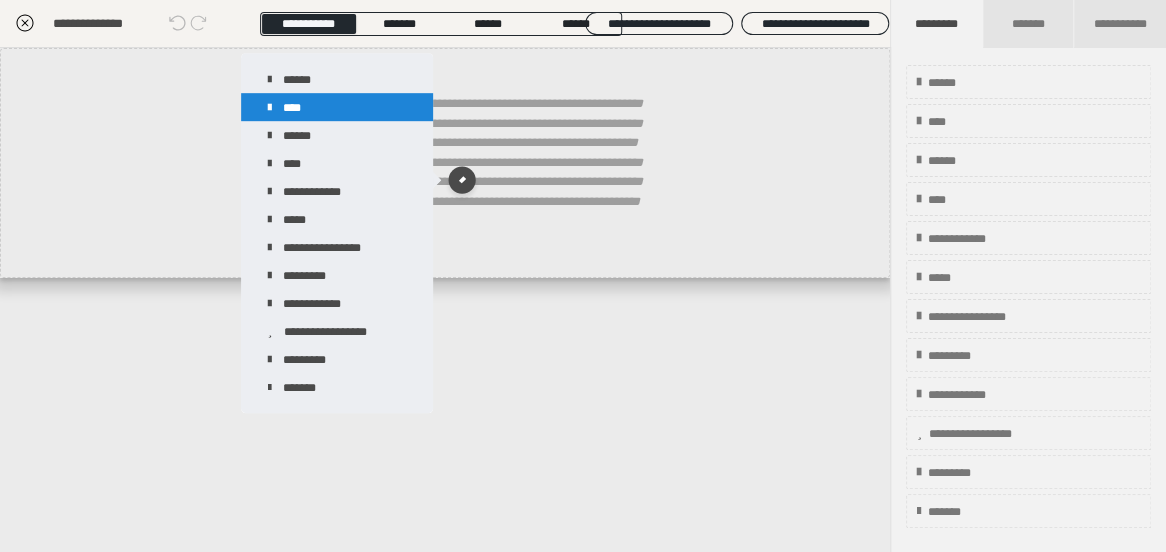 click on "****" at bounding box center (337, 107) 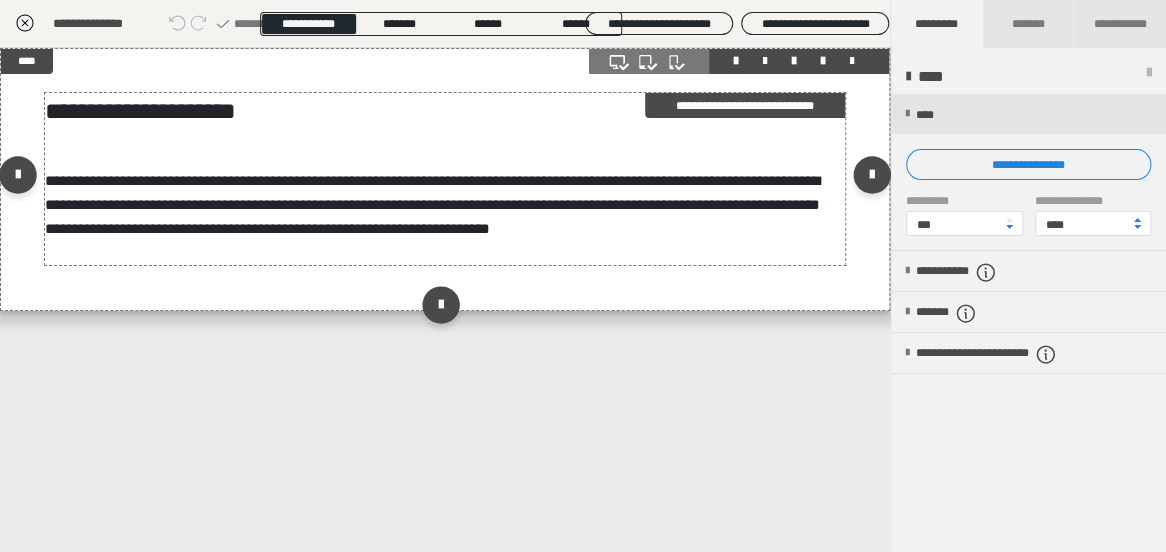 click on "**********" at bounding box center [432, 204] 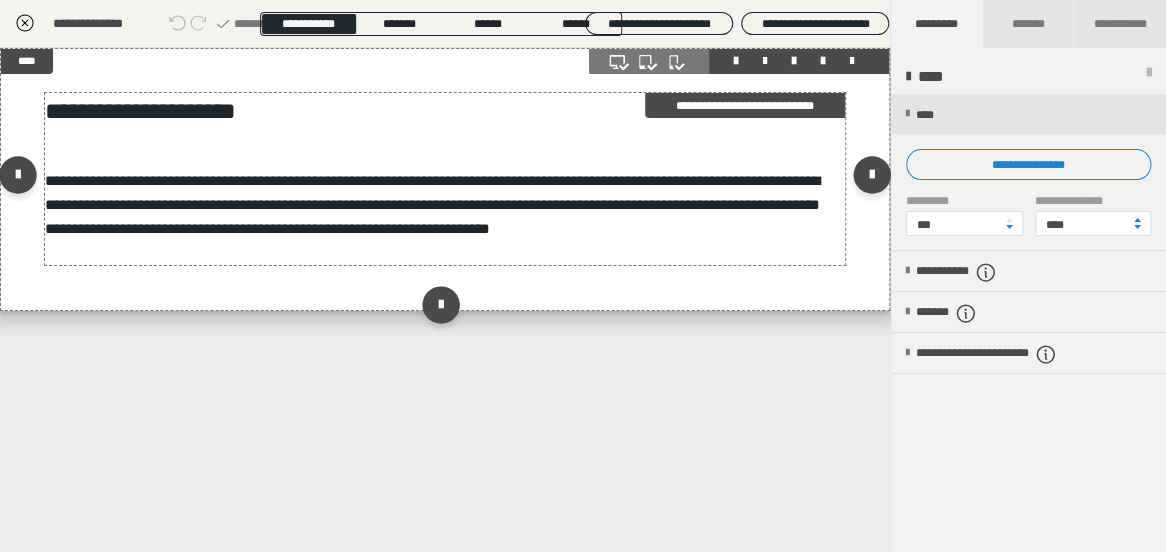 click on "**********" at bounding box center [432, 204] 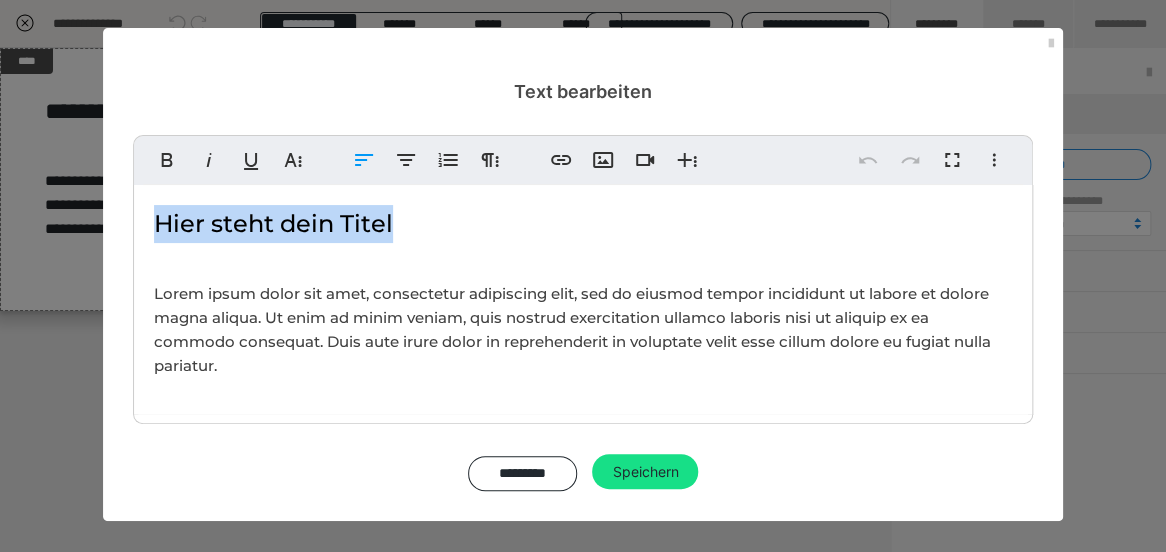 drag, startPoint x: 435, startPoint y: 215, endPoint x: 136, endPoint y: 208, distance: 299.08194 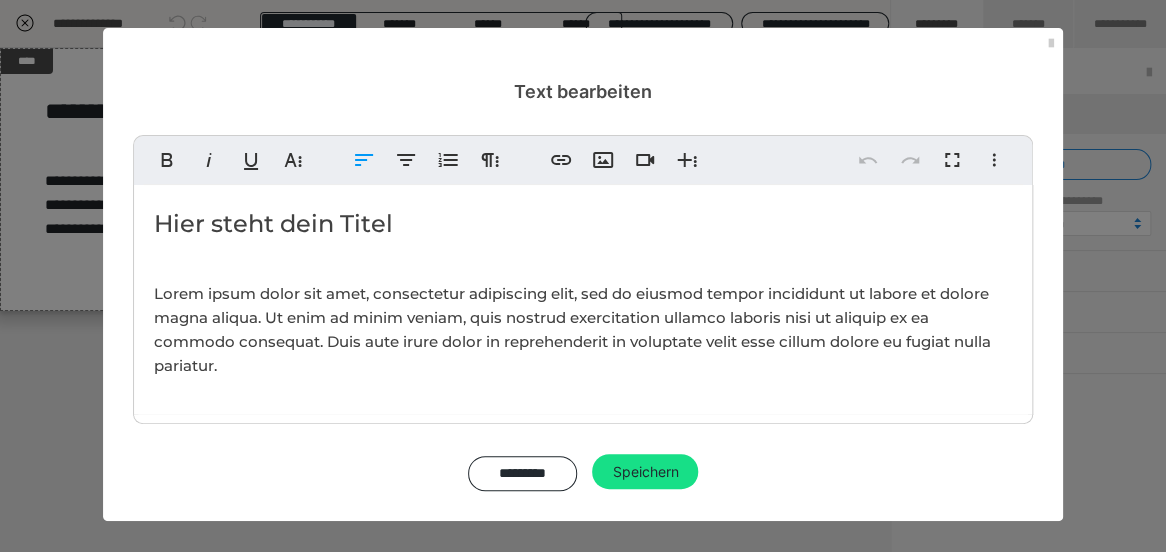type 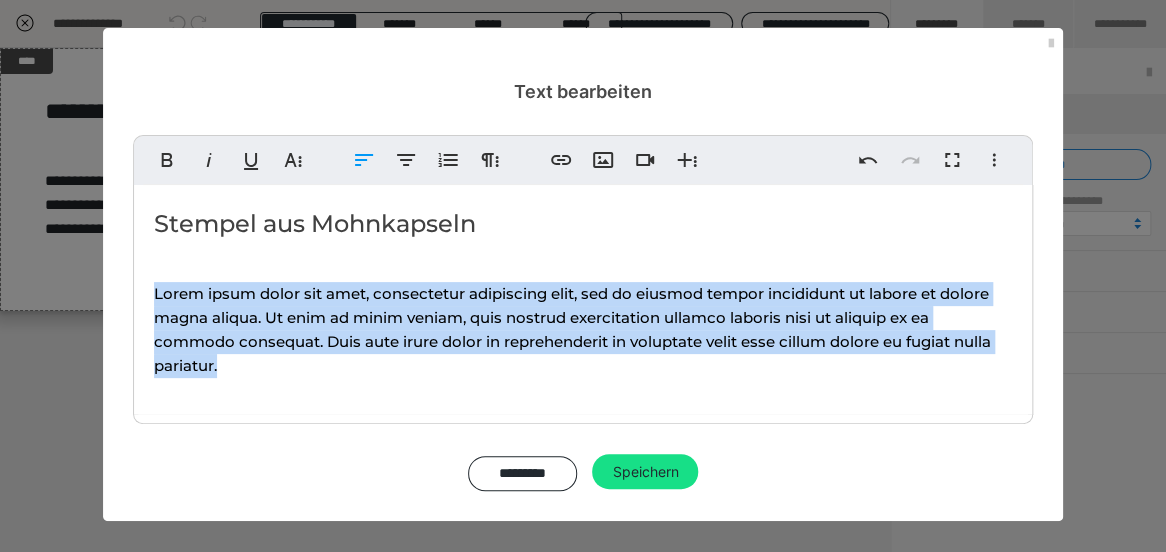 drag, startPoint x: 212, startPoint y: 370, endPoint x: 124, endPoint y: 295, distance: 115.62439 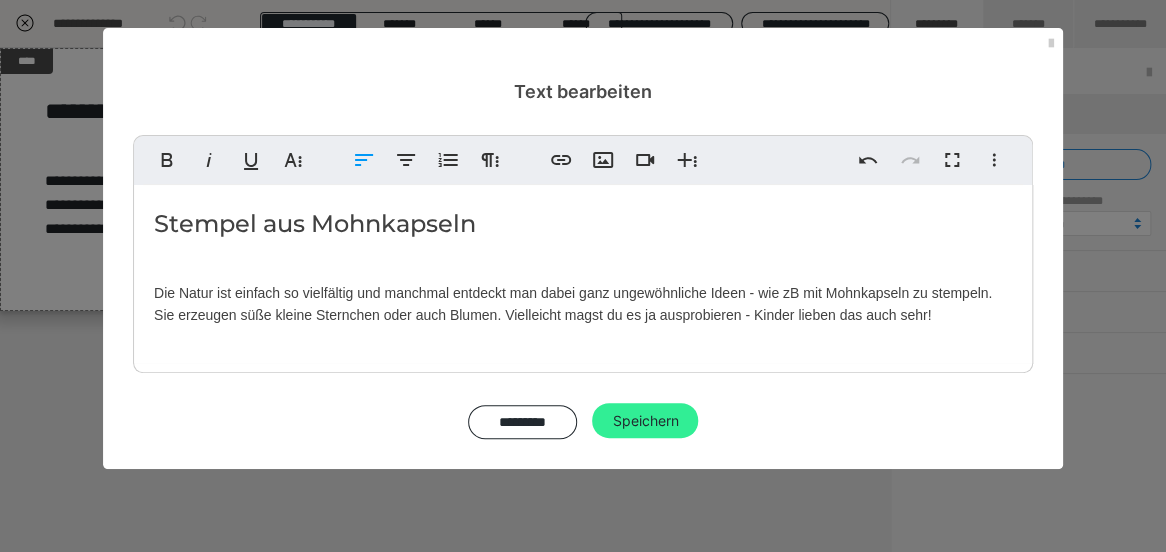 click on "Speichern" at bounding box center [645, 421] 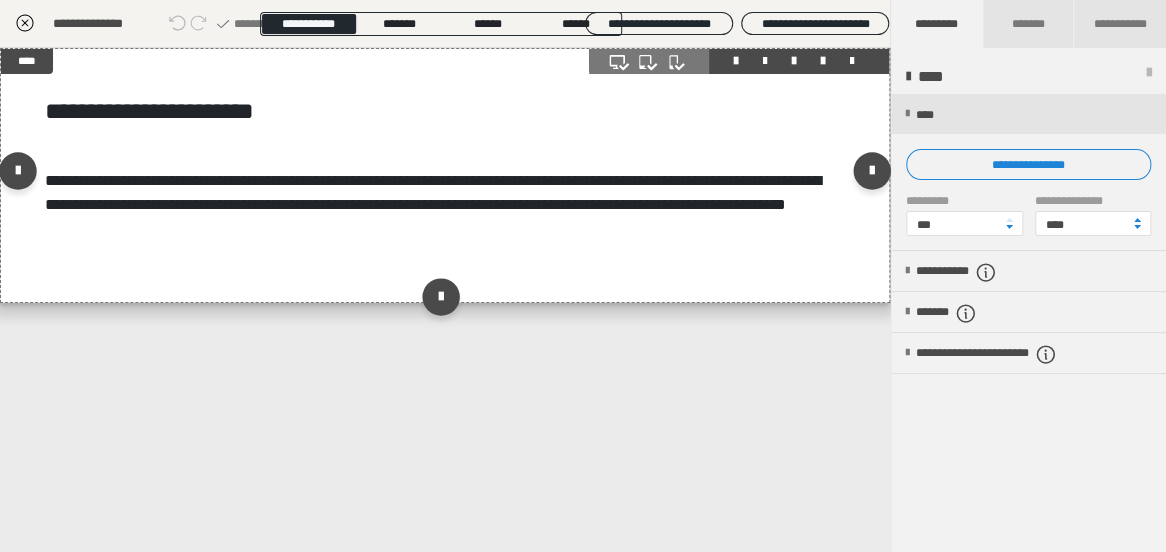 click on "**********" at bounding box center [445, 175] 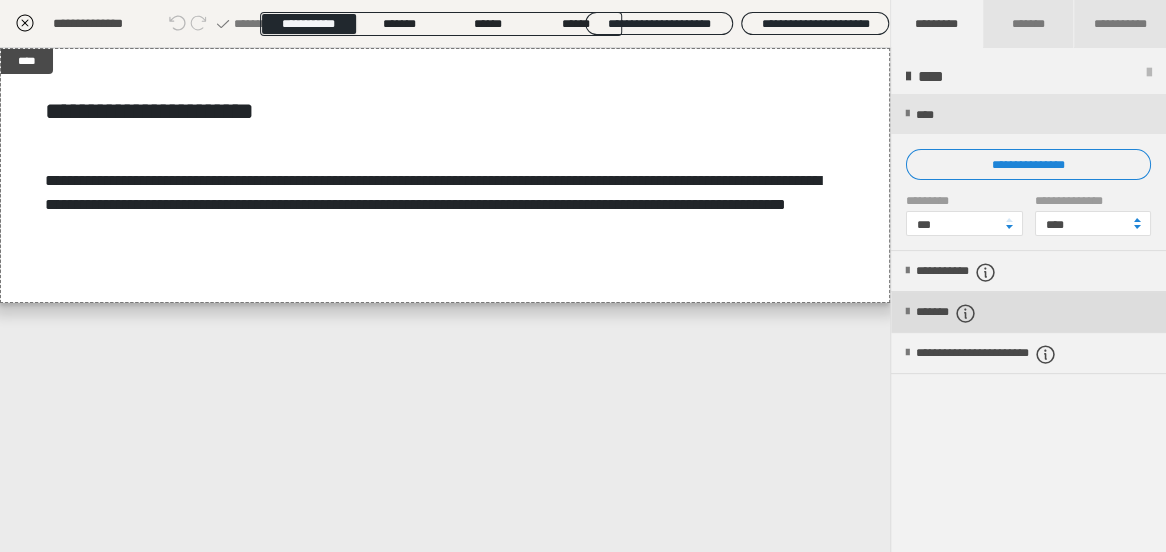 click on "*******" at bounding box center (1028, 312) 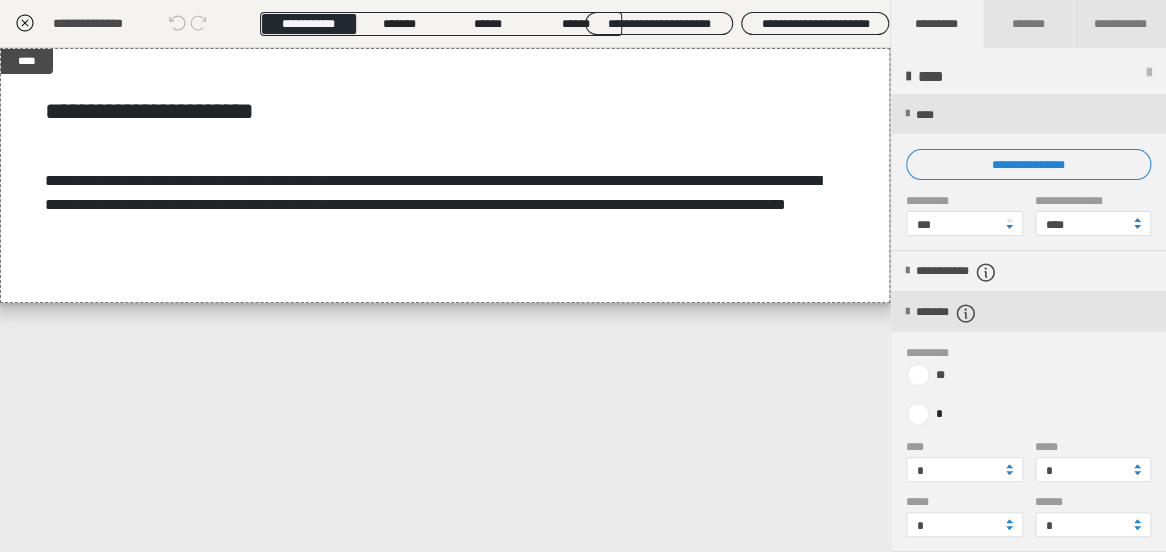 click at bounding box center [1137, 466] 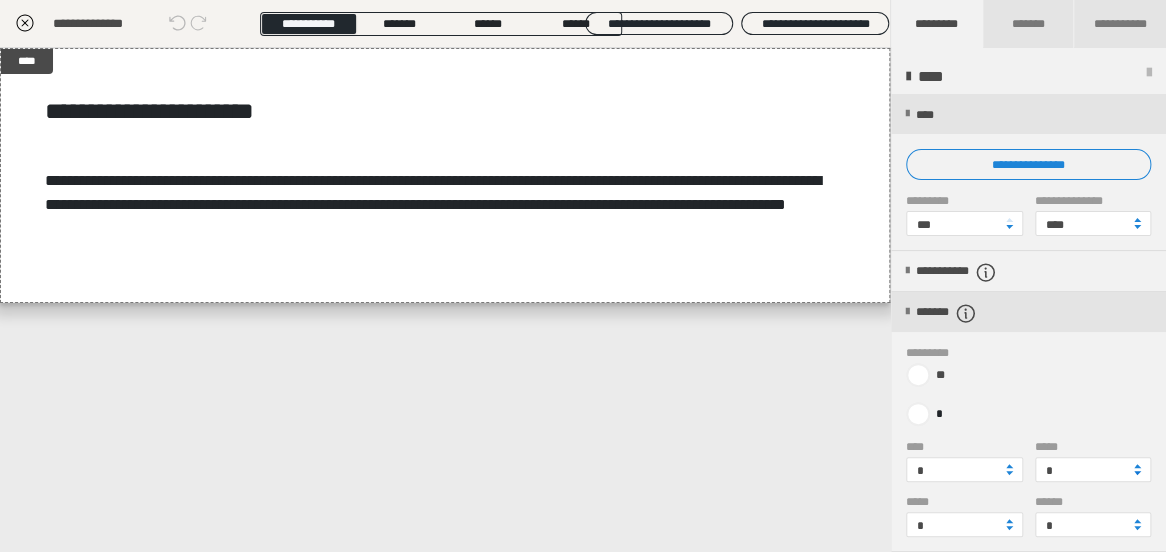 click at bounding box center (1137, 473) 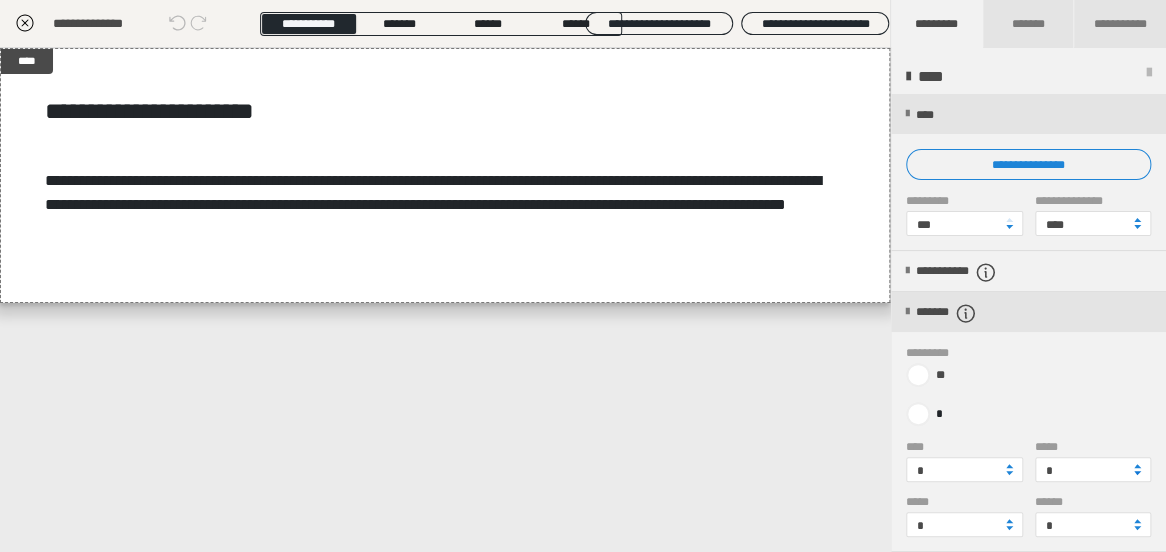 click at bounding box center [1137, 473] 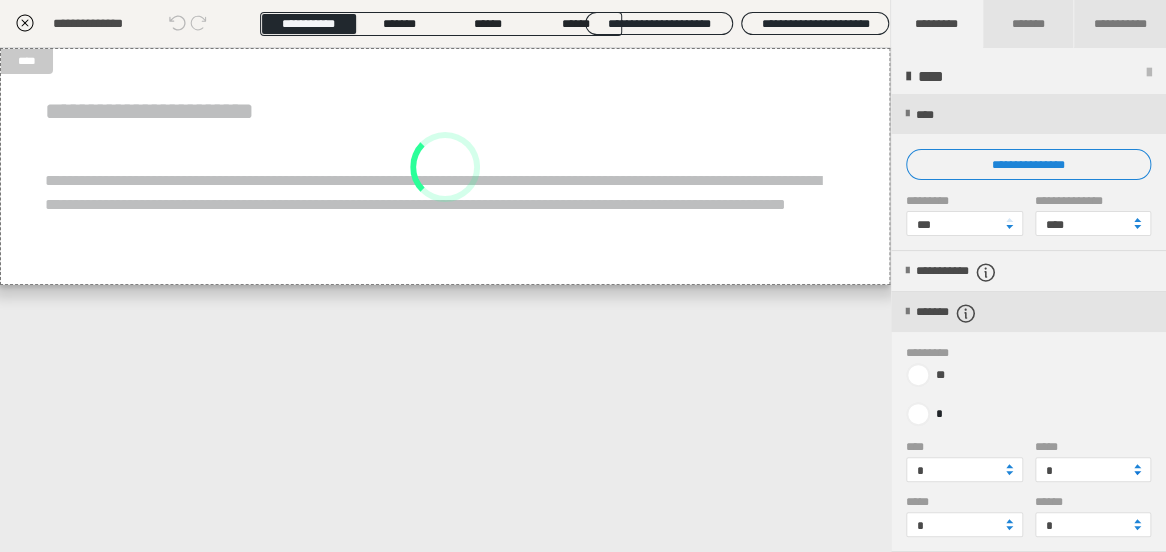 click at bounding box center (1137, 473) 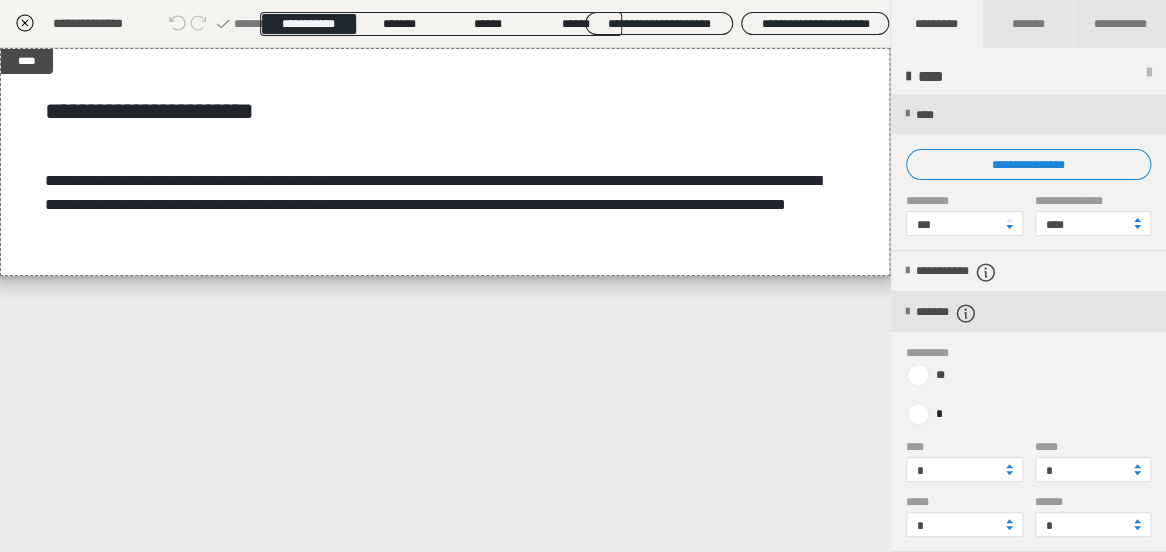 click at bounding box center [1137, 473] 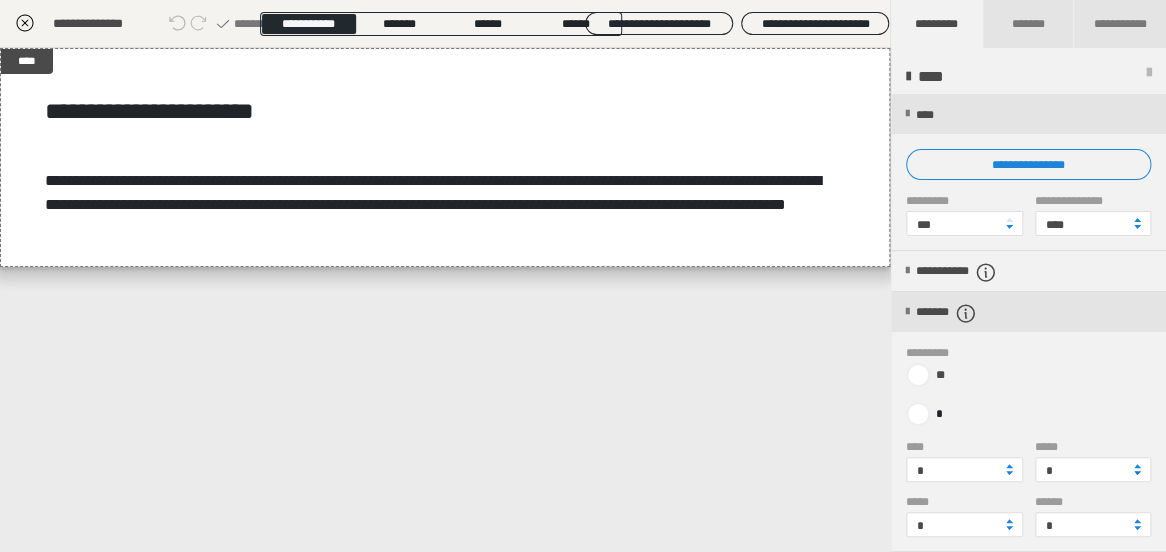 click at bounding box center [1137, 473] 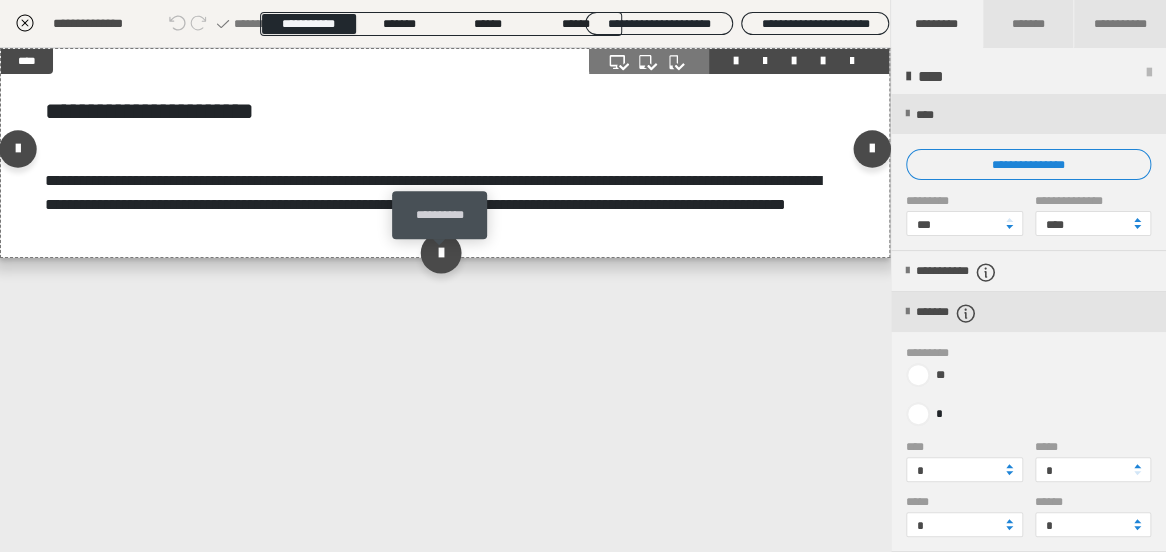 click at bounding box center [440, 252] 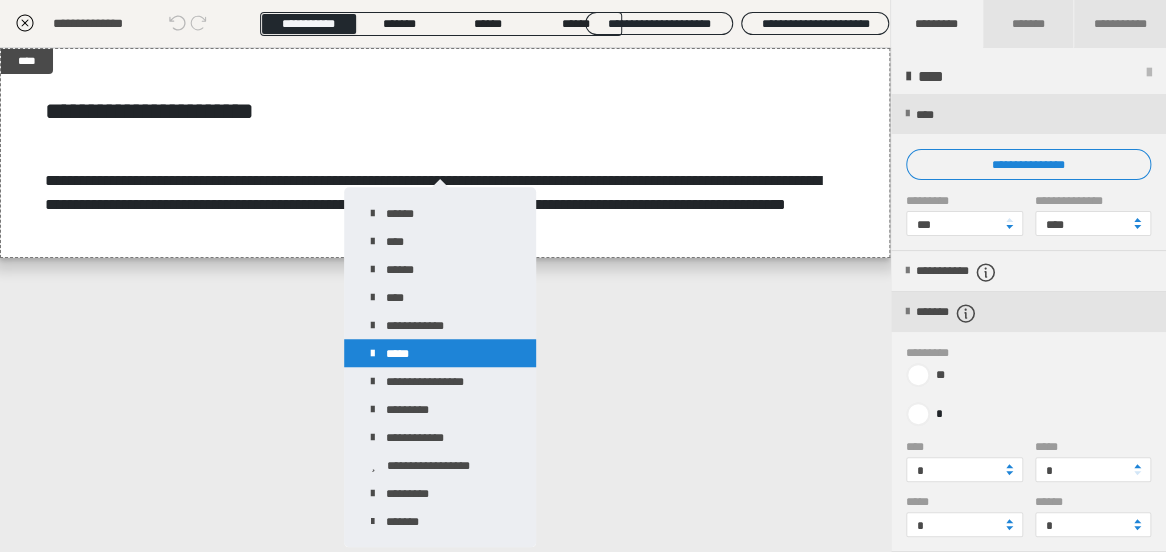 click on "*****" at bounding box center (440, 353) 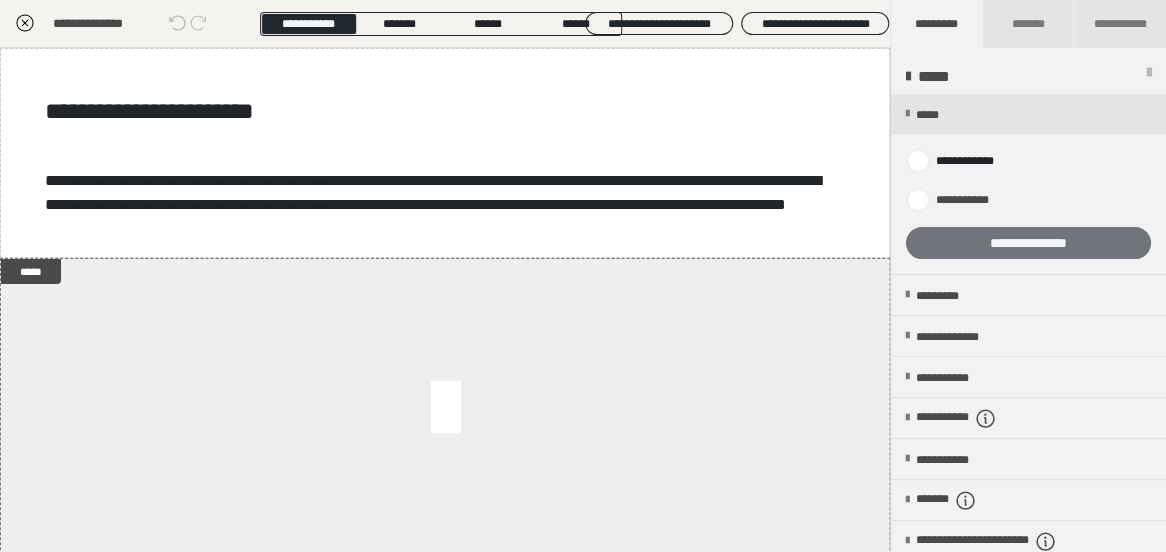 click on "**********" at bounding box center [1028, 243] 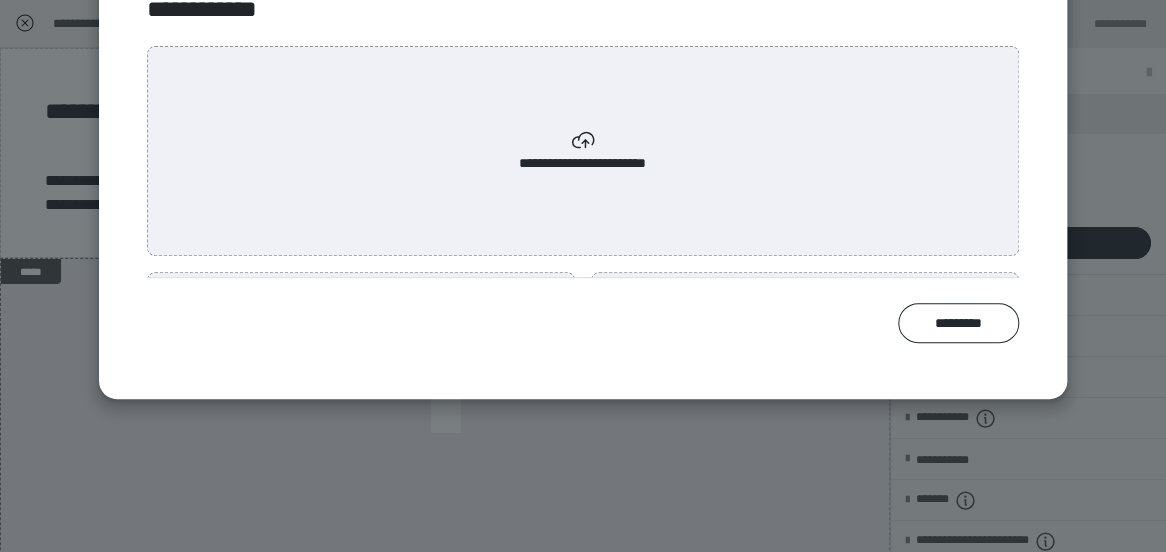 scroll, scrollTop: 117, scrollLeft: 0, axis: vertical 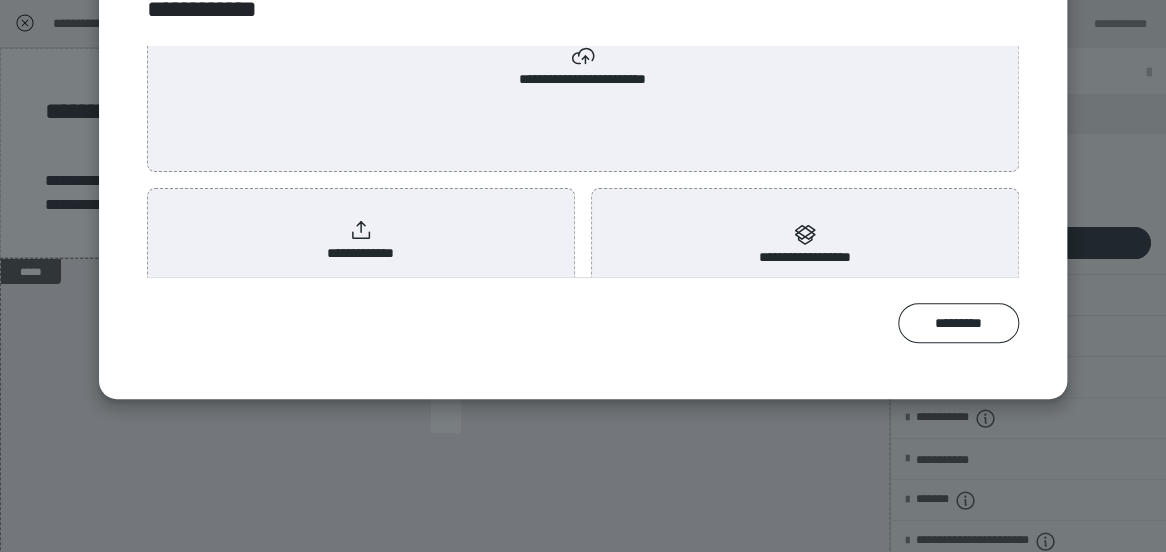 click on "**********" at bounding box center (361, 241) 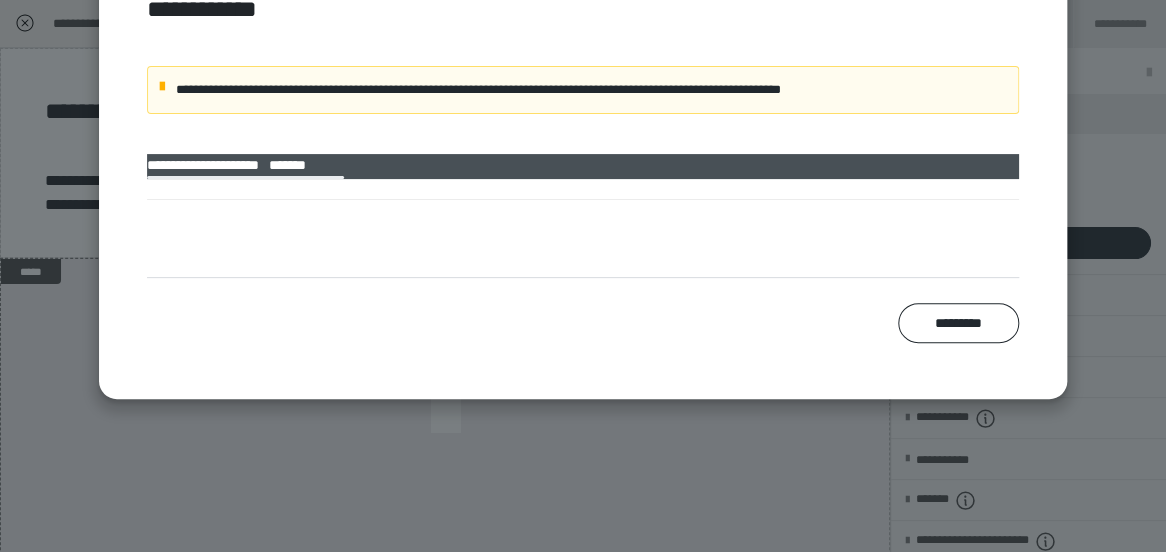 scroll, scrollTop: 0, scrollLeft: 0, axis: both 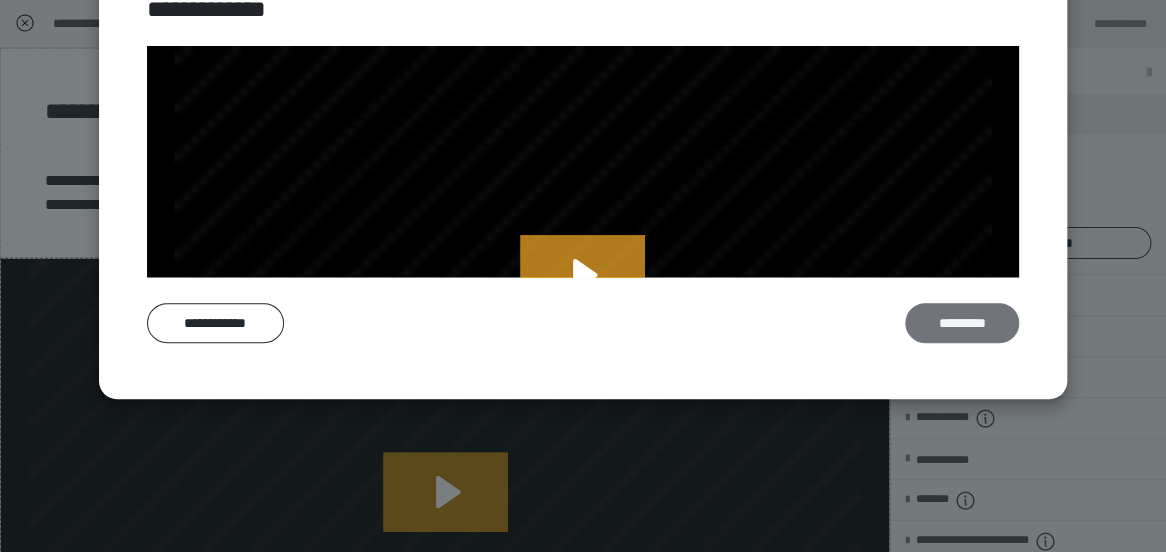 click on "*********" at bounding box center [962, 323] 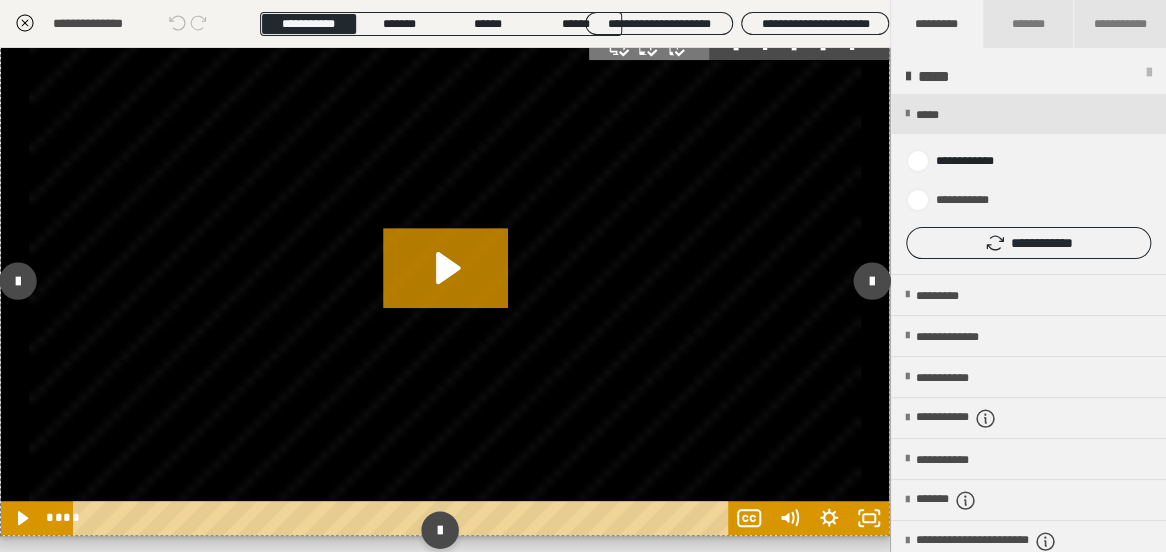 scroll, scrollTop: 221, scrollLeft: 0, axis: vertical 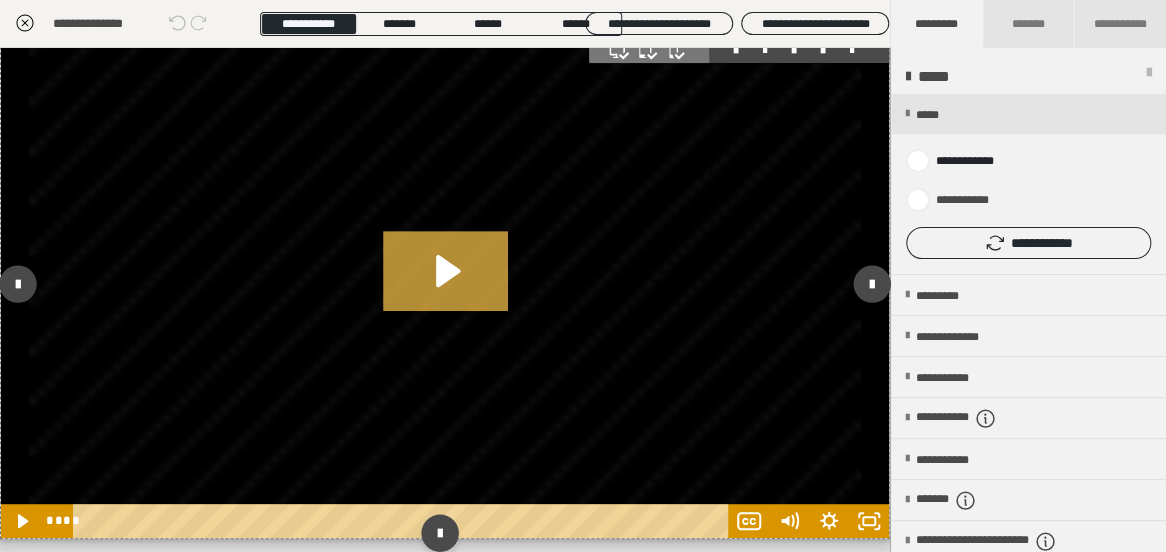 click 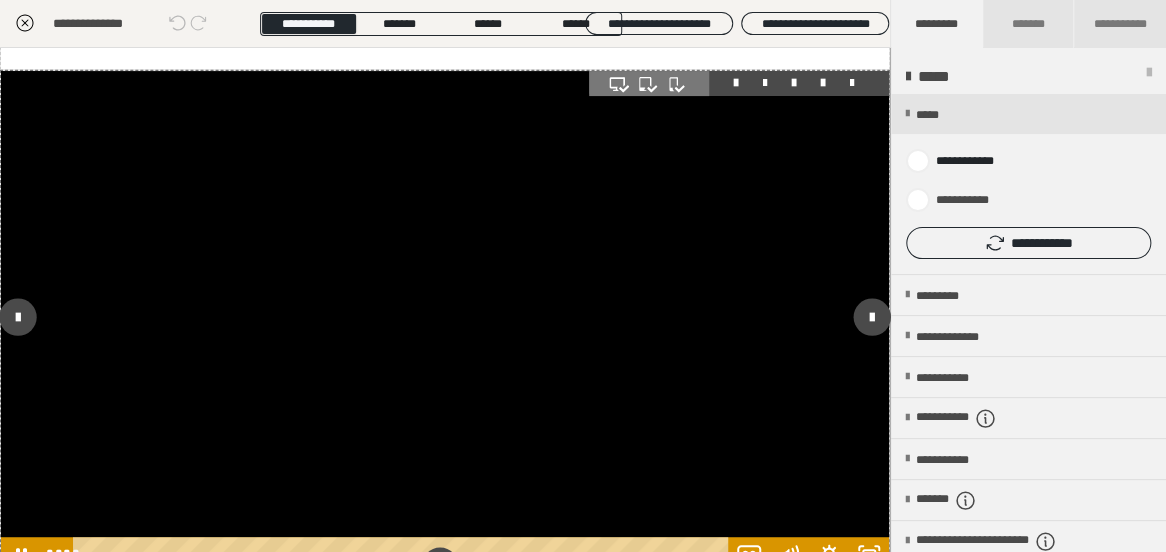 scroll, scrollTop: 240, scrollLeft: 0, axis: vertical 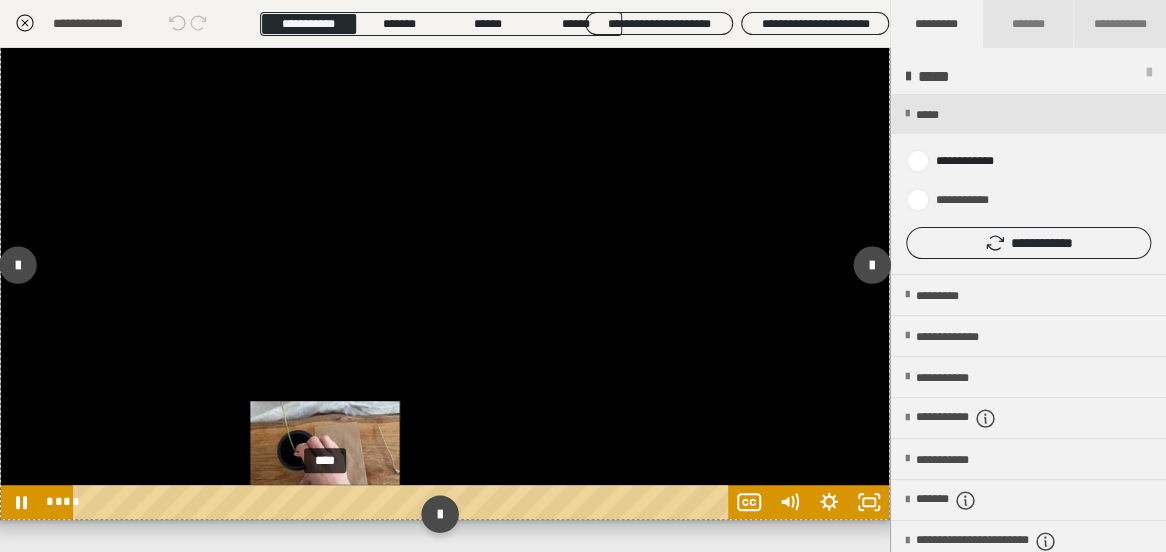 click on "****" at bounding box center [403, 502] 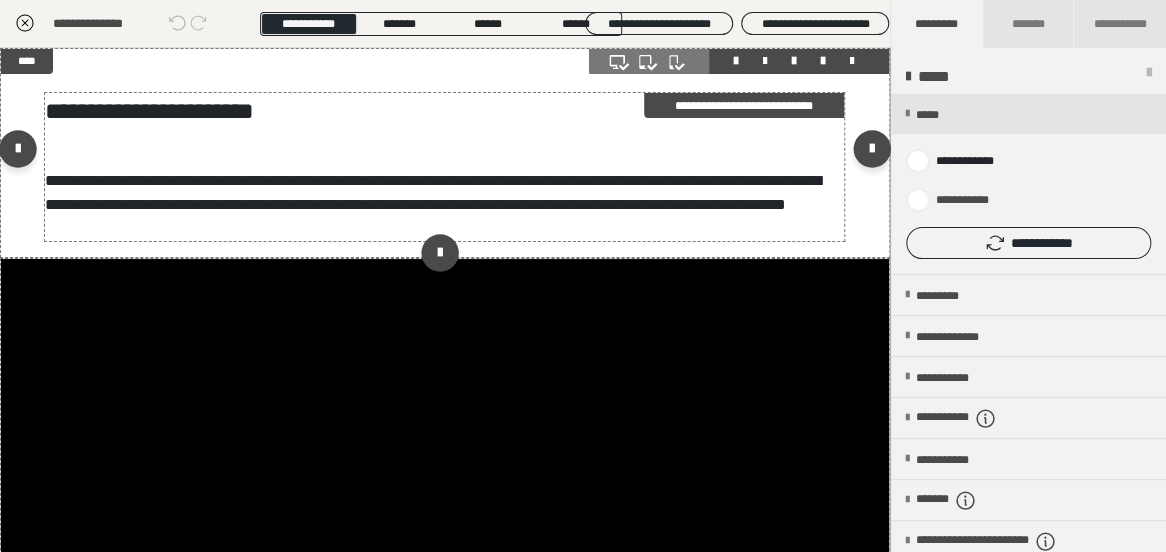 scroll, scrollTop: 0, scrollLeft: 0, axis: both 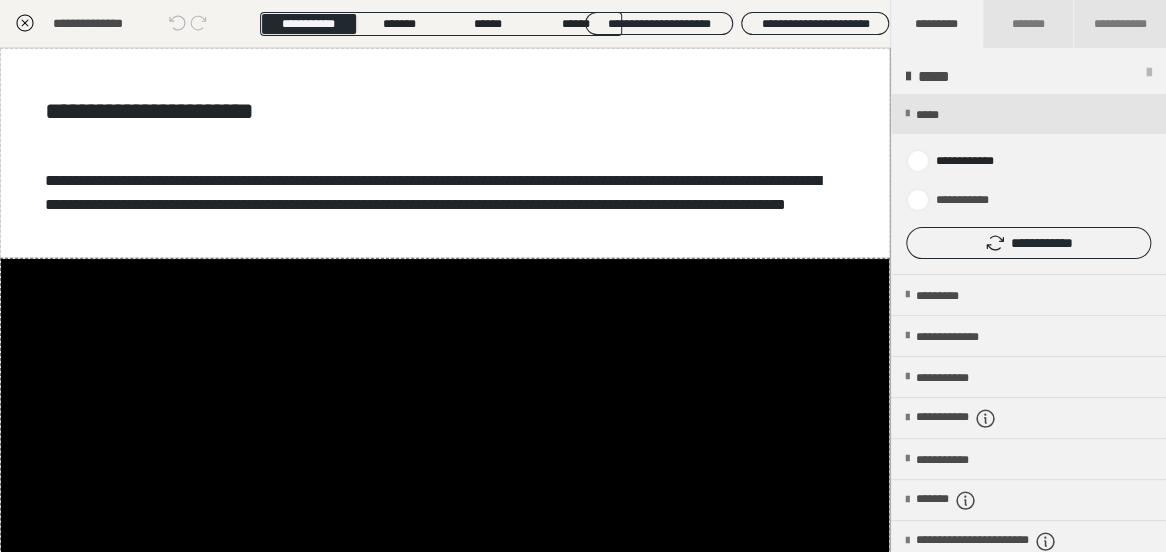 click 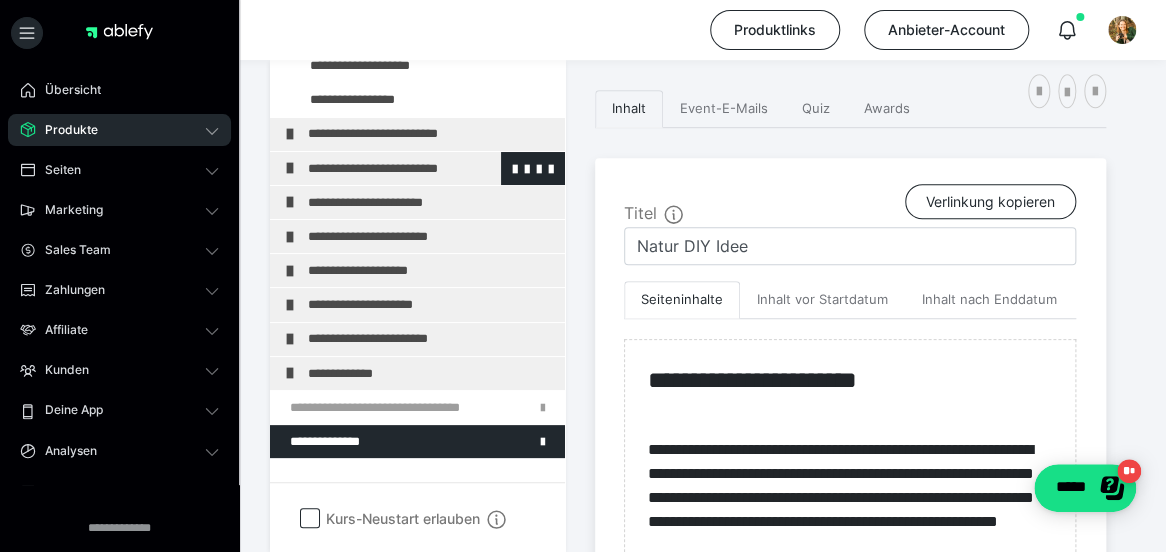 scroll, scrollTop: 172, scrollLeft: 0, axis: vertical 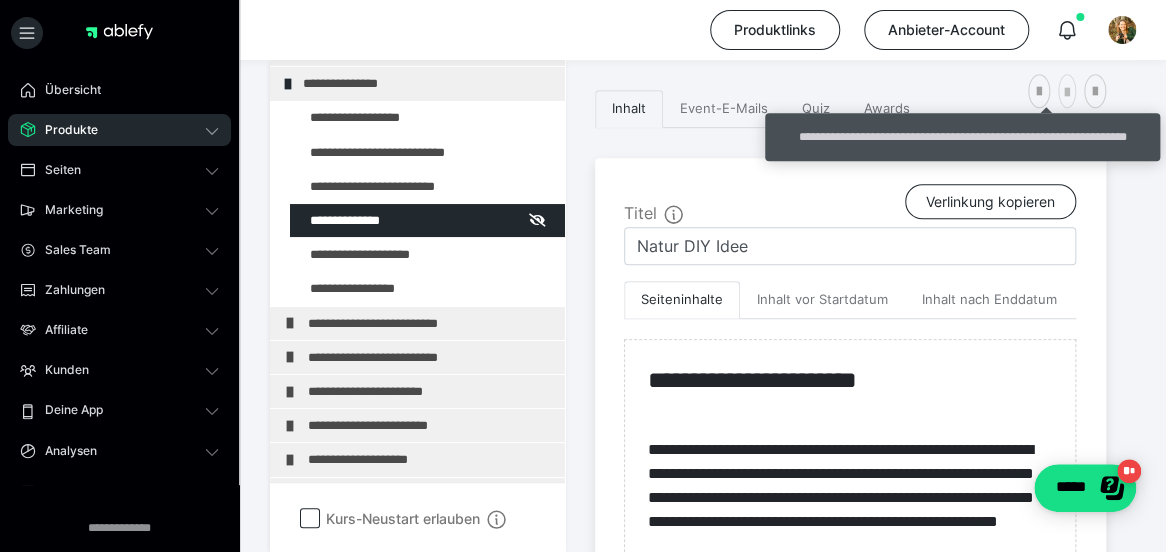 click at bounding box center (1067, 91) 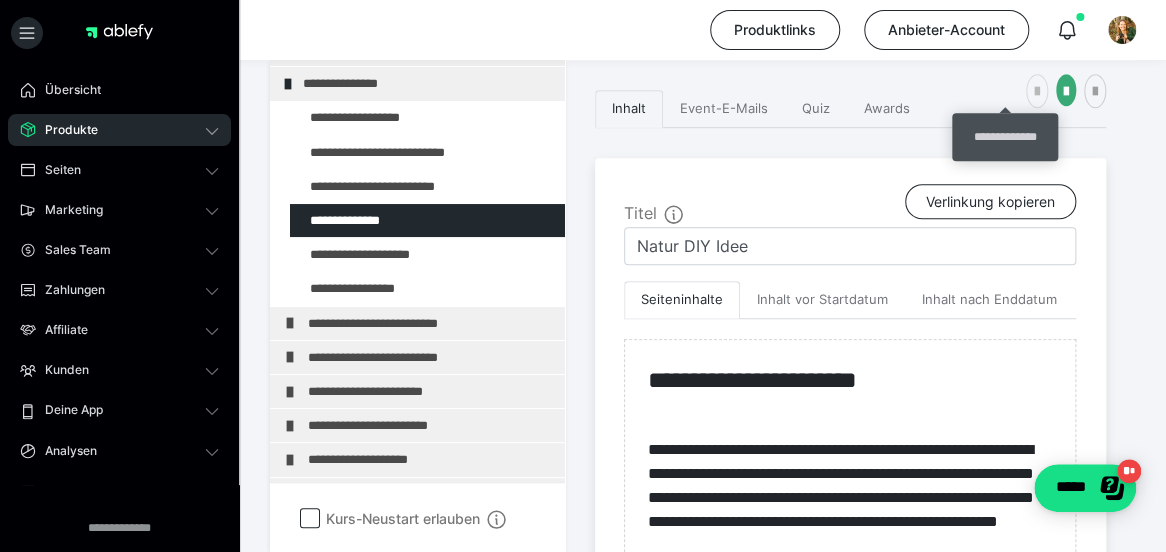 click at bounding box center [1037, 92] 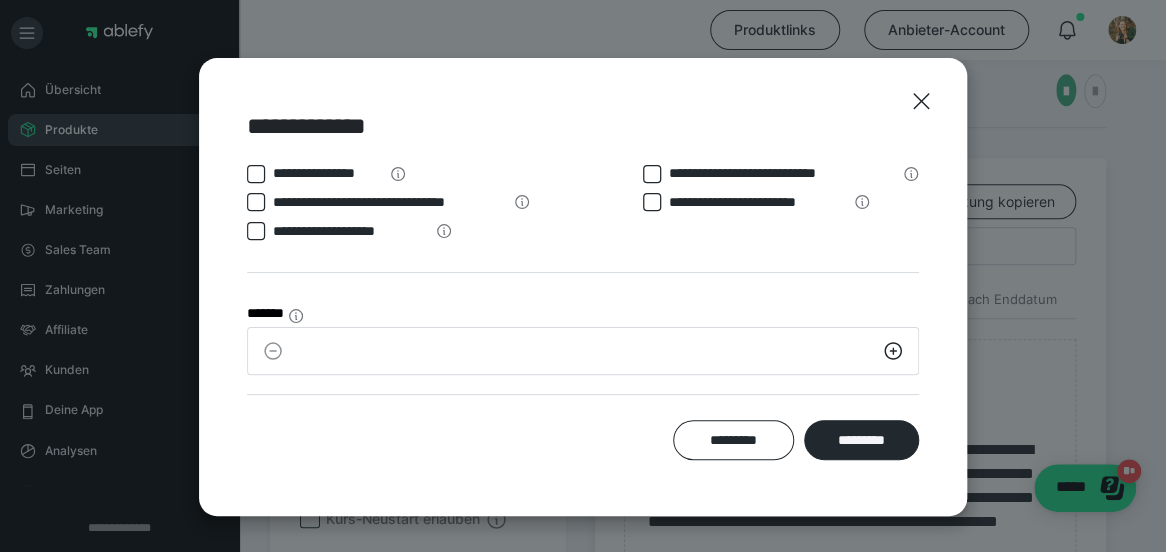 click on "**********" at bounding box center [350, 231] 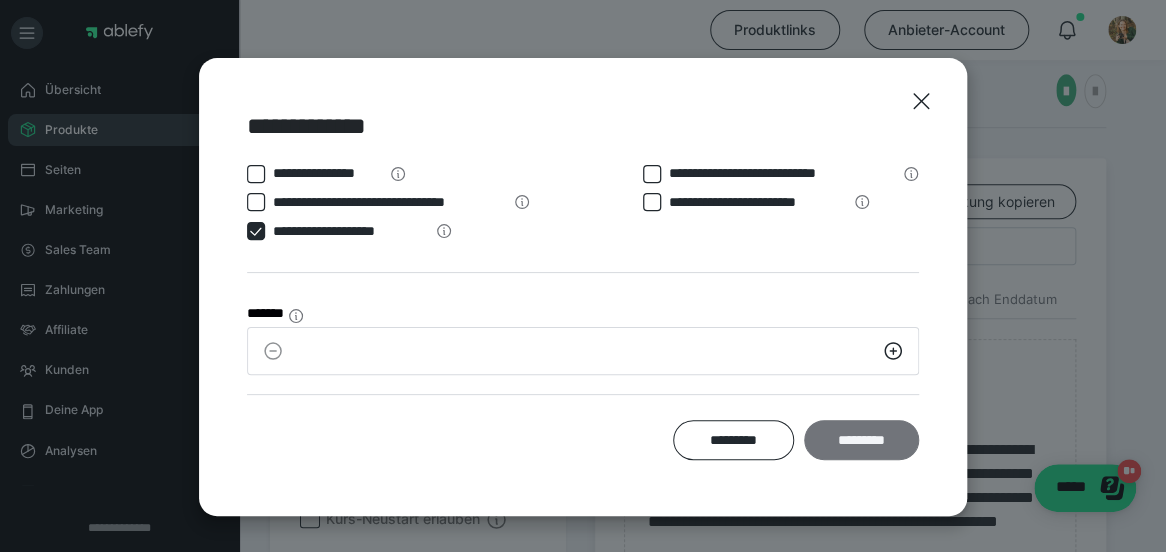 click on "*********" at bounding box center (861, 440) 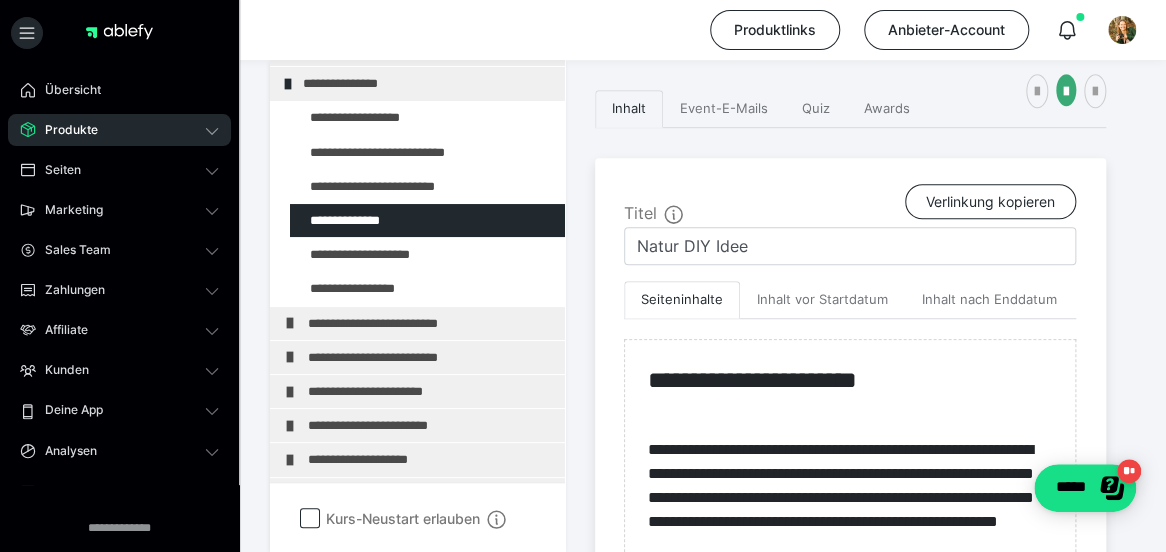 click on "**********" at bounding box center (850, 520) 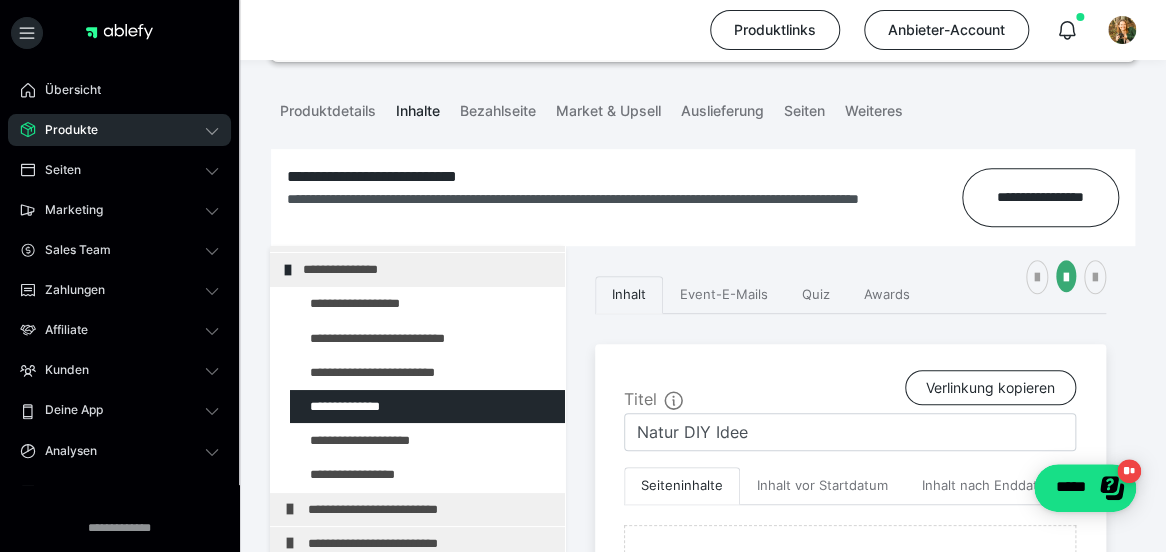 scroll, scrollTop: 223, scrollLeft: 0, axis: vertical 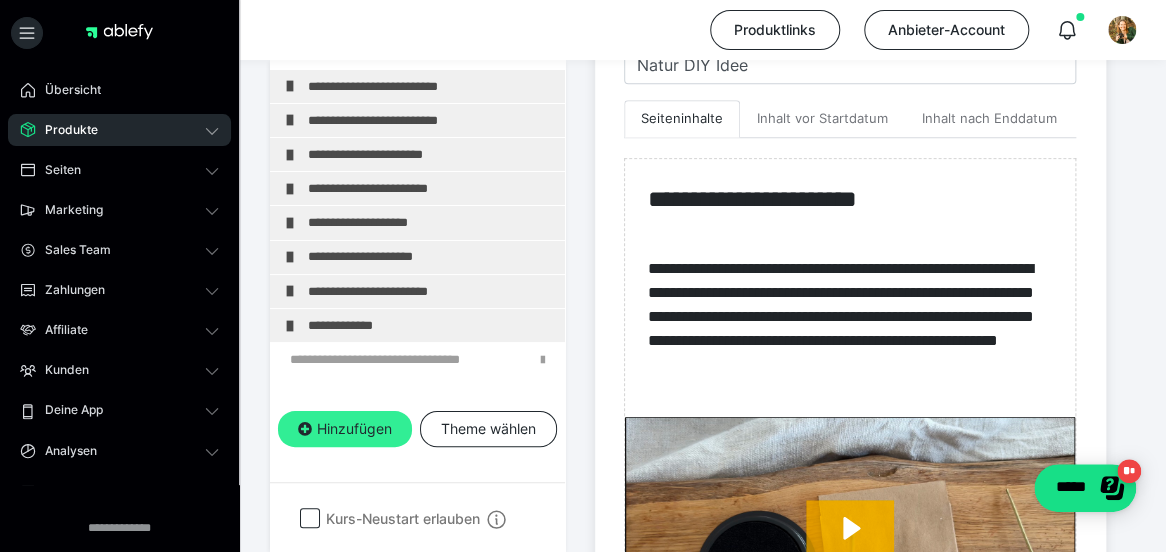 click on "Hinzufügen" at bounding box center [345, 429] 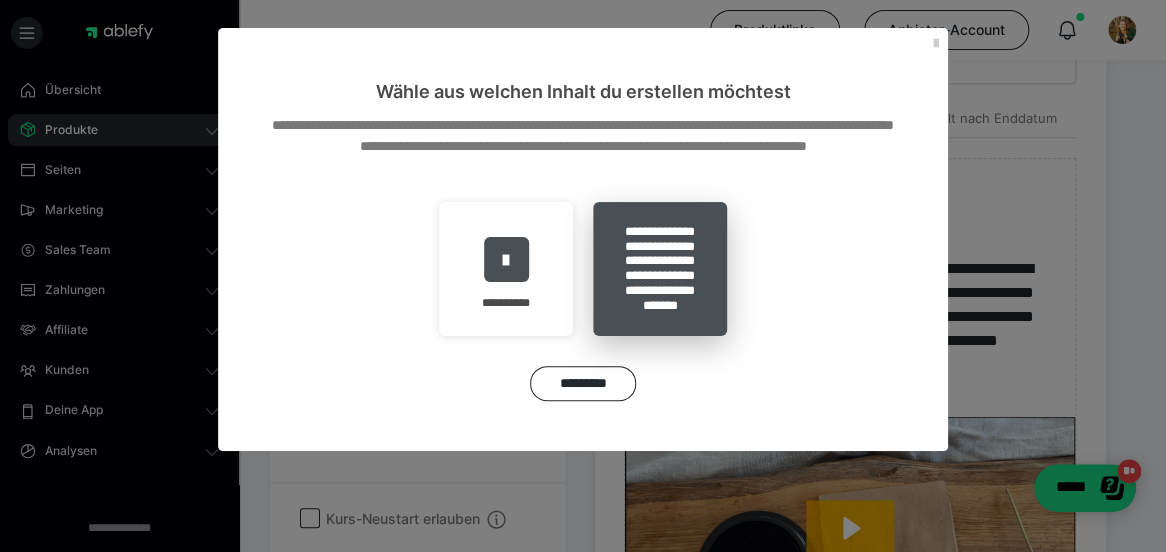 click on "**********" at bounding box center (660, 269) 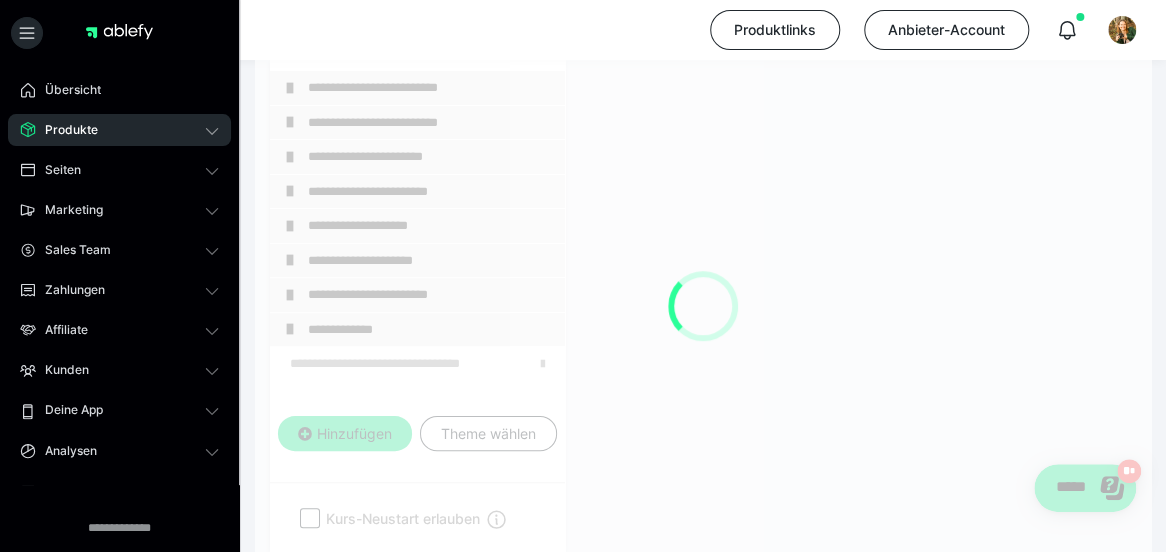 scroll, scrollTop: 410, scrollLeft: 0, axis: vertical 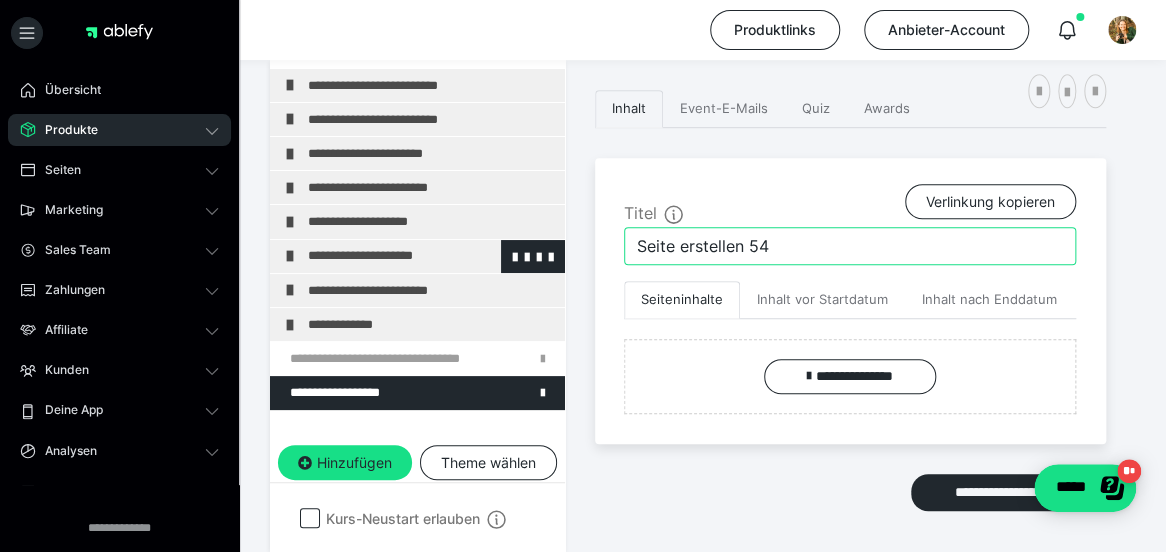 drag, startPoint x: 790, startPoint y: 243, endPoint x: 533, endPoint y: 243, distance: 257 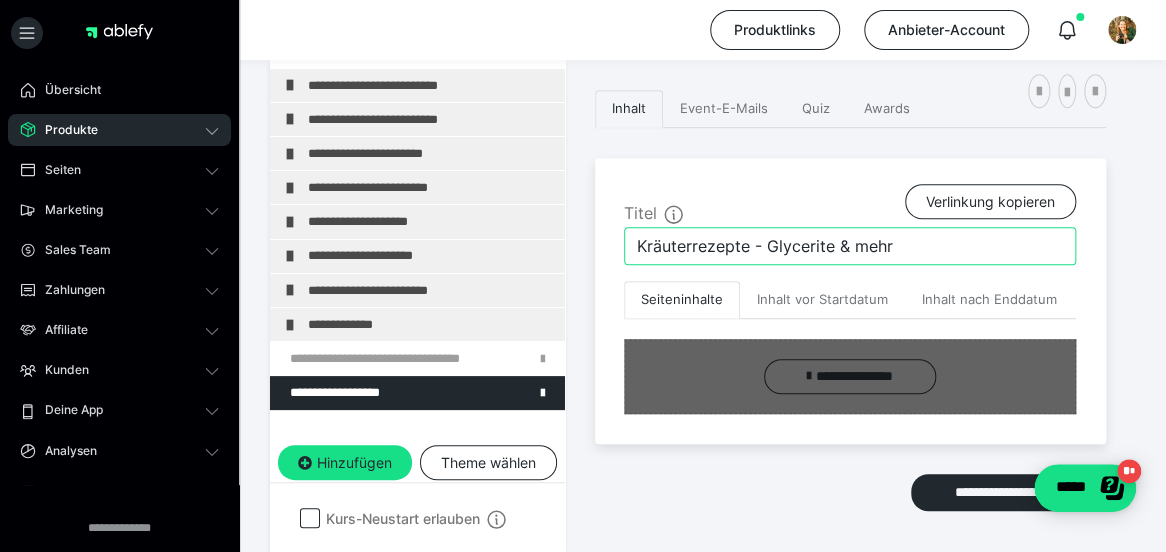 type on "Kräuterrezepte - Glycerite & mehr" 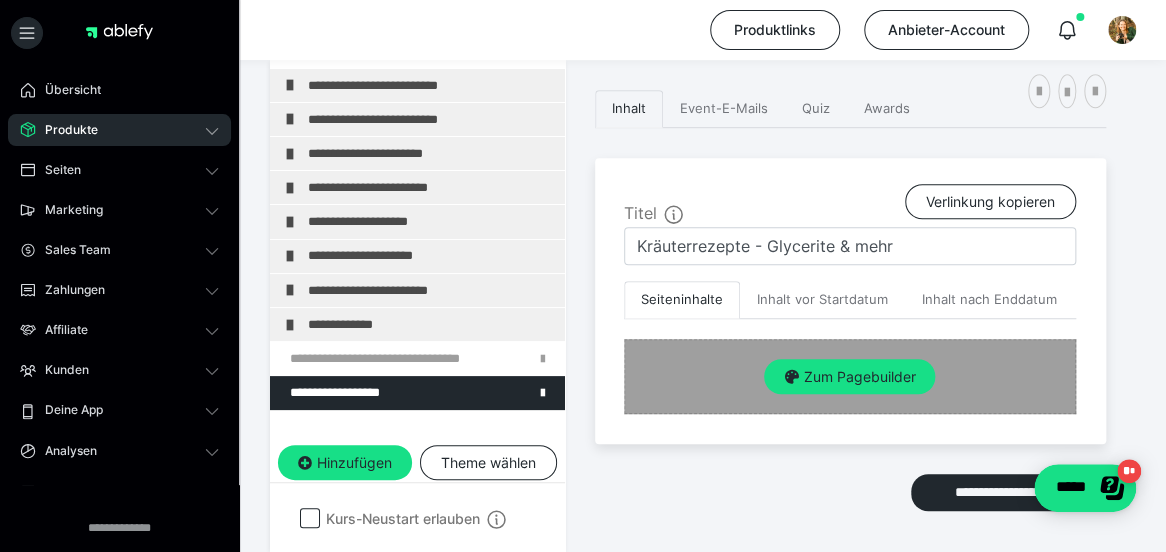 click on "Zum Pagebuilder" at bounding box center (850, 376) 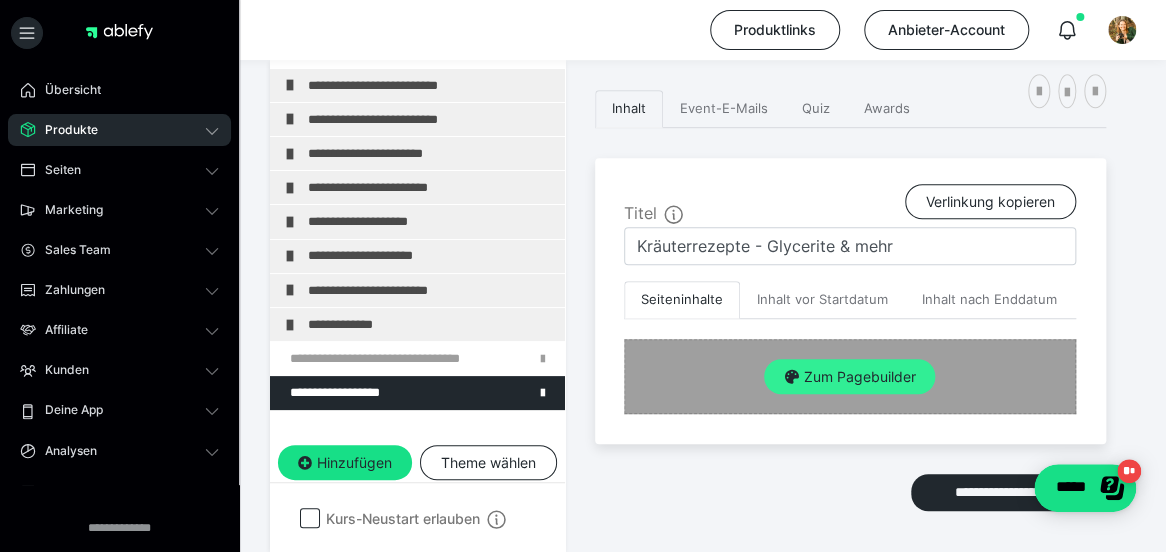 click on "Zum Pagebuilder" at bounding box center (849, 377) 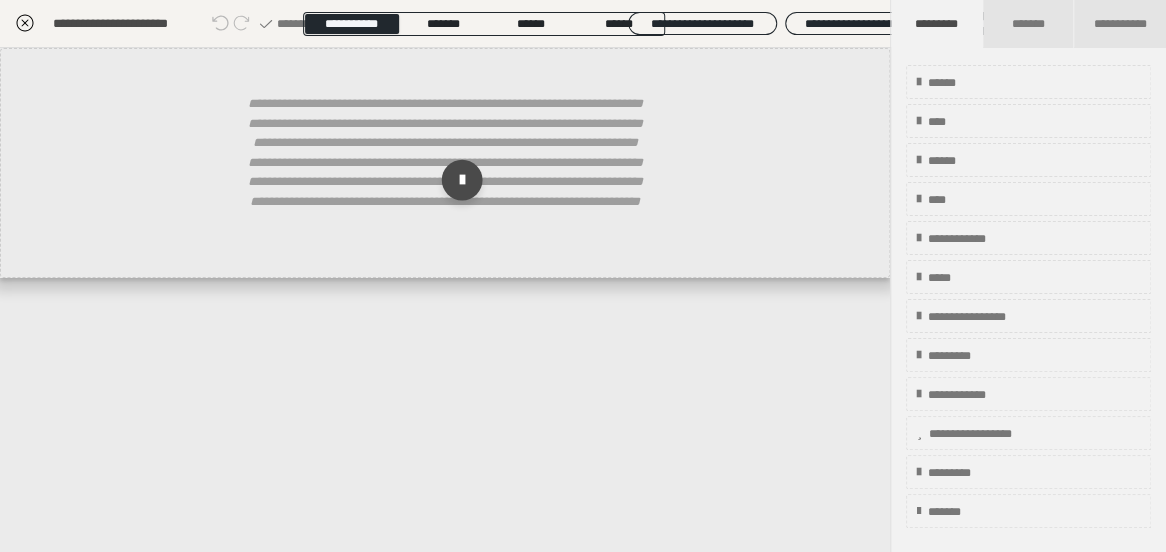click at bounding box center (462, 180) 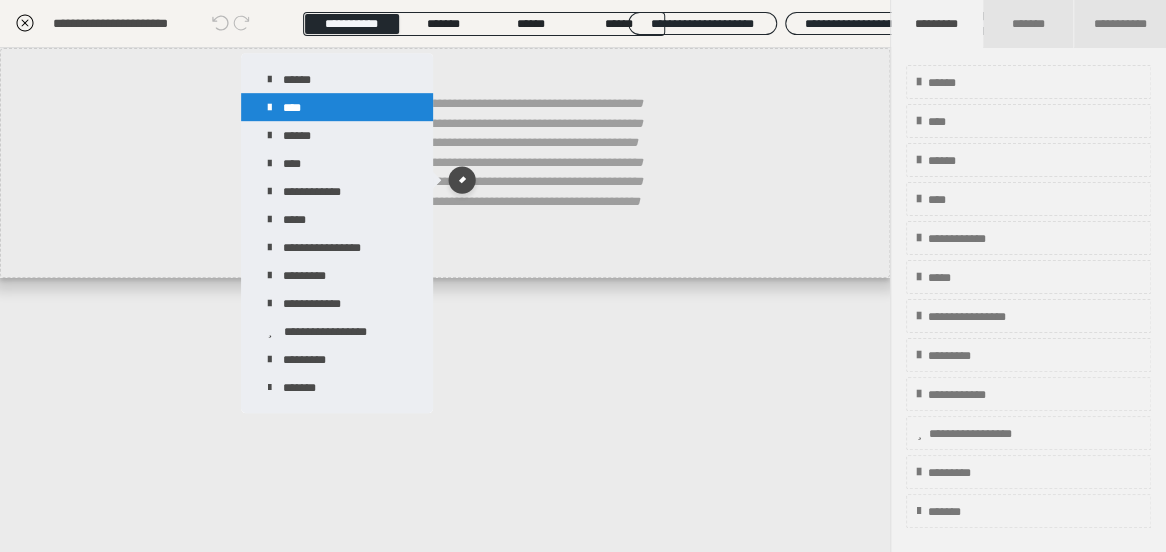click on "****" at bounding box center (337, 107) 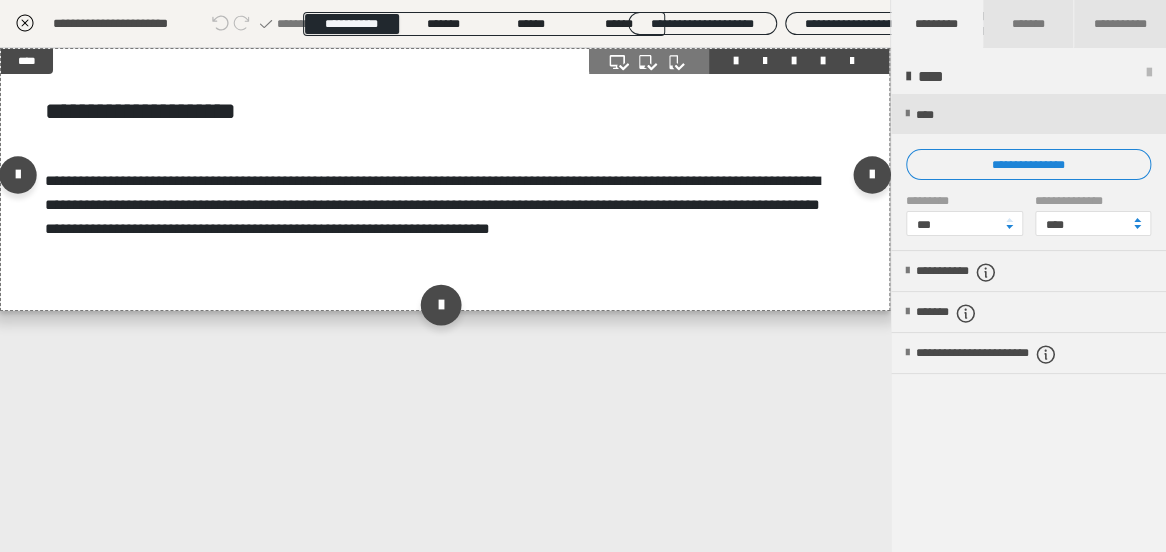 click at bounding box center (440, 305) 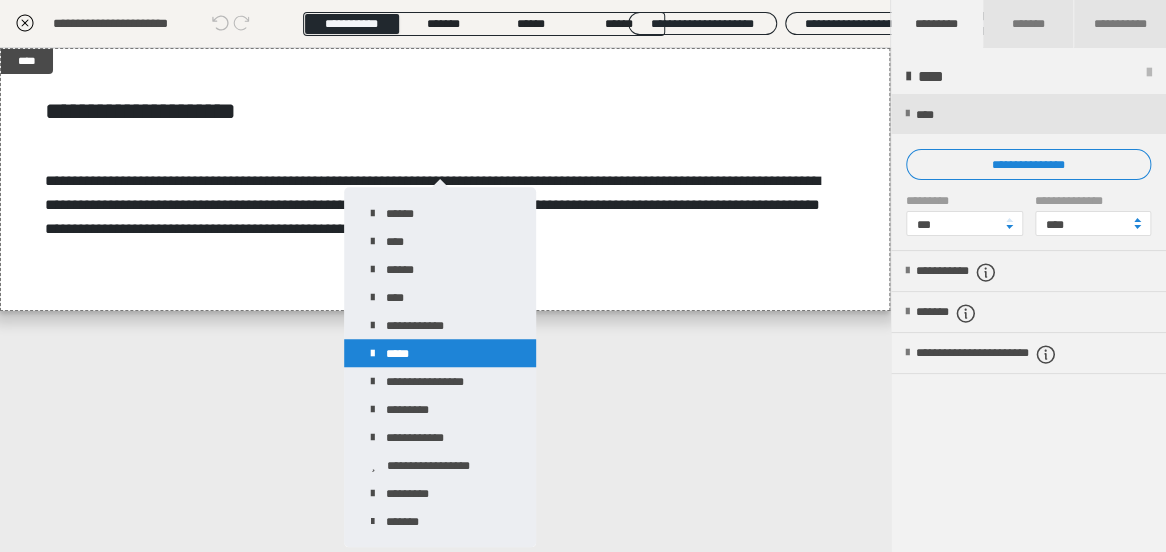 click on "*****" at bounding box center (440, 353) 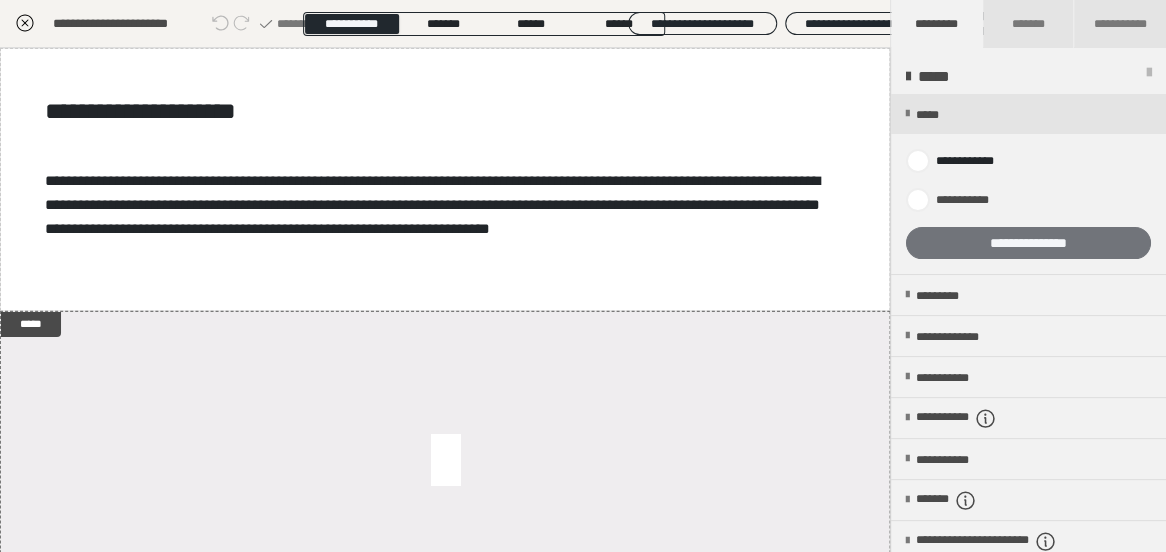 click on "**********" at bounding box center [1028, 243] 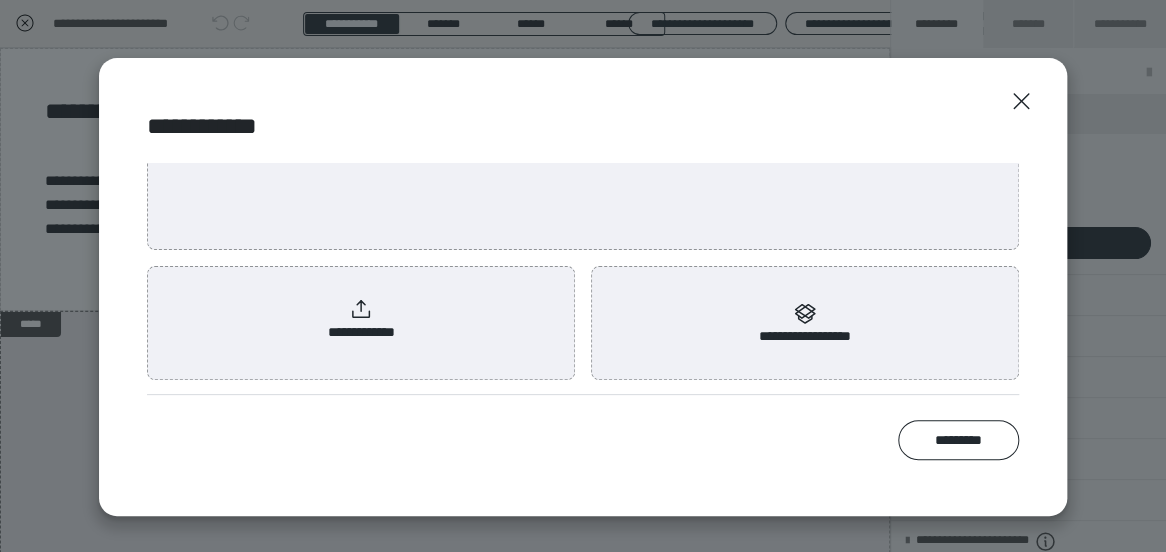 click on "**********" at bounding box center [361, 320] 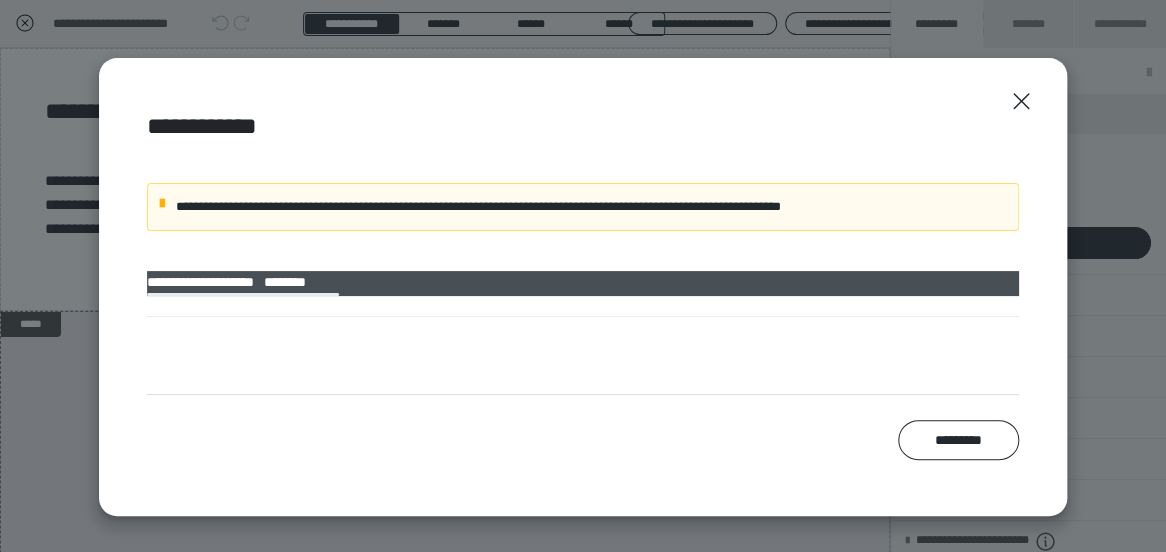 scroll, scrollTop: 0, scrollLeft: 0, axis: both 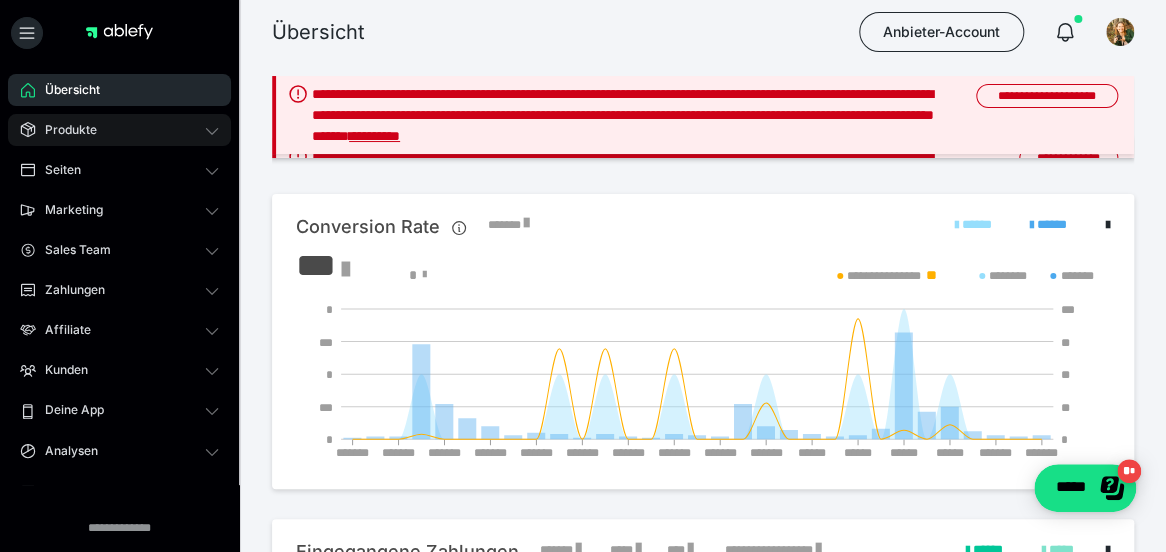 click on "Produkte" at bounding box center [119, 130] 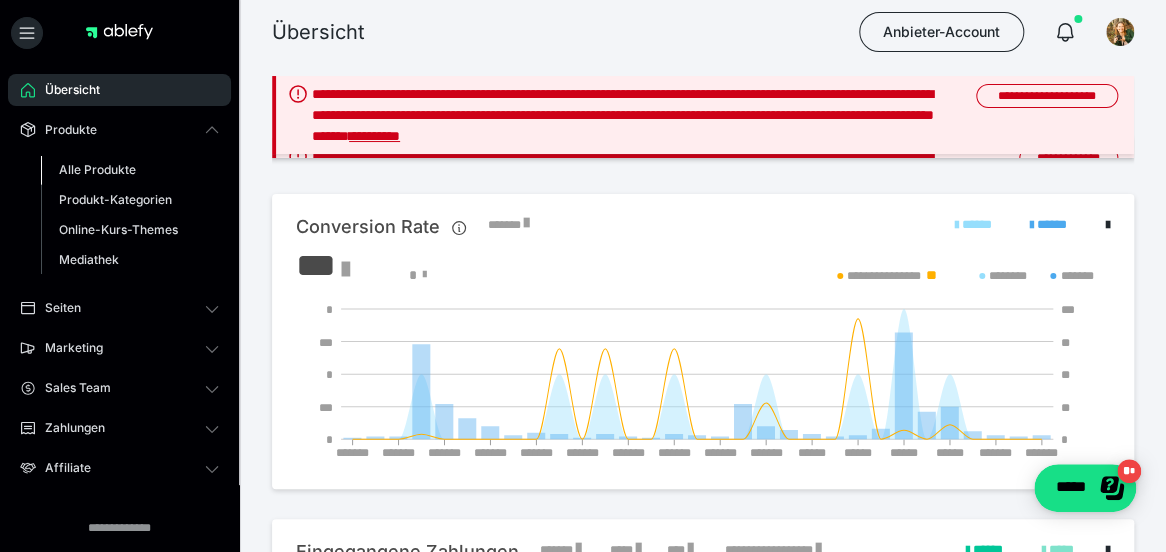 click on "Alle Produkte" at bounding box center (97, 169) 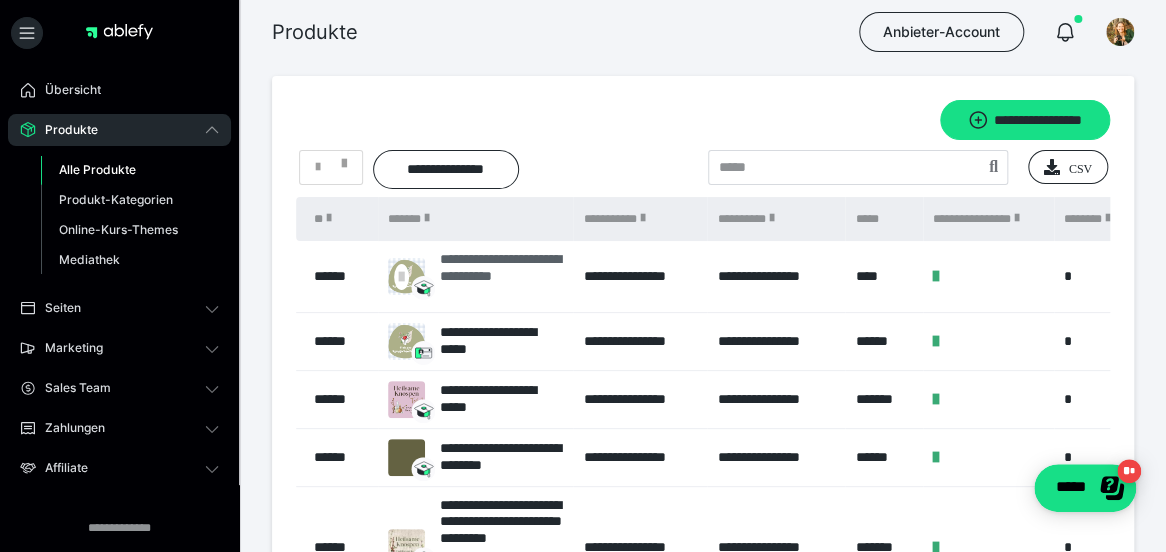 click on "**********" at bounding box center [501, 276] 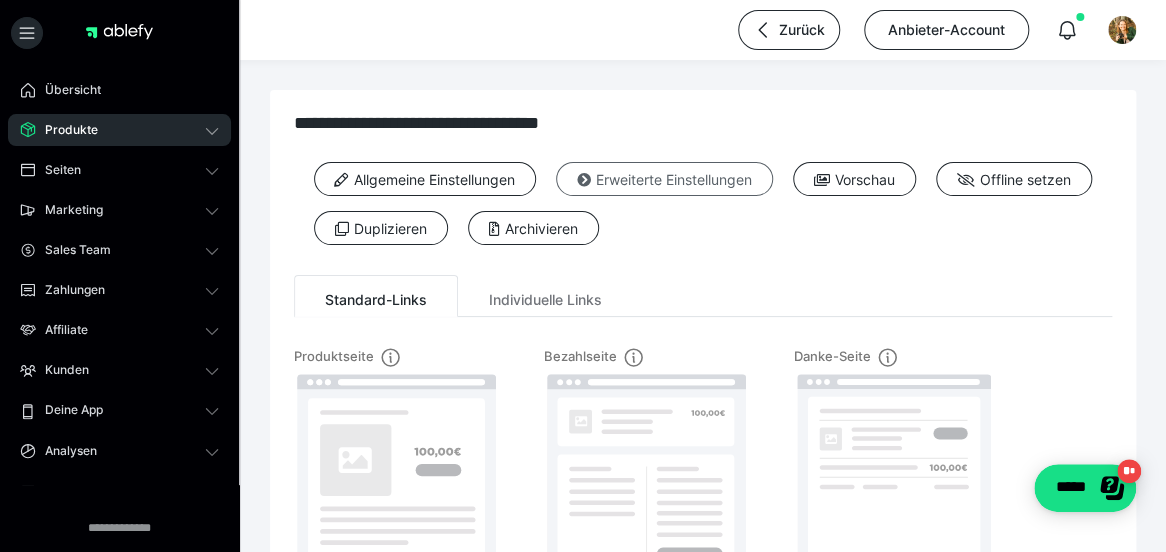 click at bounding box center (584, 180) 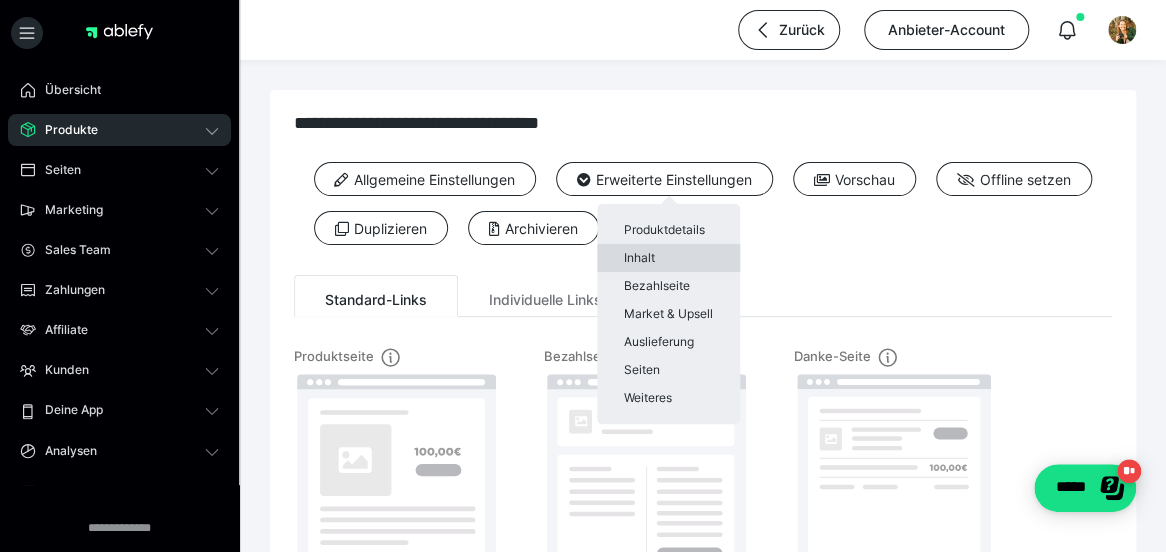 click on "Inhalt" at bounding box center (668, 258) 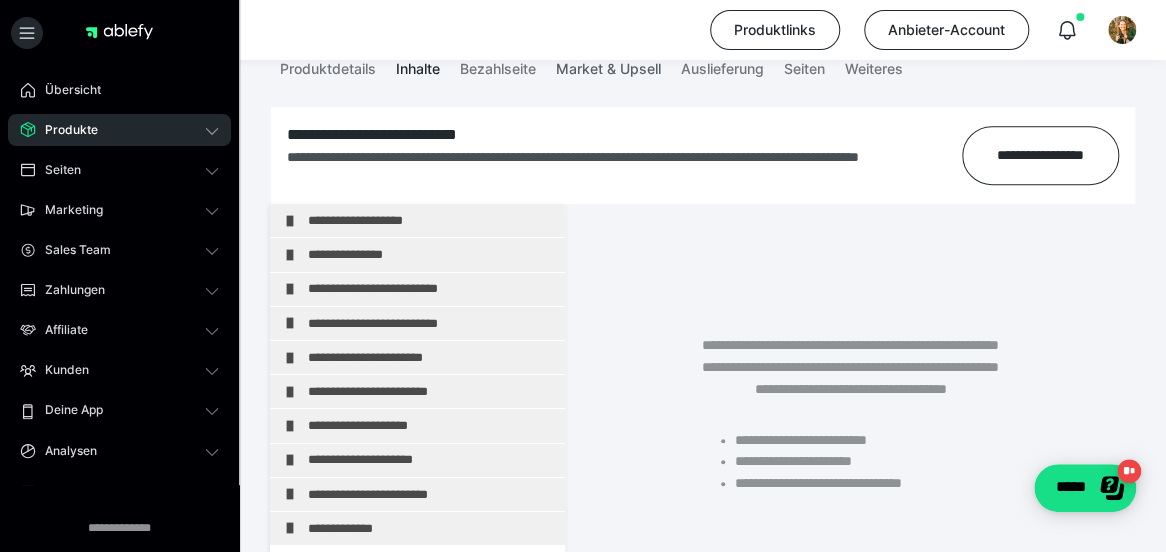 scroll, scrollTop: 270, scrollLeft: 0, axis: vertical 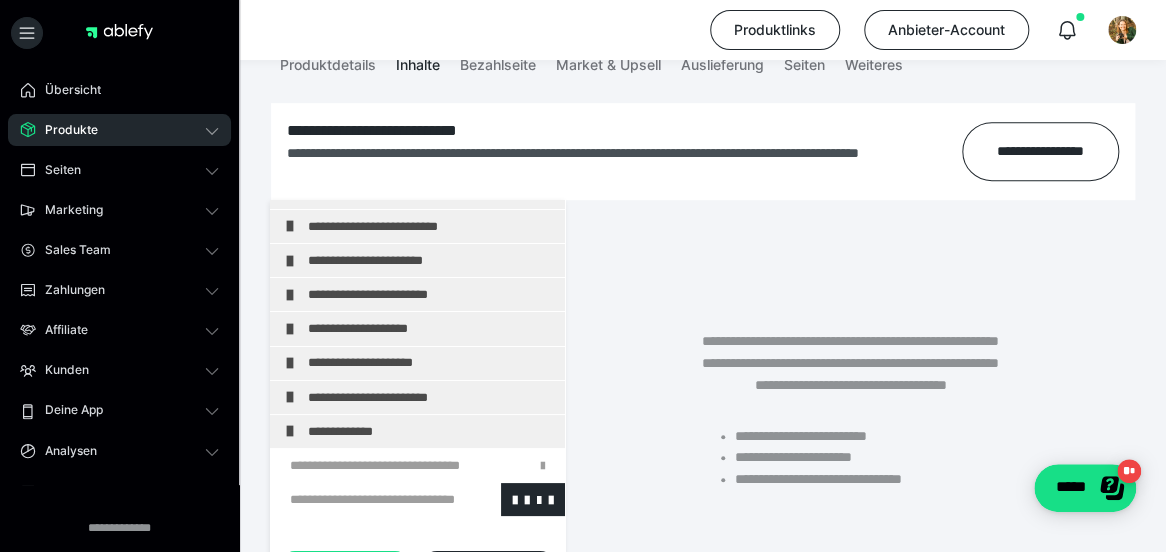 click at bounding box center [365, 499] 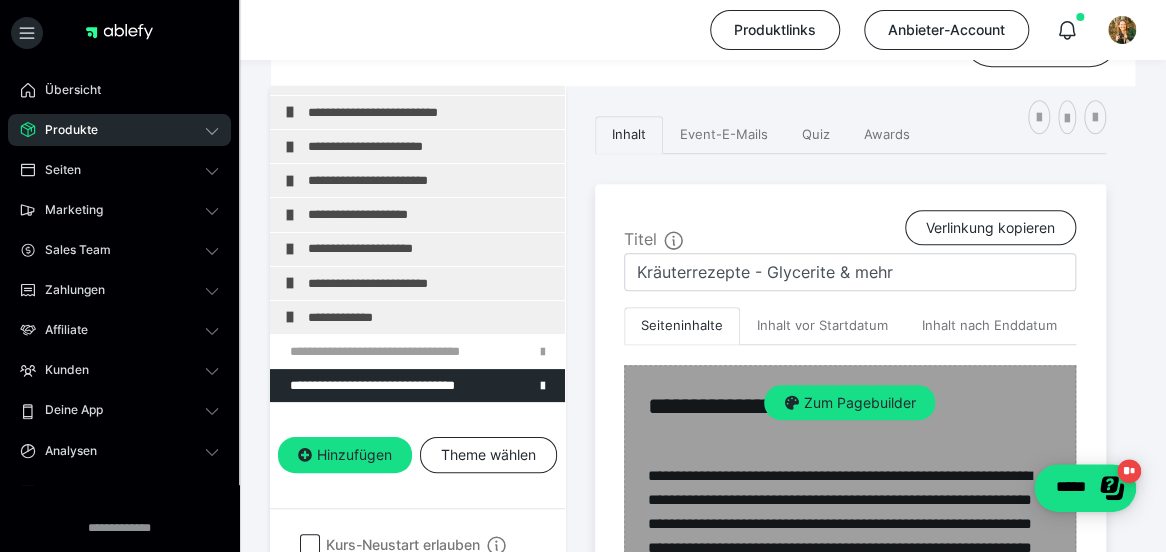 scroll, scrollTop: 404, scrollLeft: 0, axis: vertical 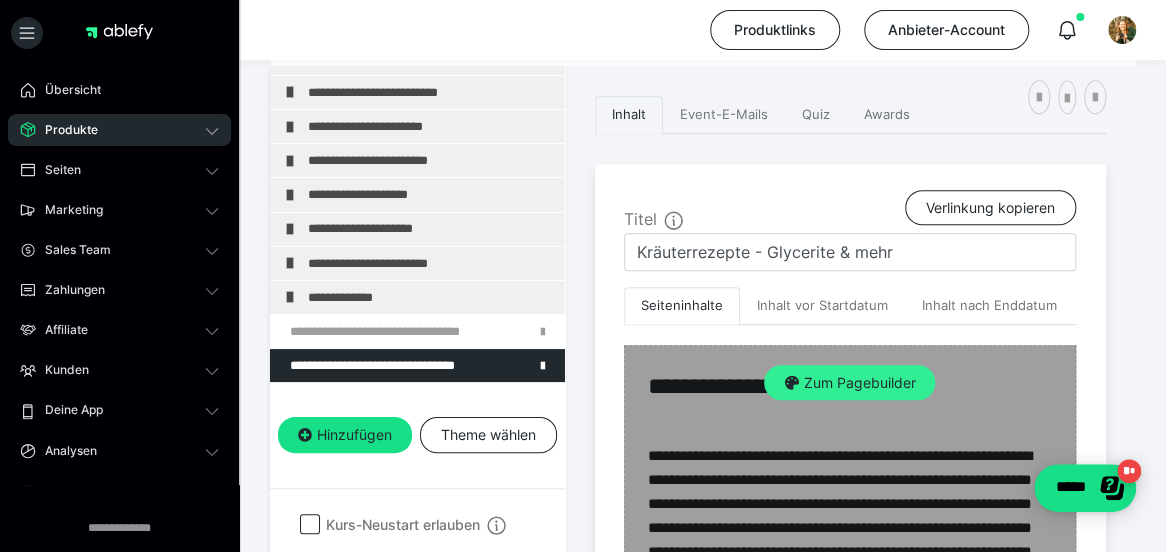 click on "Zum Pagebuilder" at bounding box center [849, 383] 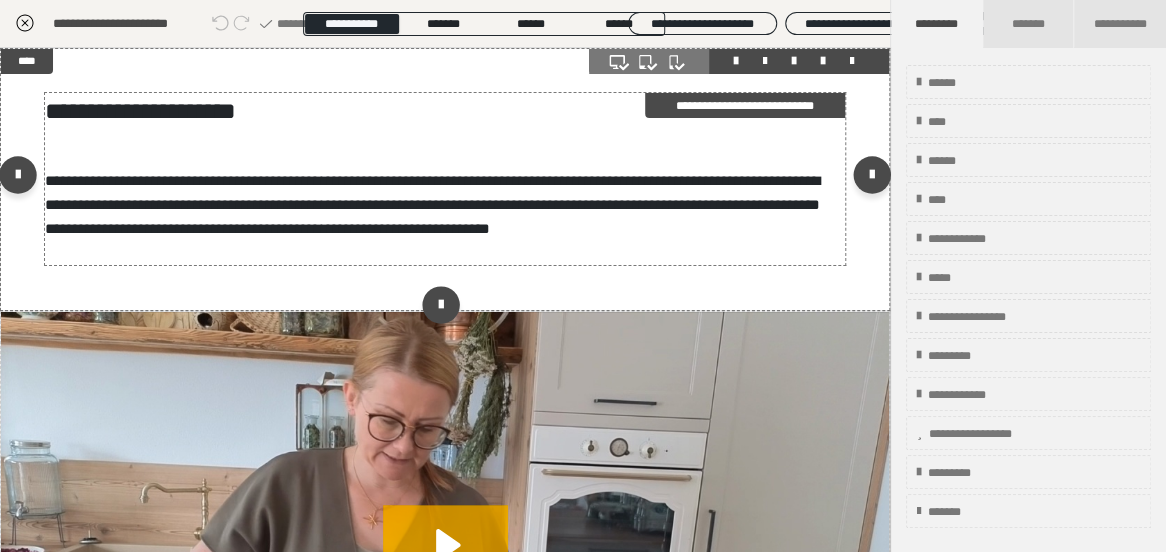 click on "**********" at bounding box center (444, 179) 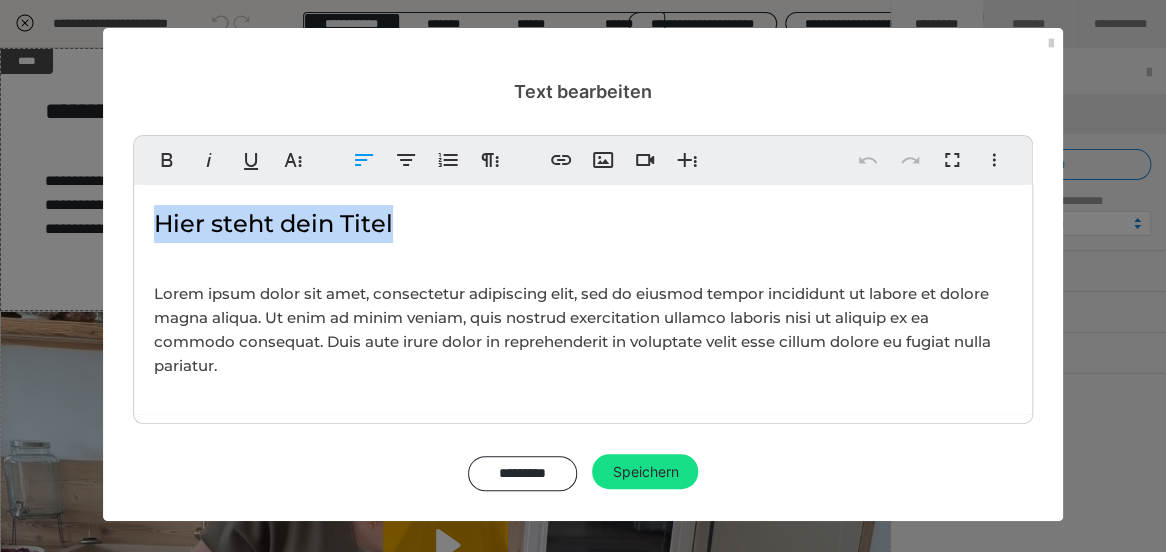 drag, startPoint x: 423, startPoint y: 212, endPoint x: 128, endPoint y: 207, distance: 295.04236 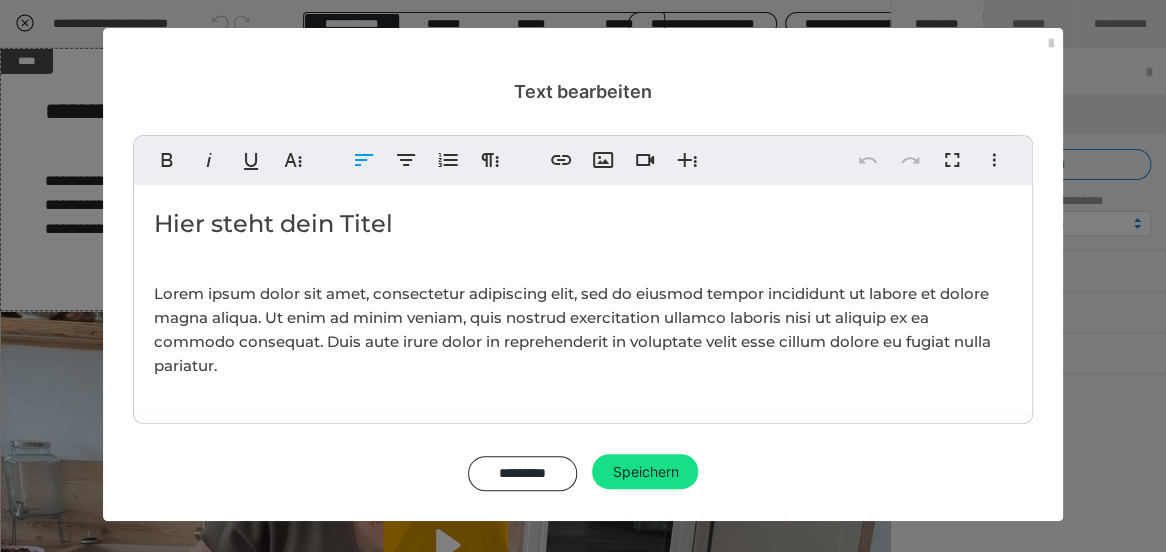 type 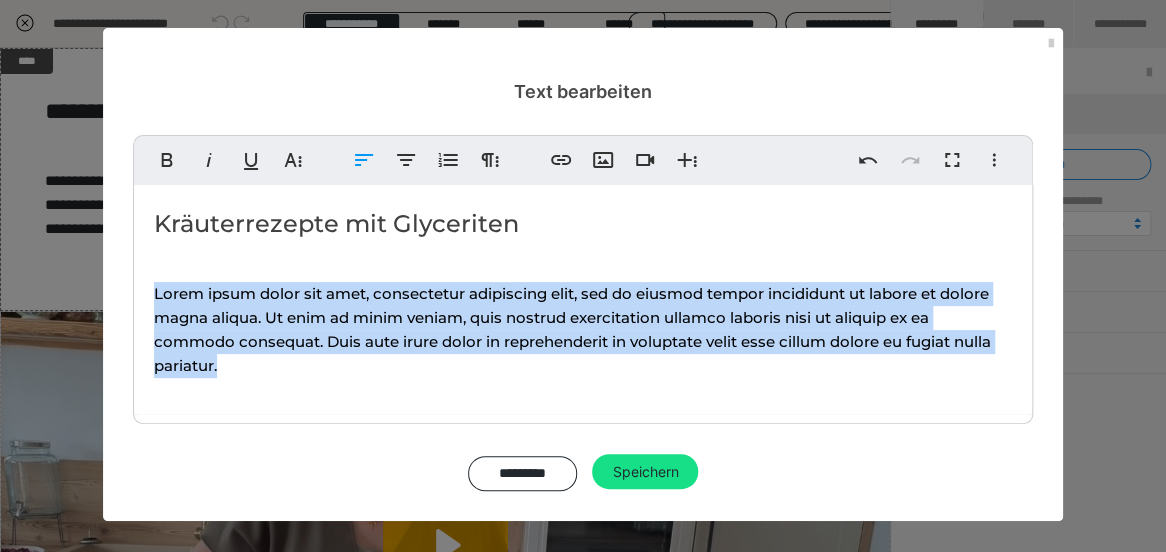 drag, startPoint x: 242, startPoint y: 367, endPoint x: 125, endPoint y: 287, distance: 141.73567 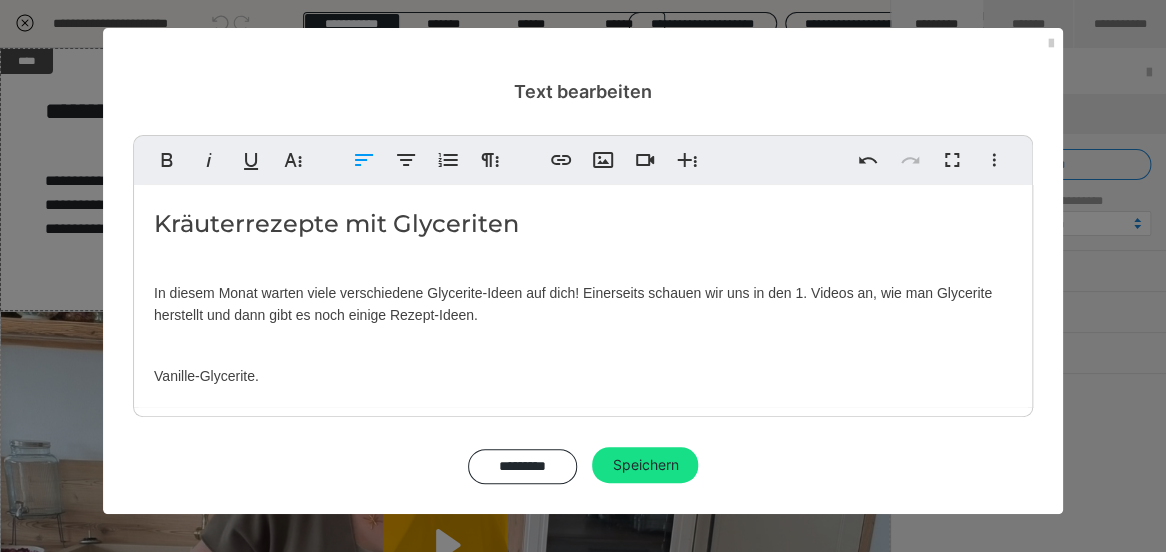 click on "In diesem Monat warten viele verschiedene Glycerite-Ideen auf dich! Einerseits schauen wir uns in den 1. Videos an, wie man Glycerite herstellt und dann gibt es noch einige Rezept-Ideen." at bounding box center [583, 304] 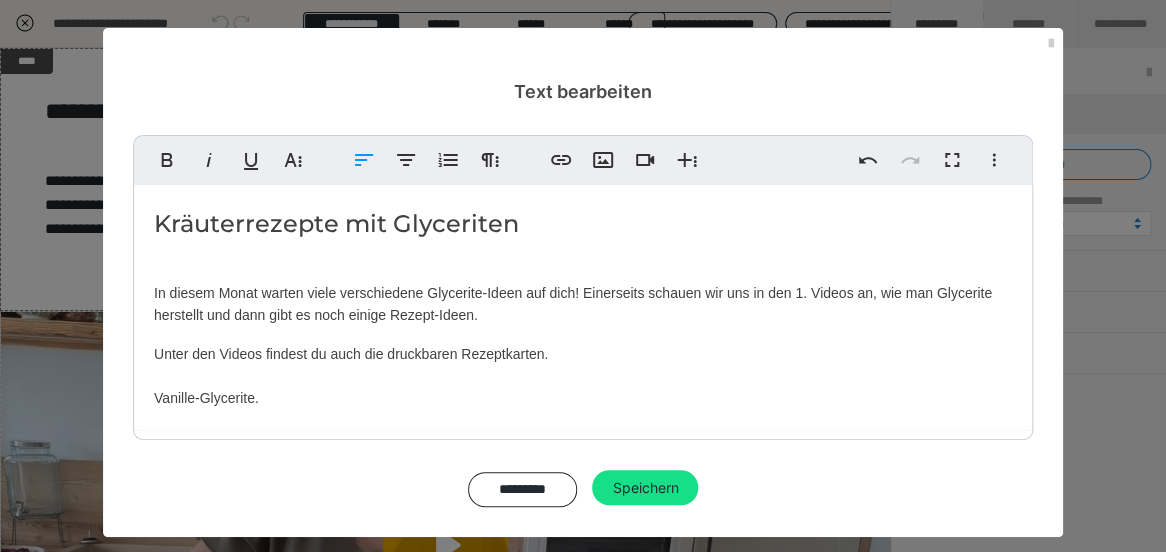 click on "In diesem Monat warten viele verschiedene Glycerite-Ideen auf dich! Einerseits schauen wir uns in den 1. Videos an, wie man Glycerite herstellt und dann gibt es noch einige Rezept-Ideen." at bounding box center (583, 304) 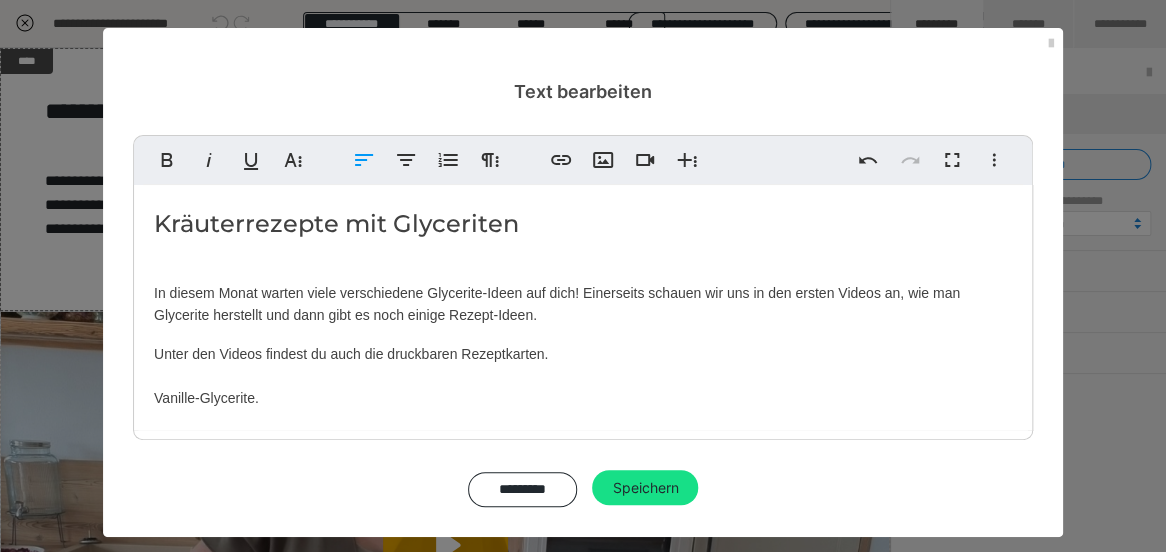 click on "In diesem Monat warten viele verschiedene Glycerite-Ideen auf dich! Einerseits schauen wir uns in den ersten Videos an, wie man Glycerite herstellt und dann gibt es noch einige Rezept-Ideen." at bounding box center (583, 304) 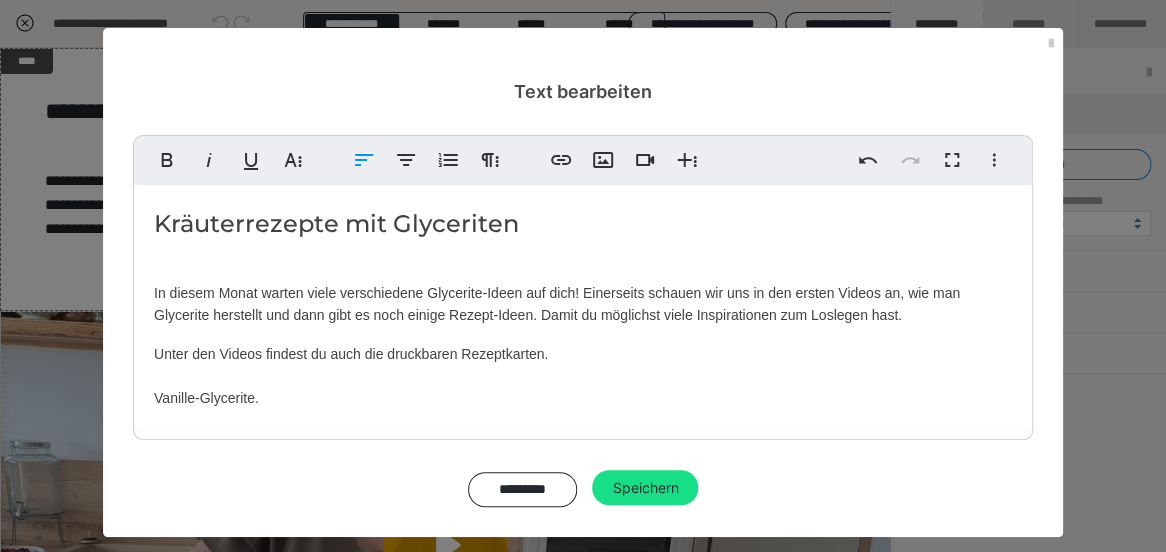 click on "Kräuterrezepte mit Glyceriten In diesem Monat warten viele verschiedene Glycerite-Ideen auf dich! Einerseits schauen wir uns in den ersten Videos an, wie man Glycerite herstellt und dann gibt es noch einige Rezept-Ideen. Damit du möglichst viele Inspirationen zum Loslegen hast. Unter den Videos findest du auch die druckbaren Rezeptkarten. Vanille-Glycerite." at bounding box center [583, 307] 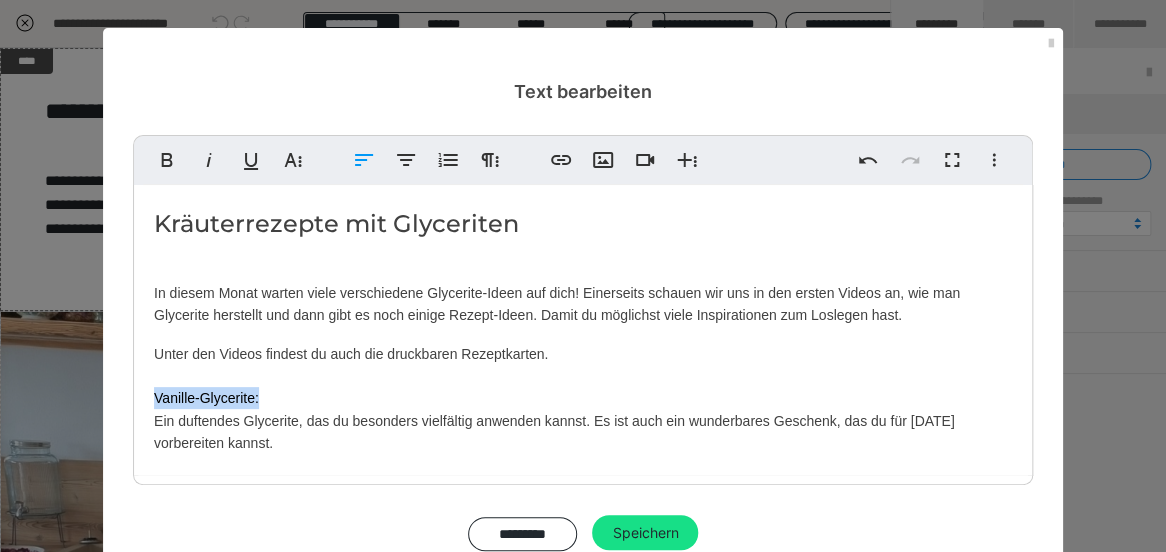 drag, startPoint x: 269, startPoint y: 399, endPoint x: 150, endPoint y: 395, distance: 119.06721 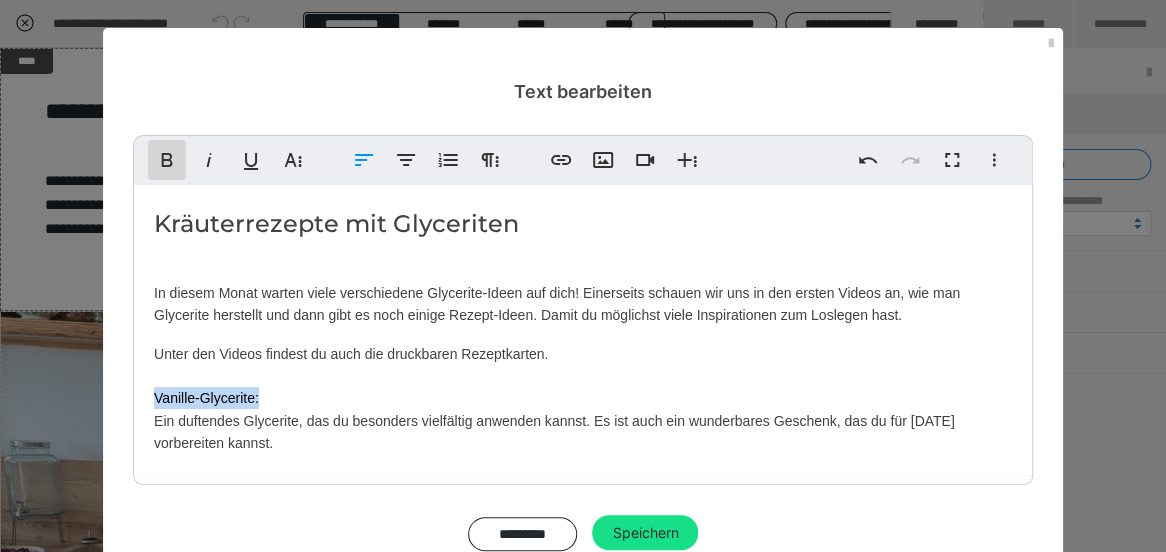 click 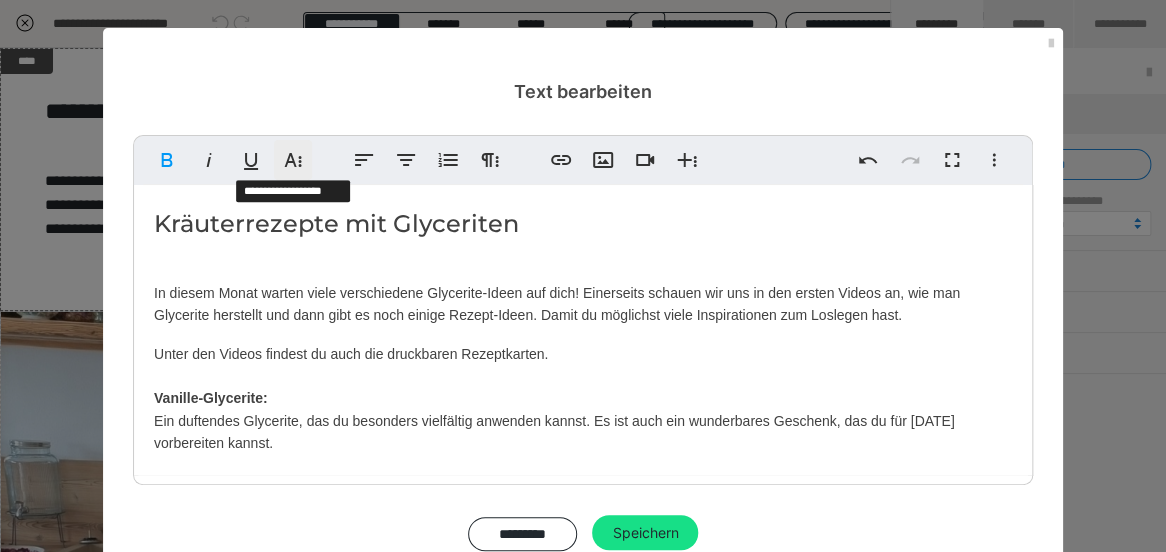 click 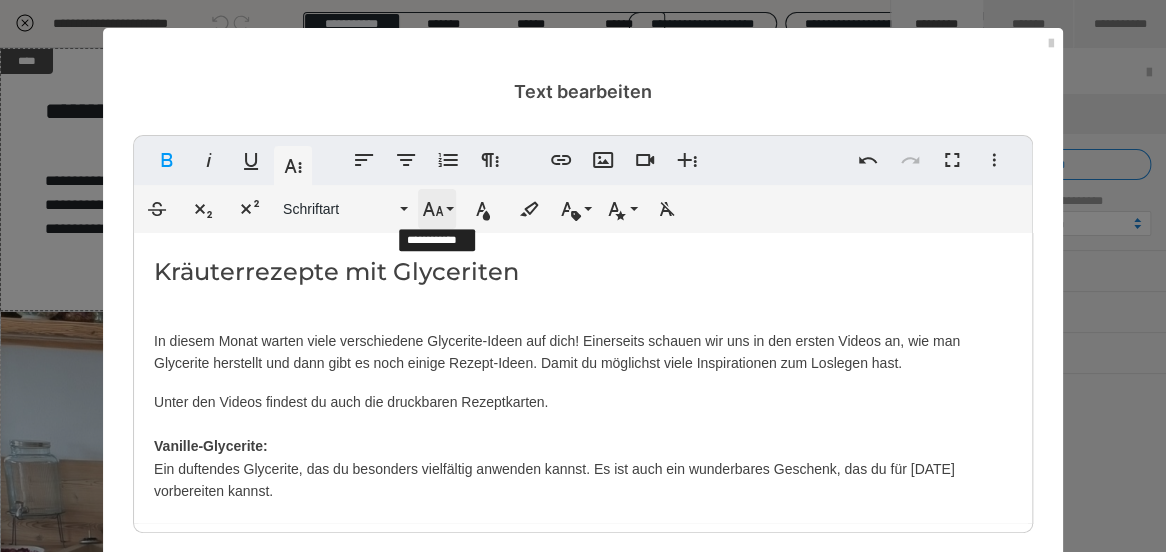 click 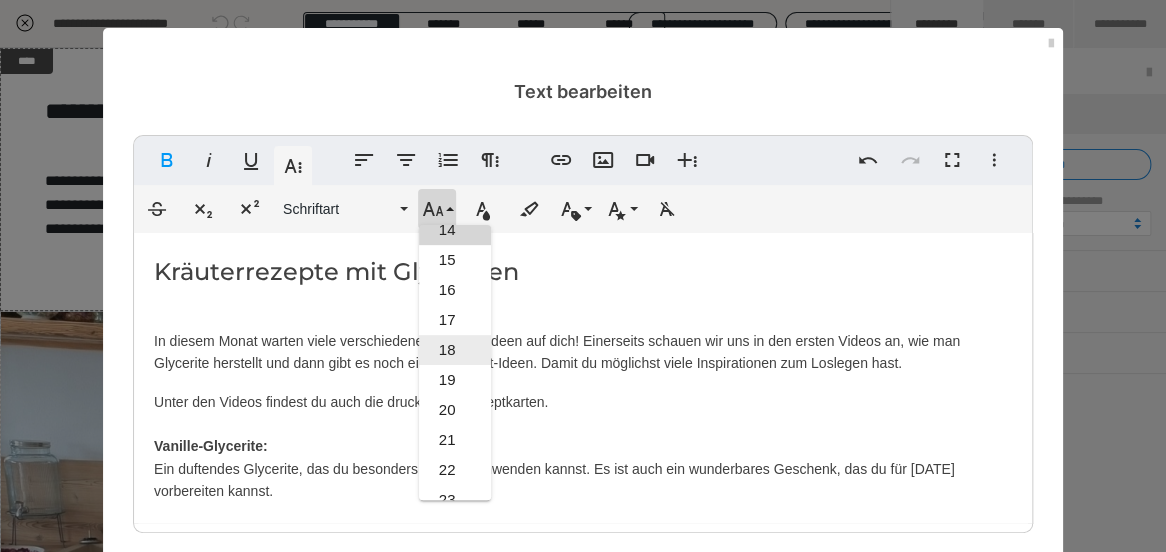 click on "18" at bounding box center (455, 350) 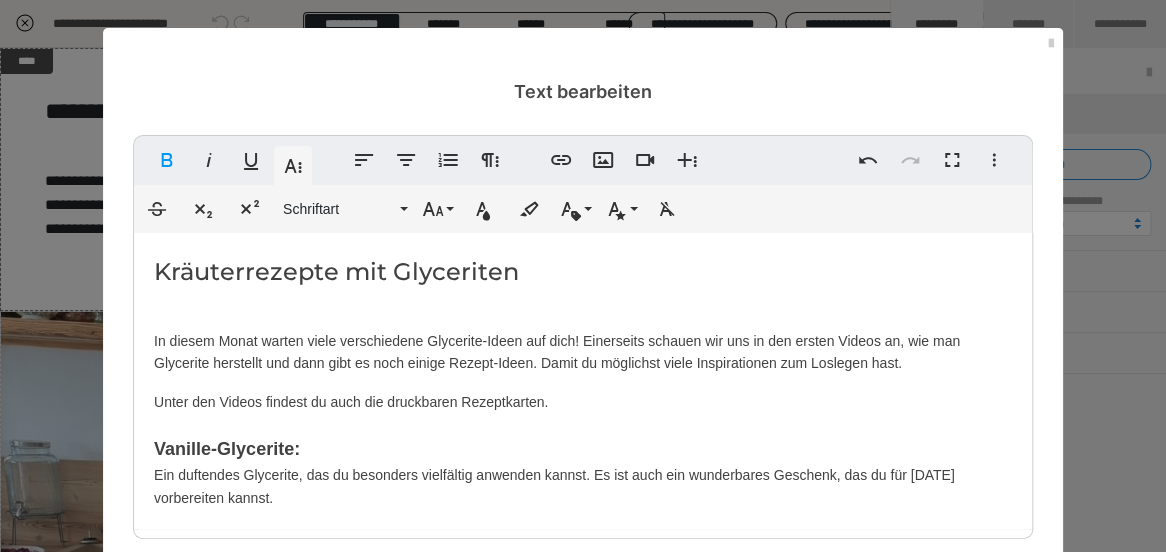 click on "Kräuterrezepte mit Glyceriten In diesem Monat warten viele verschiedene Glycerite-Ideen auf dich! Einerseits schauen wir uns in den ersten Videos an, wie man Glycerite herstellt und dann gibt es noch einige Rezept-Ideen. Damit du möglichst viele Inspirationen zum Loslegen hast. Unter den Videos findest du auch die druckbaren Rezeptkarten. Vanille-Glycerite: Ein duftendes Glycerite, das du besonders vielfältig anwenden kannst. Es ist auch ein wunderbares Geschenk, das du für Weihnachten vorbereiten kannst." at bounding box center [583, 381] 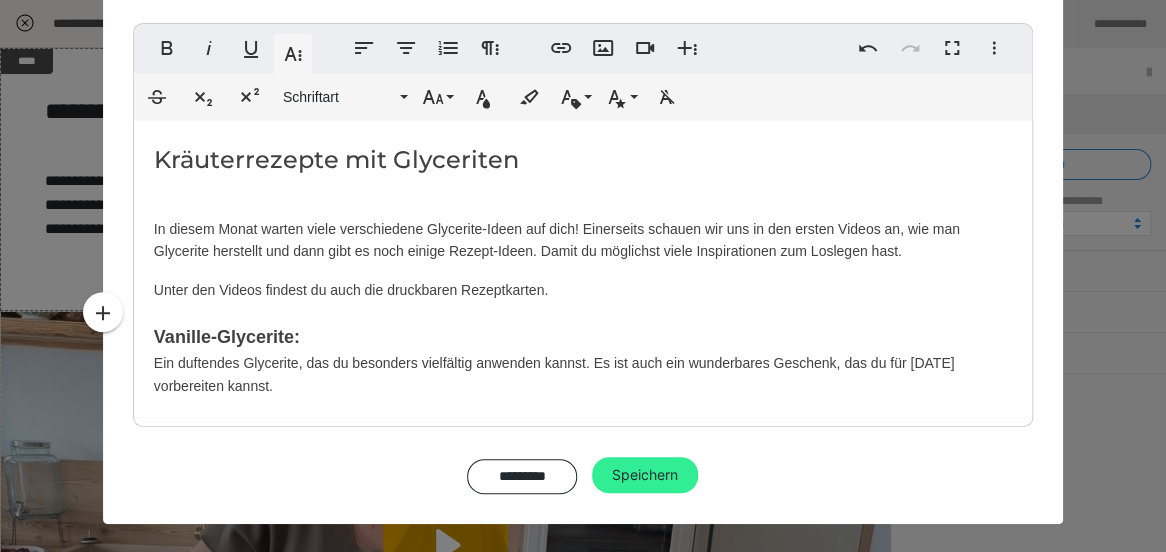 scroll, scrollTop: 111, scrollLeft: 0, axis: vertical 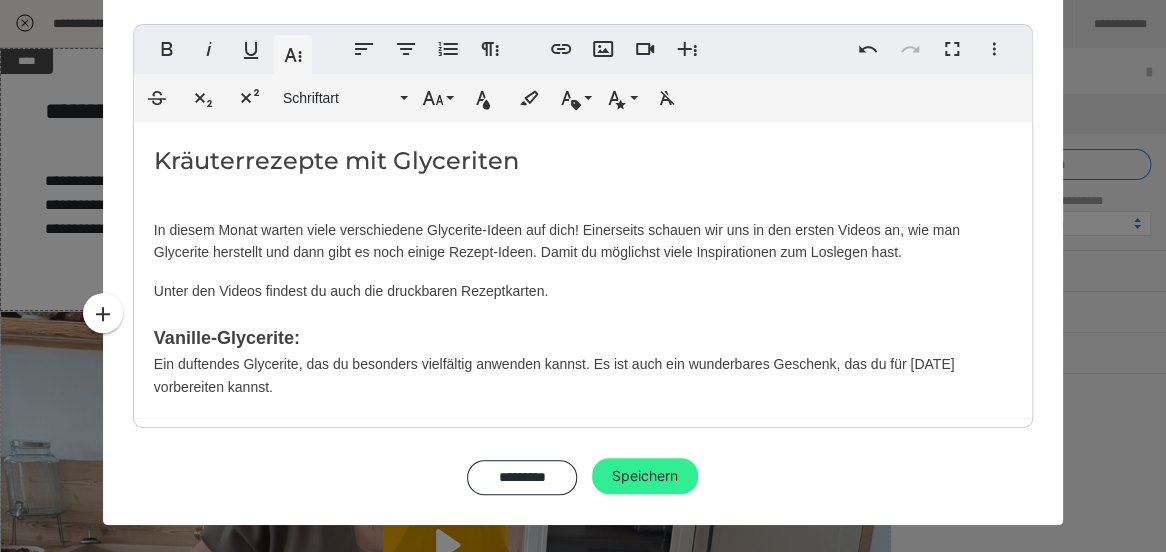 click on "Speichern" at bounding box center (645, 476) 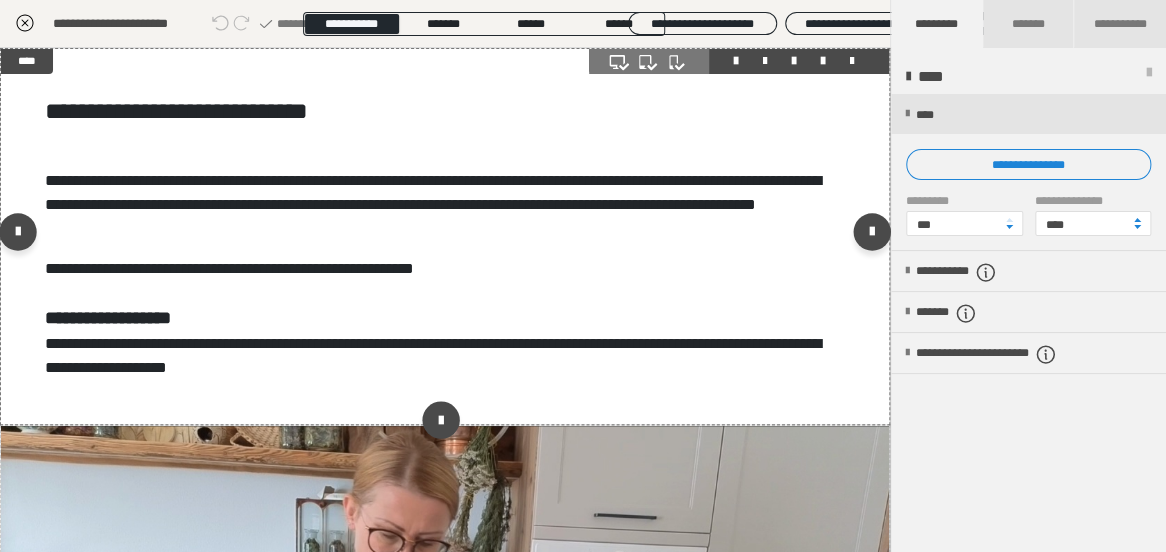 click on "**********" at bounding box center [445, 236] 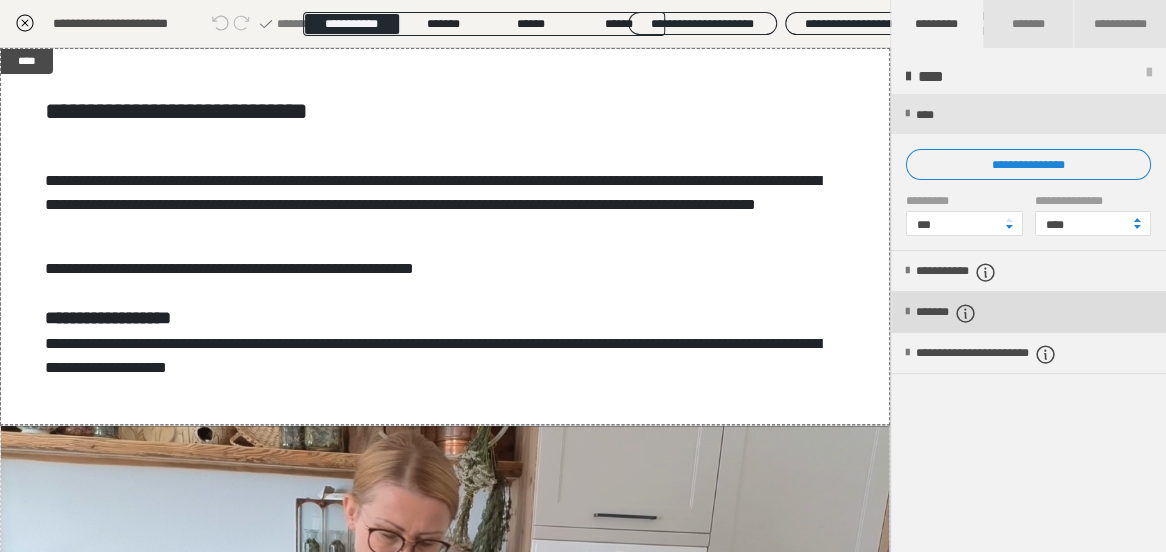 click on "*******" at bounding box center (1028, 312) 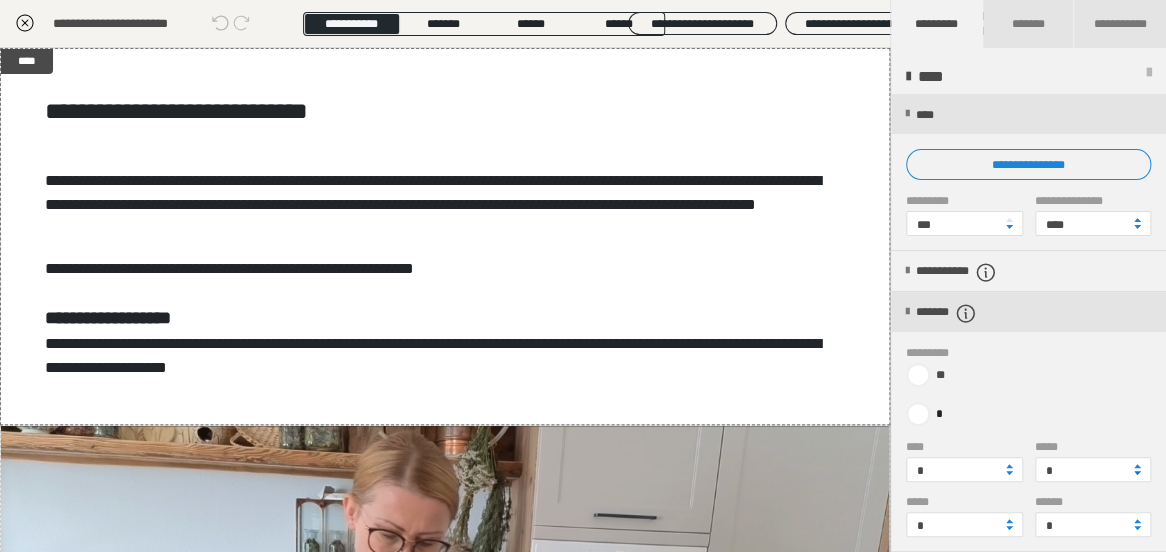 click at bounding box center (1137, 473) 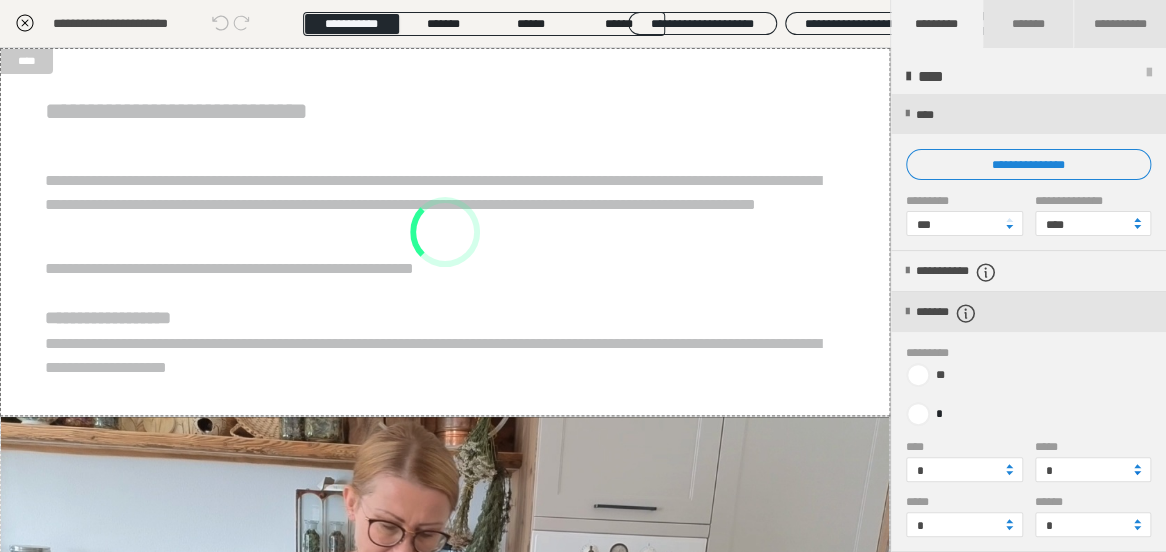 click at bounding box center (1137, 473) 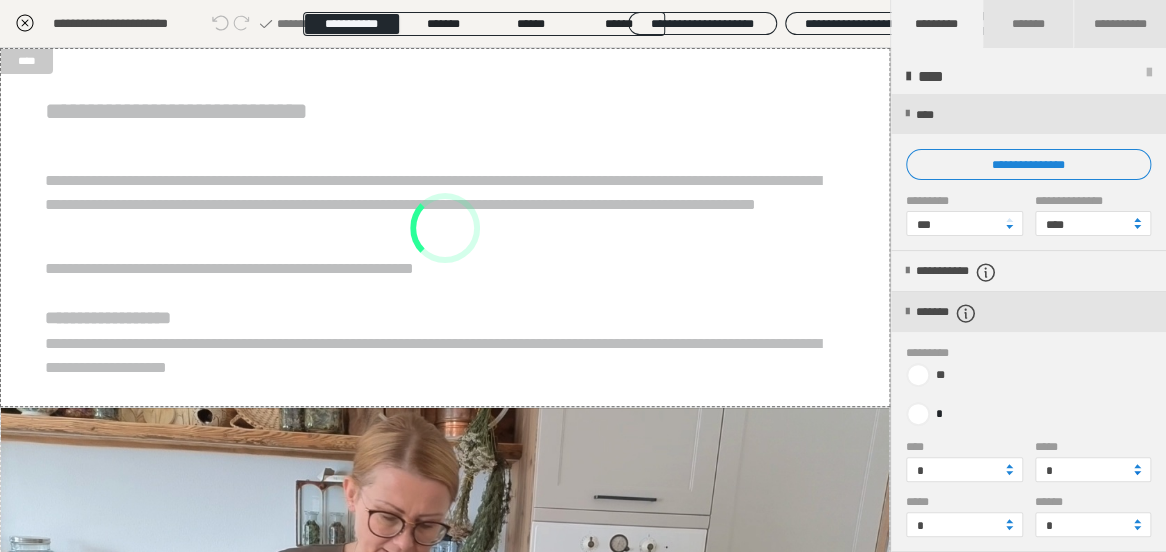 click at bounding box center (1137, 473) 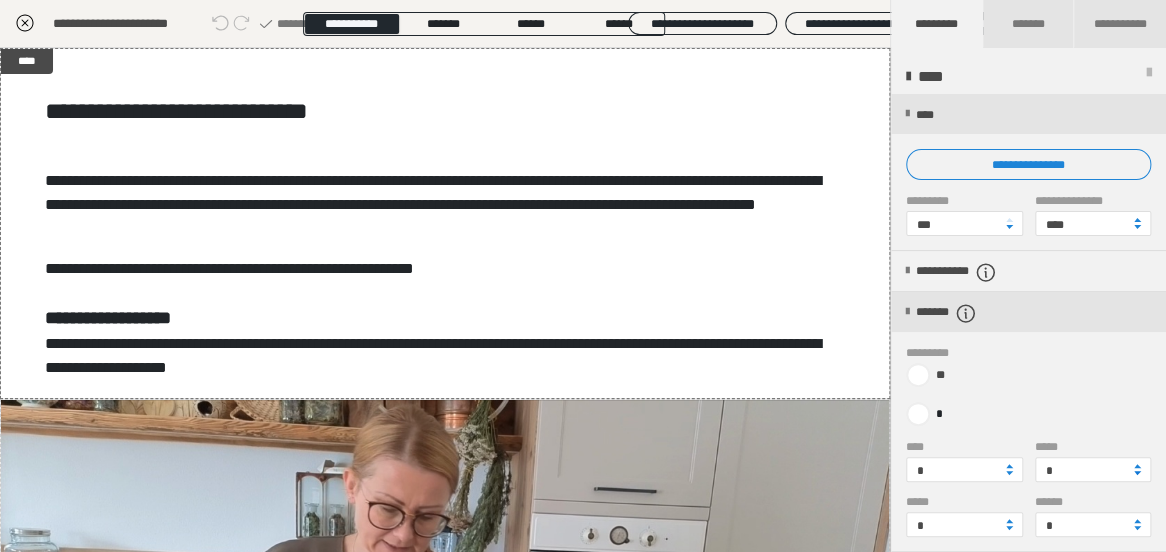 click at bounding box center [1137, 473] 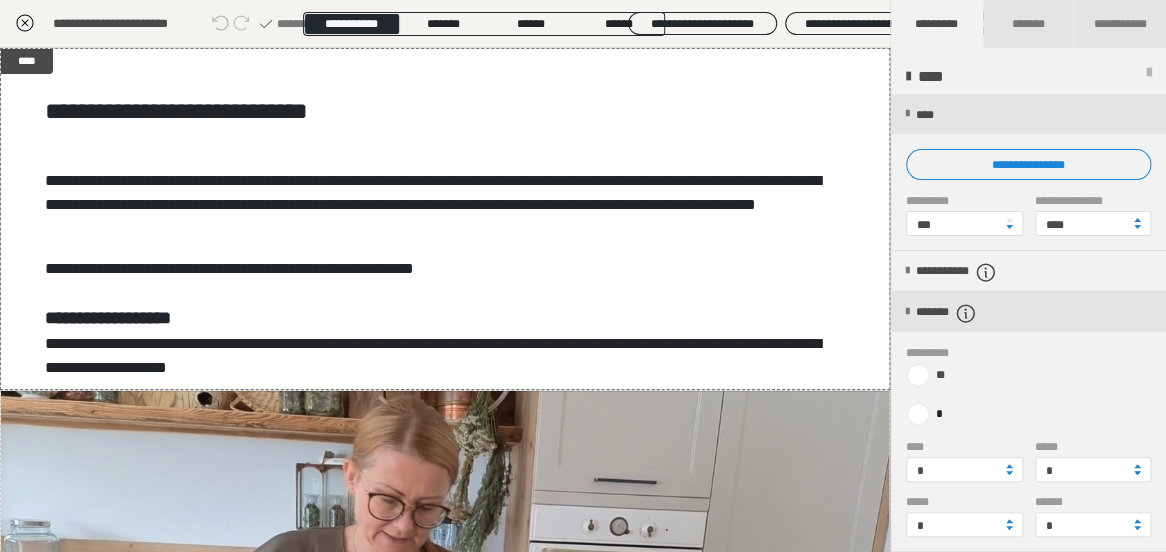 click at bounding box center (1137, 473) 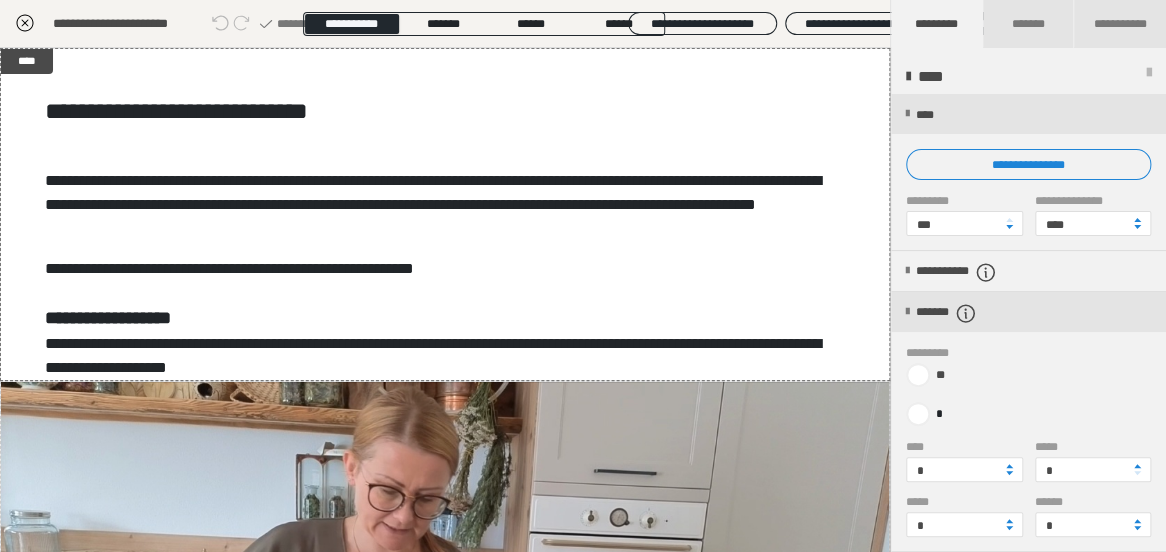 click on "********* ** * **** * ***** * ***** * ****** *" at bounding box center [1028, 449] 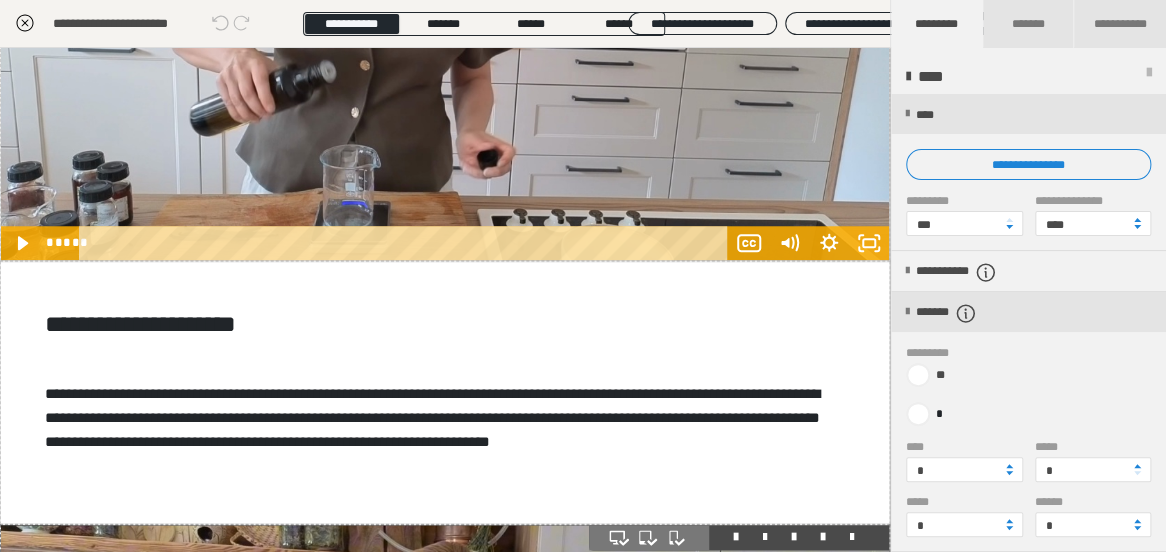 scroll, scrollTop: 608, scrollLeft: 0, axis: vertical 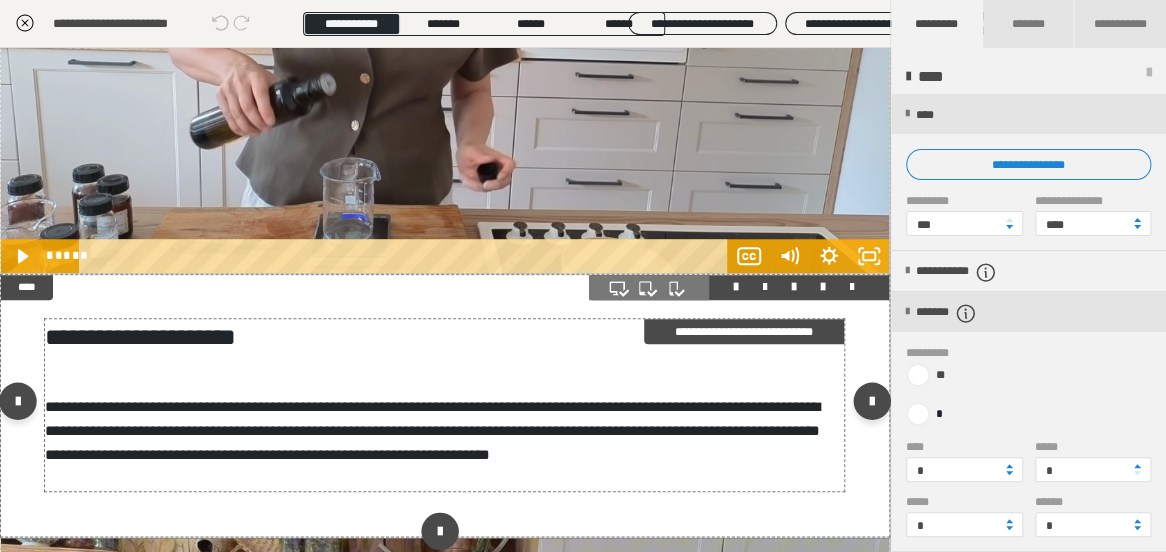 click on "**********" at bounding box center (444, 431) 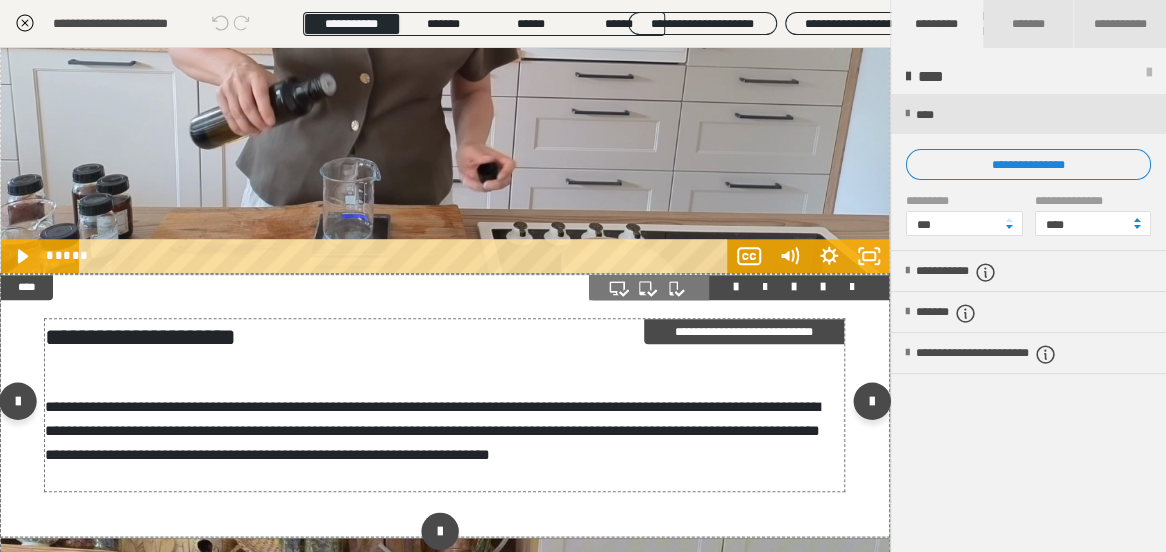 click on "**********" at bounding box center (444, 431) 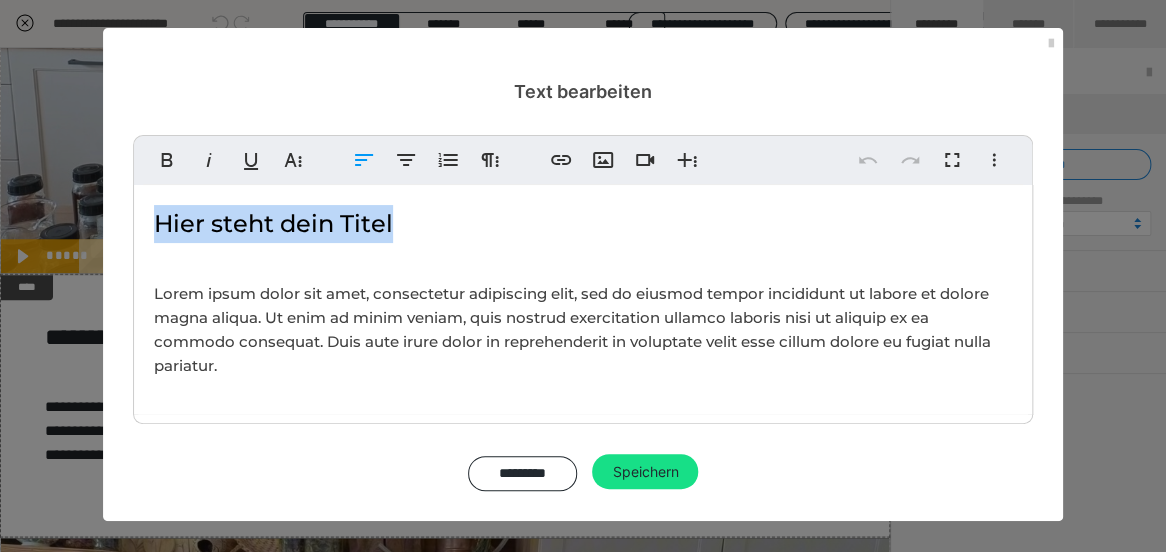 drag, startPoint x: 398, startPoint y: 227, endPoint x: 102, endPoint y: 211, distance: 296.43213 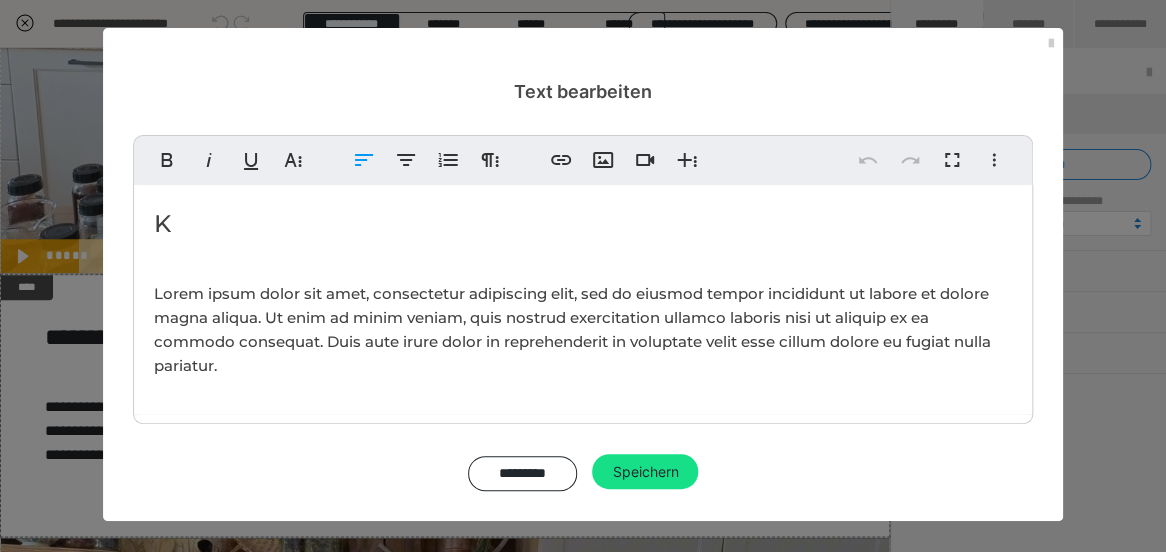 type 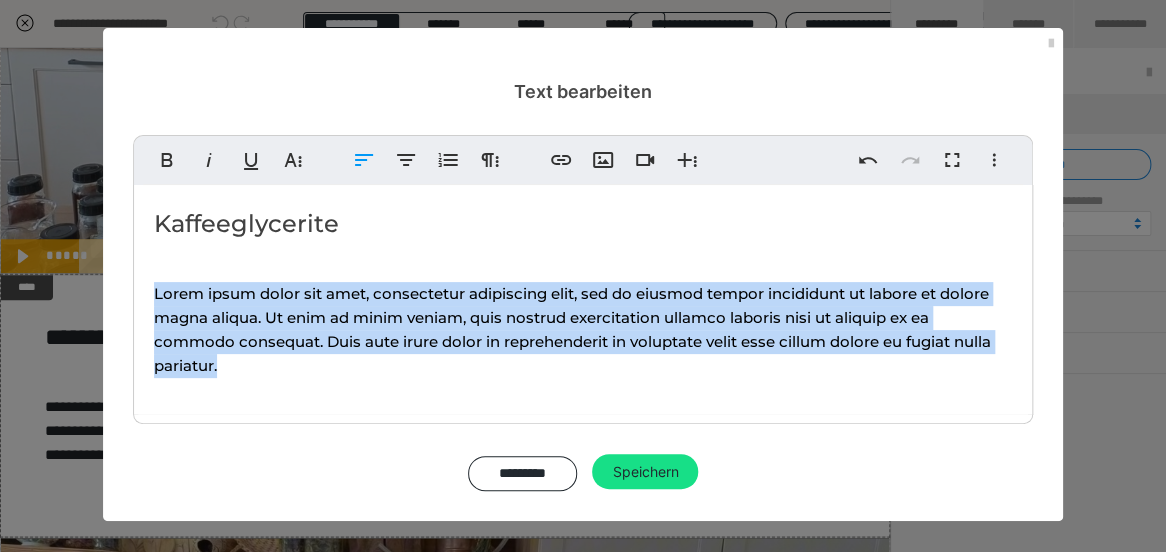 drag, startPoint x: 226, startPoint y: 362, endPoint x: 146, endPoint y: 290, distance: 107.62899 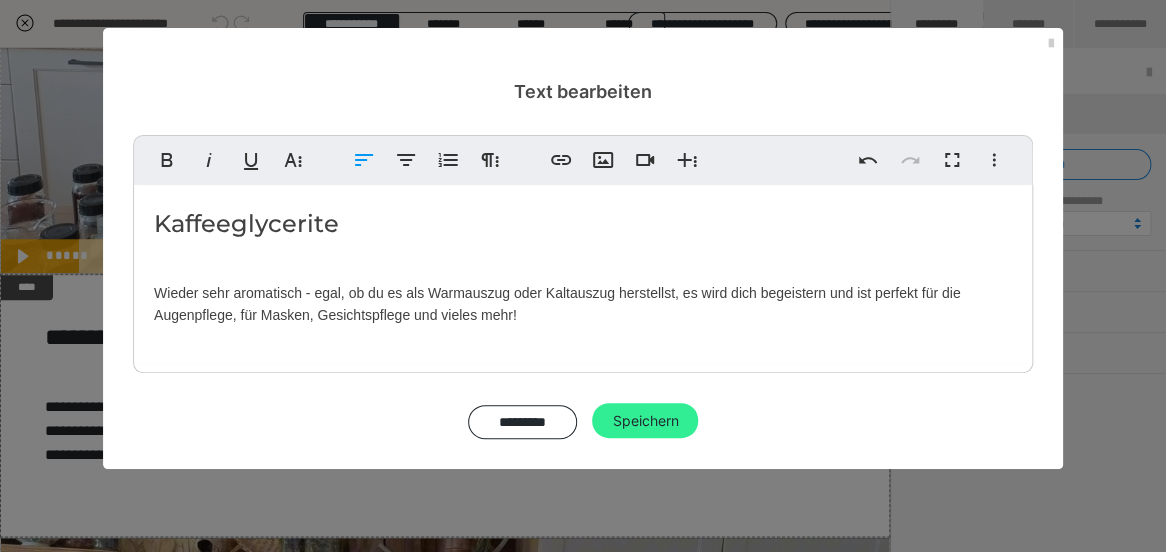 click on "Speichern" at bounding box center [645, 421] 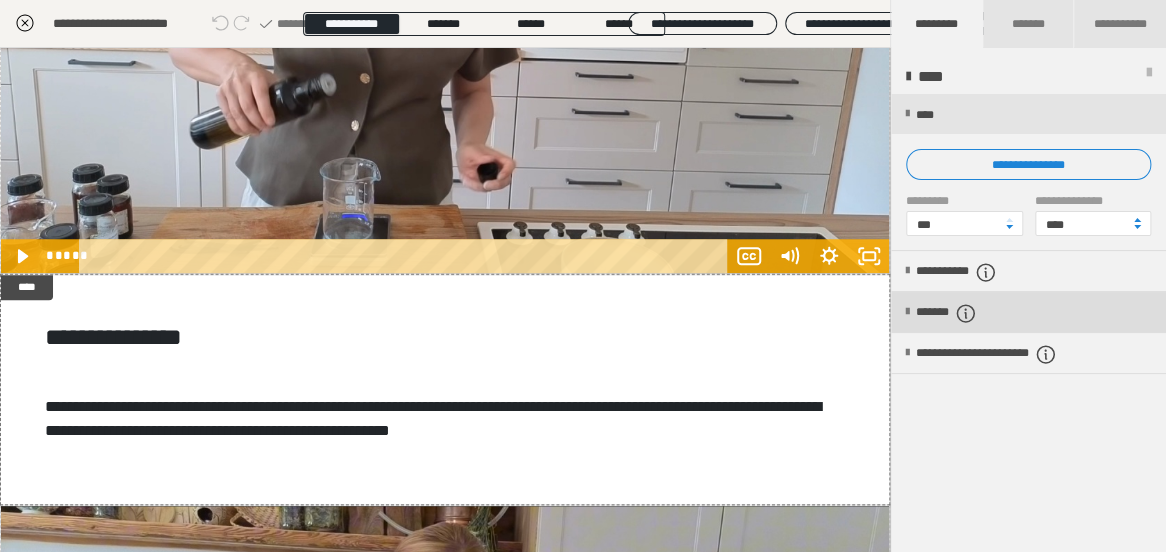 click on "*******" at bounding box center [963, 313] 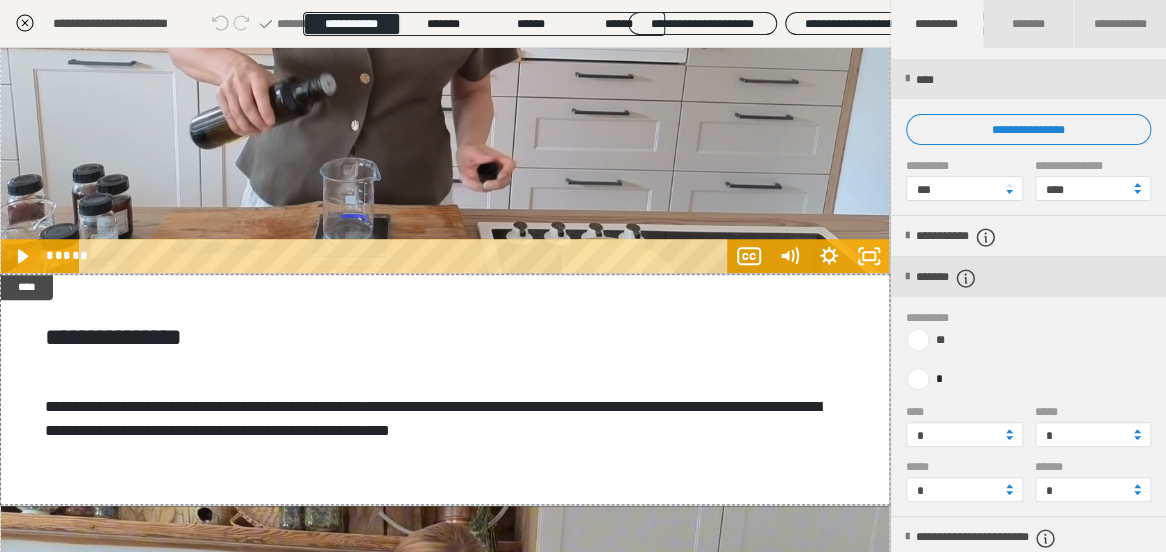 scroll, scrollTop: 51, scrollLeft: 0, axis: vertical 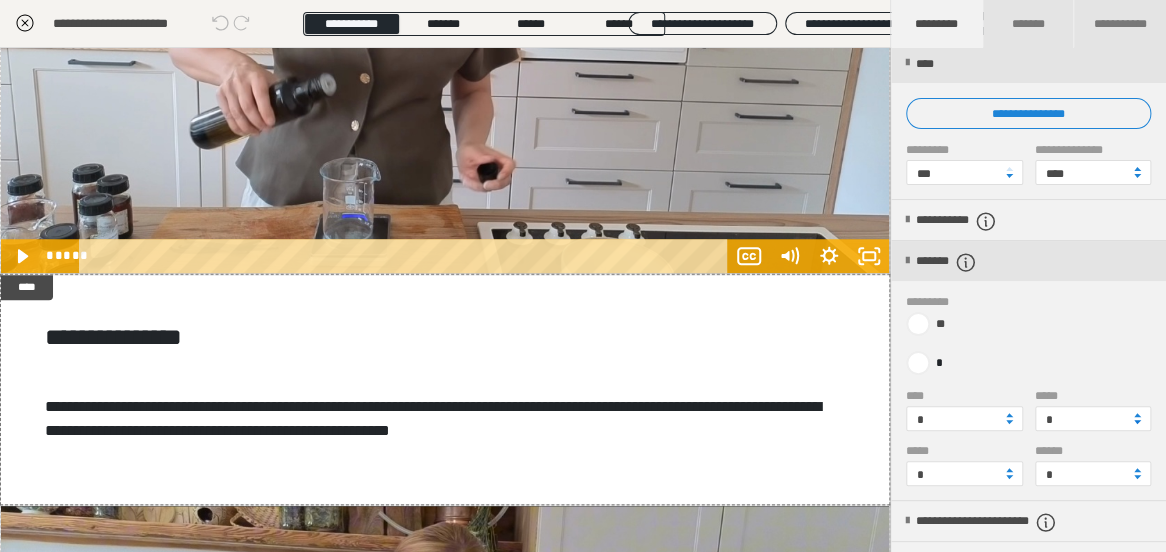 click at bounding box center [1137, 422] 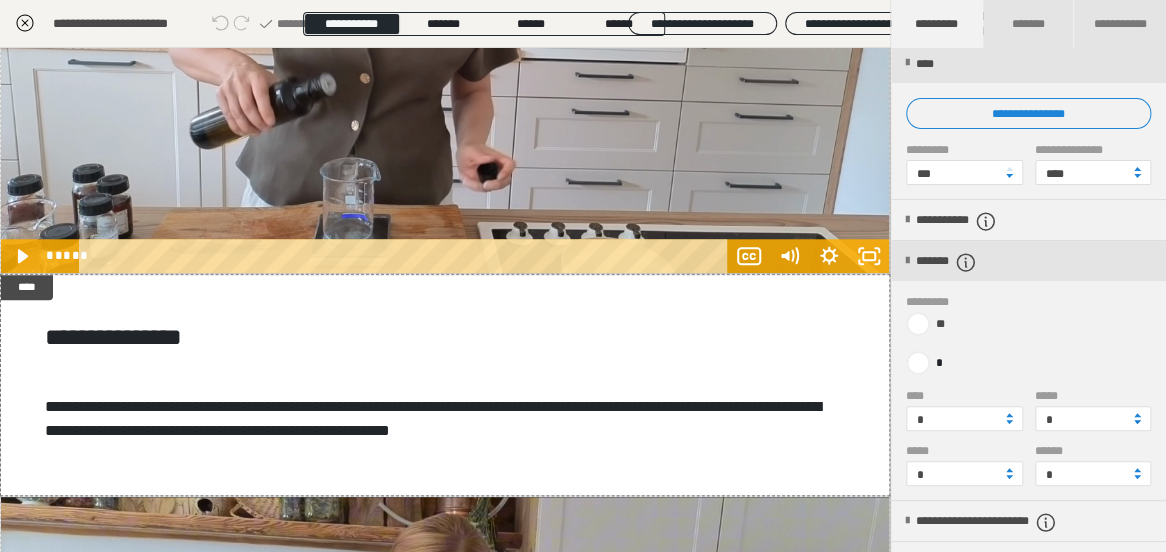 click at bounding box center [1137, 422] 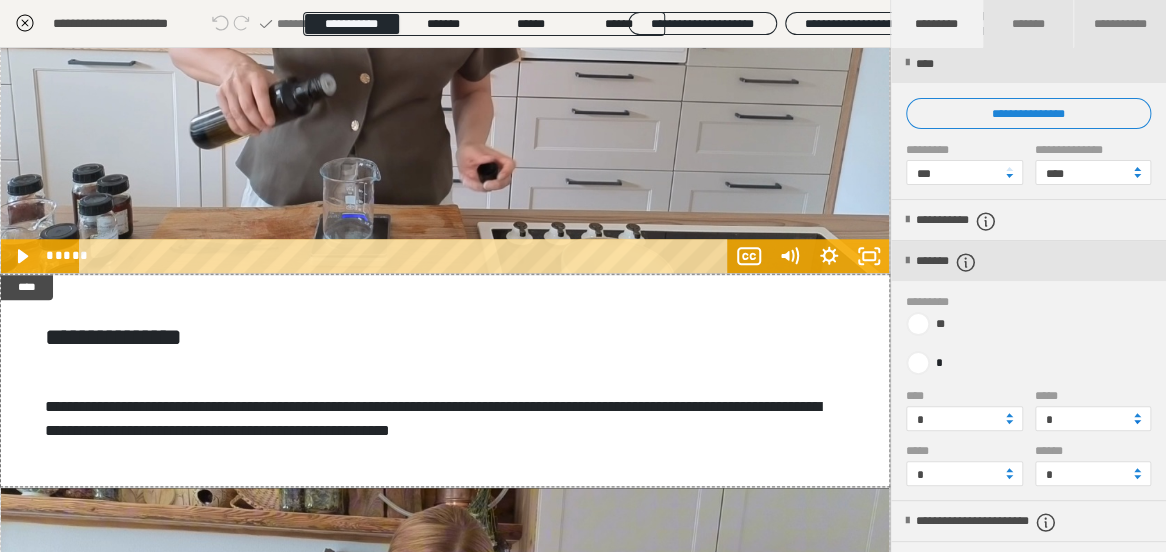 click at bounding box center [1137, 422] 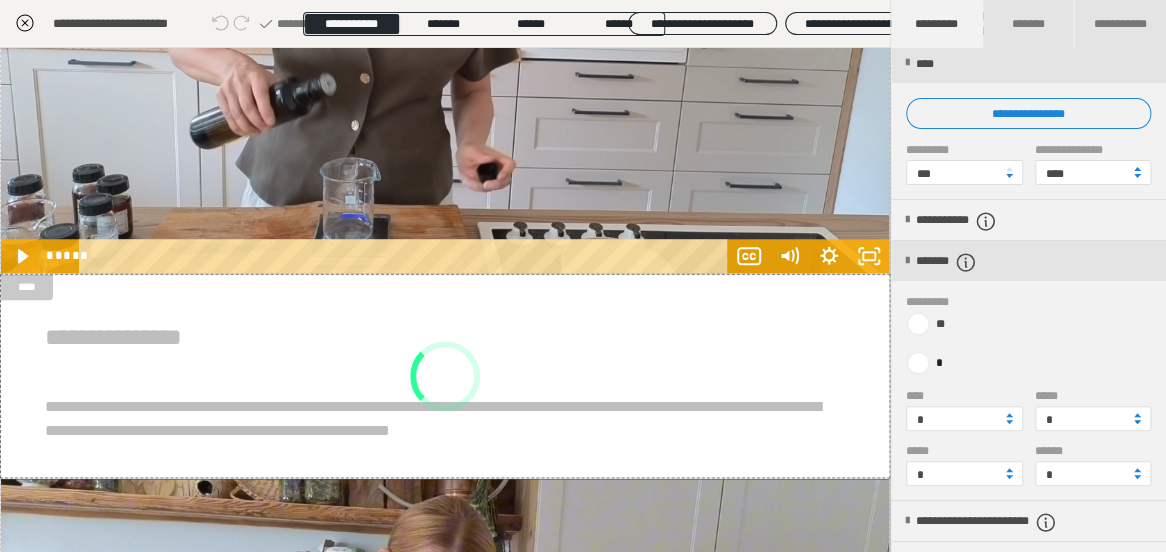 click at bounding box center [1137, 422] 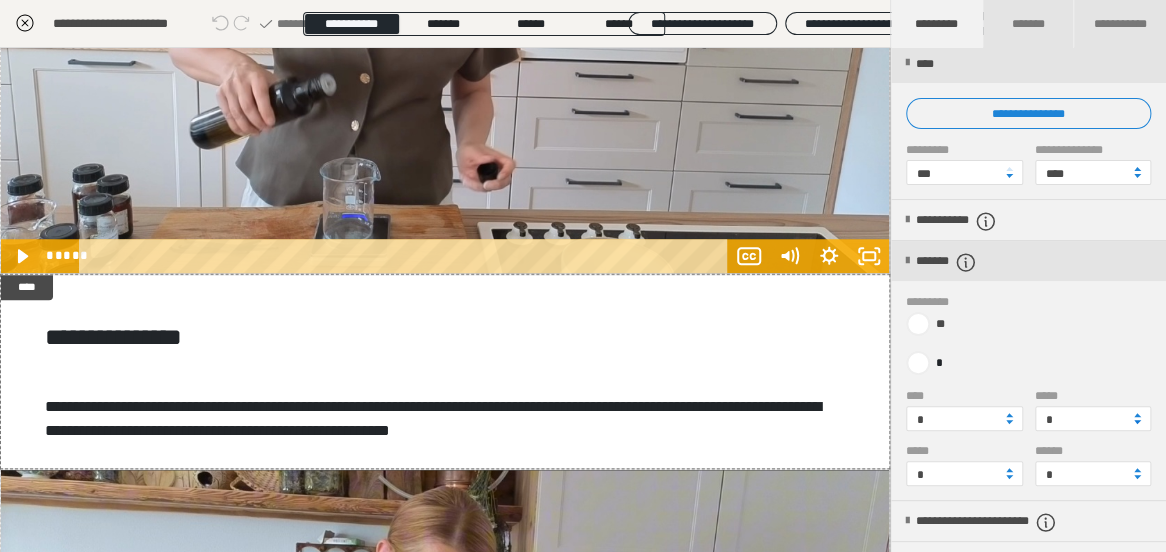 click at bounding box center (1137, 422) 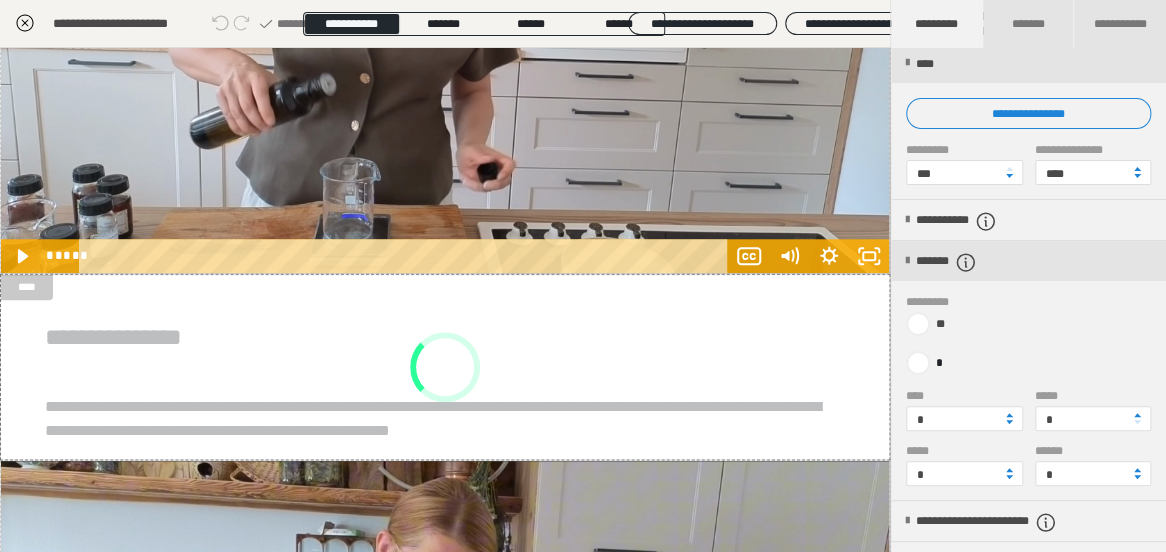 type on "*" 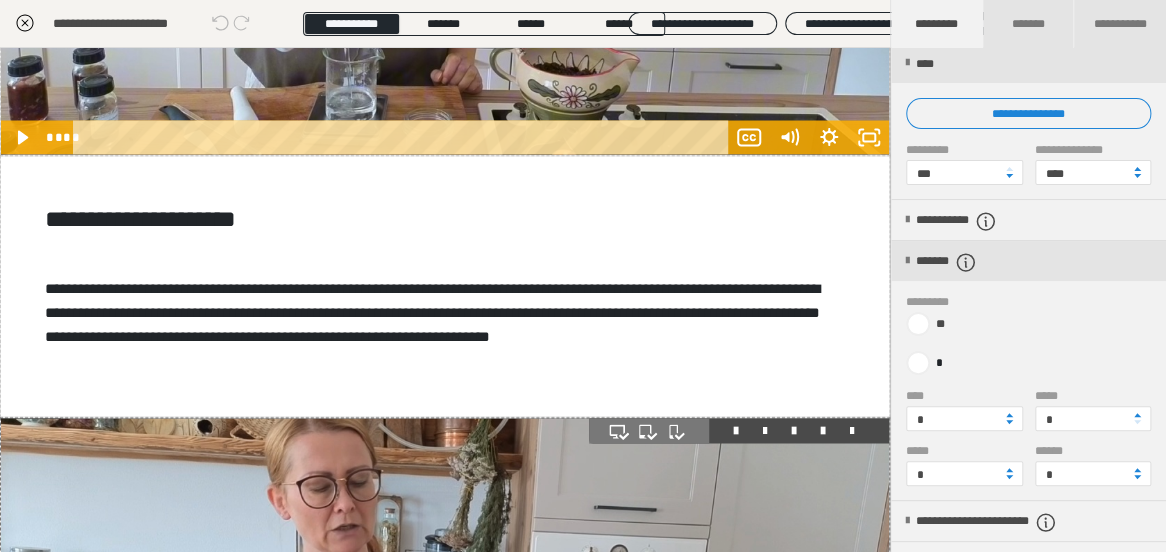 scroll, scrollTop: 1383, scrollLeft: 0, axis: vertical 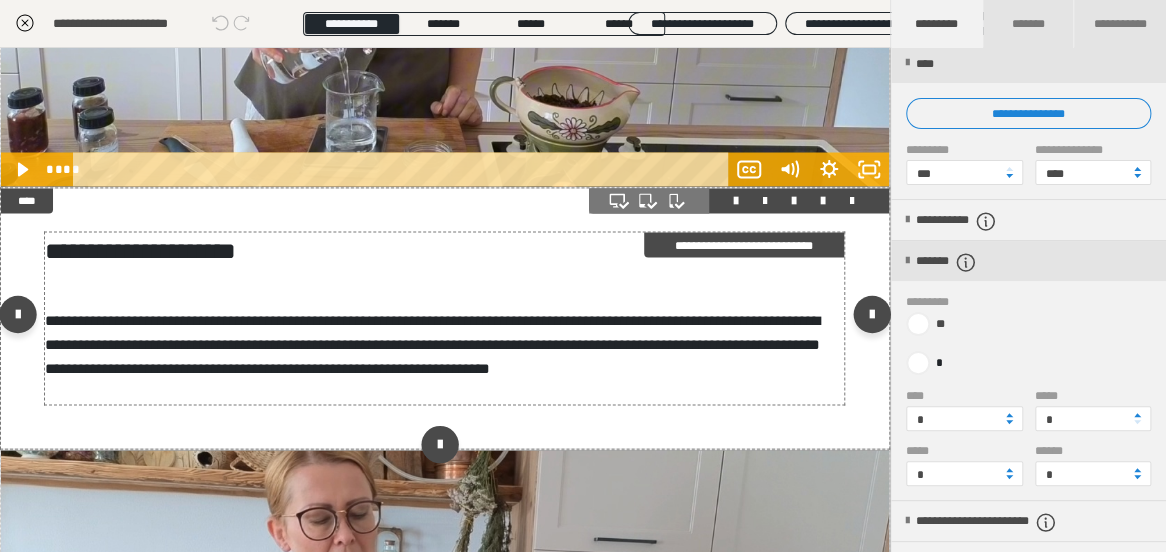 click on "**********" at bounding box center (432, 343) 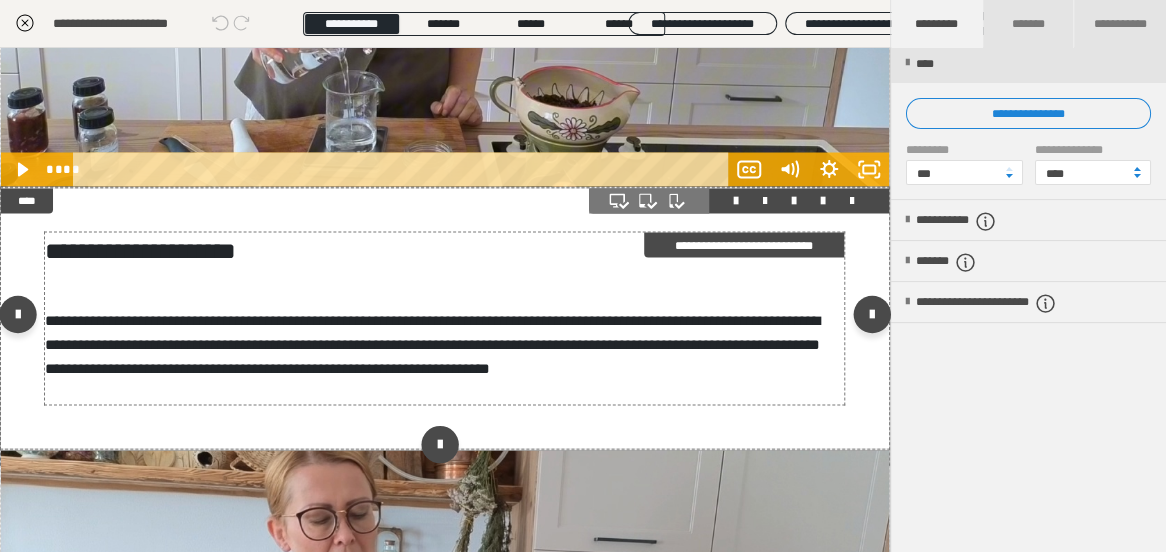 click on "**********" at bounding box center (432, 343) 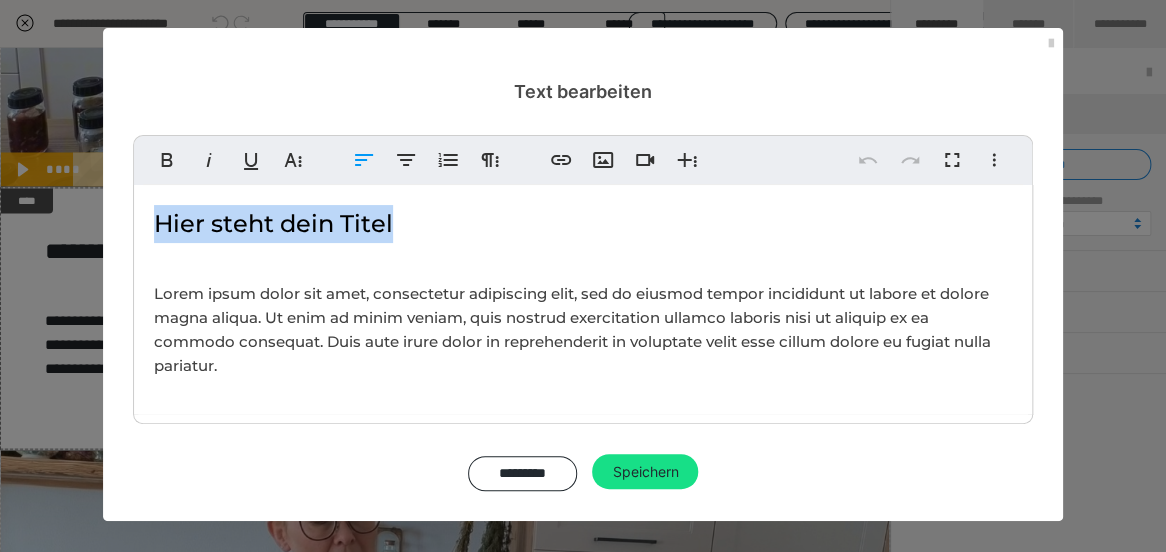 drag, startPoint x: 360, startPoint y: 227, endPoint x: 103, endPoint y: 207, distance: 257.77704 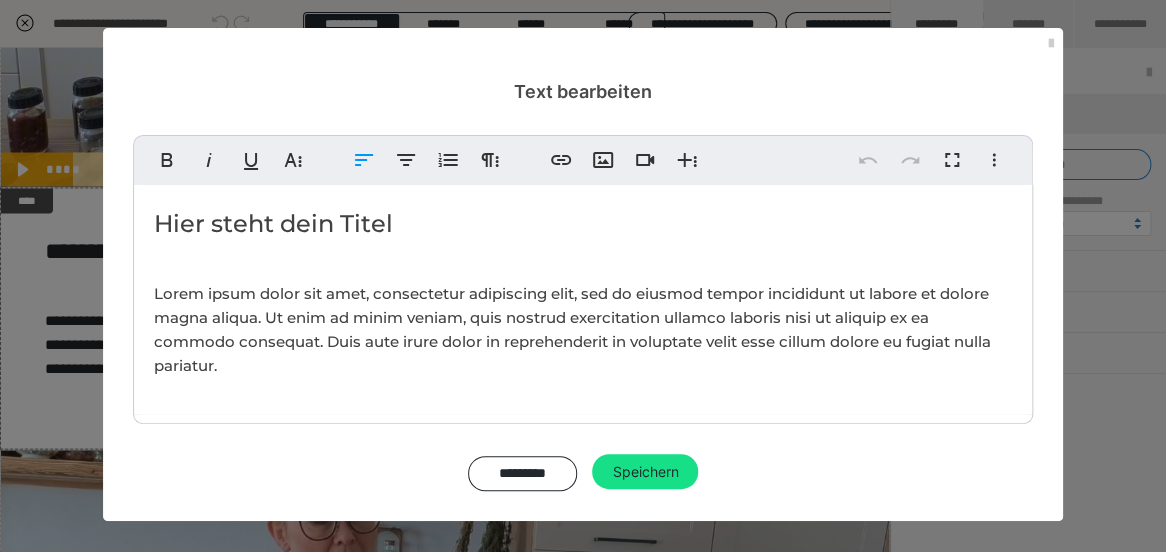type 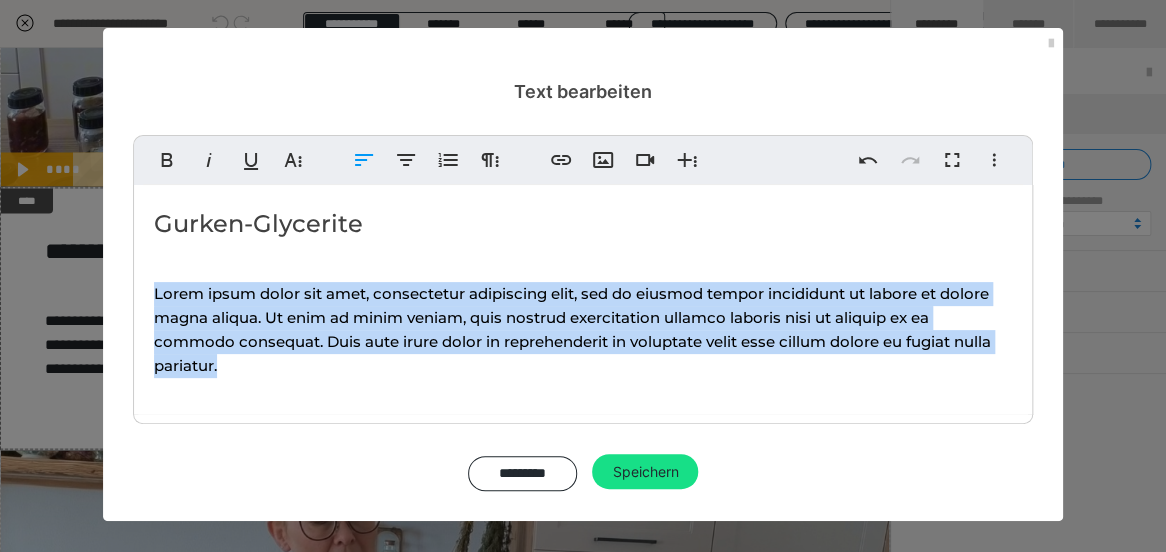 drag, startPoint x: 211, startPoint y: 370, endPoint x: 150, endPoint y: 286, distance: 103.81233 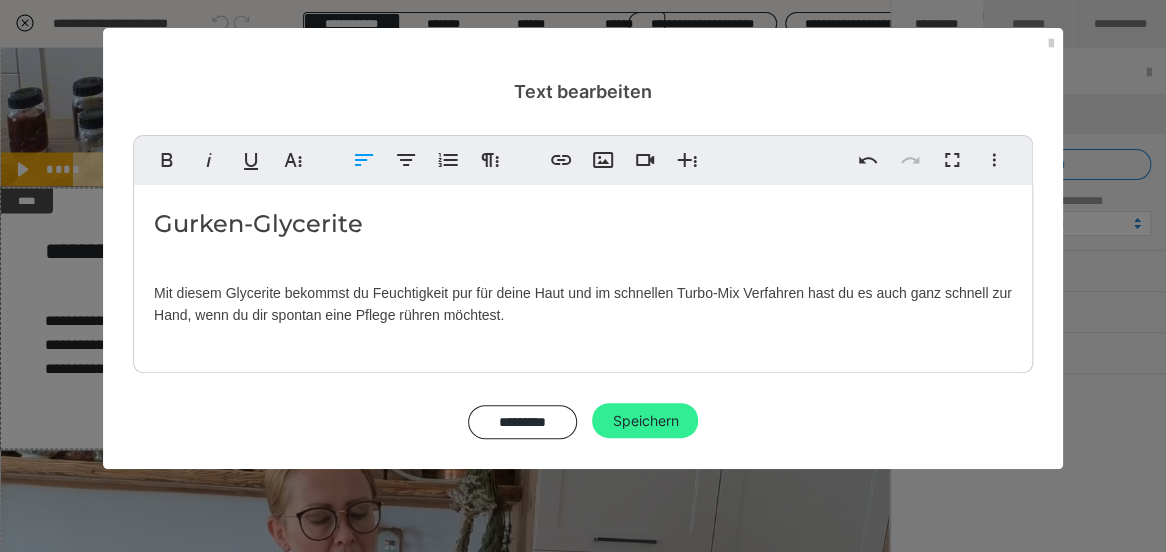 click on "Speichern" at bounding box center (645, 421) 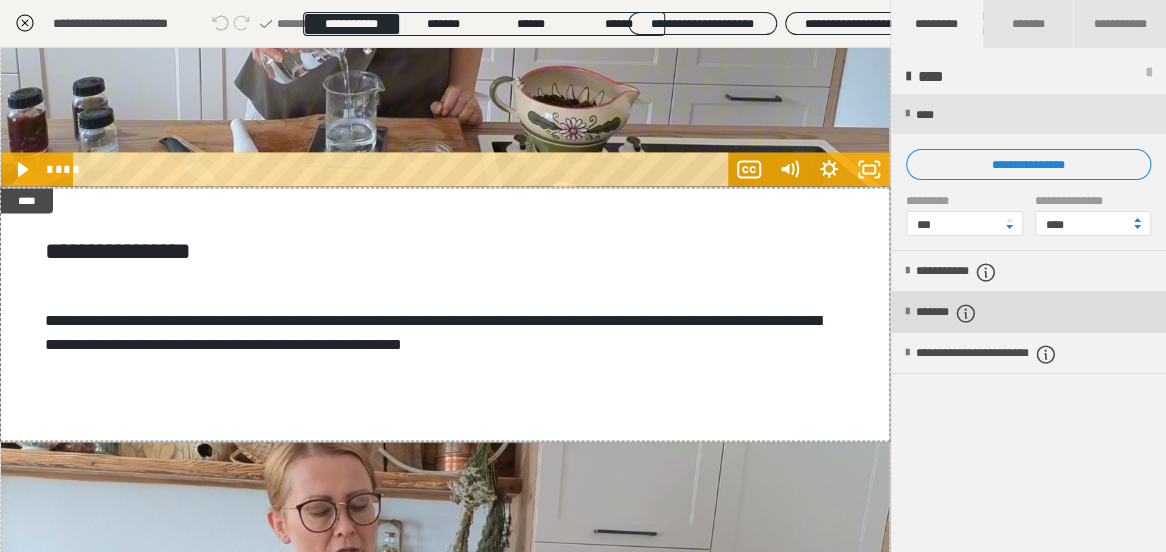 click on "*******" at bounding box center [963, 313] 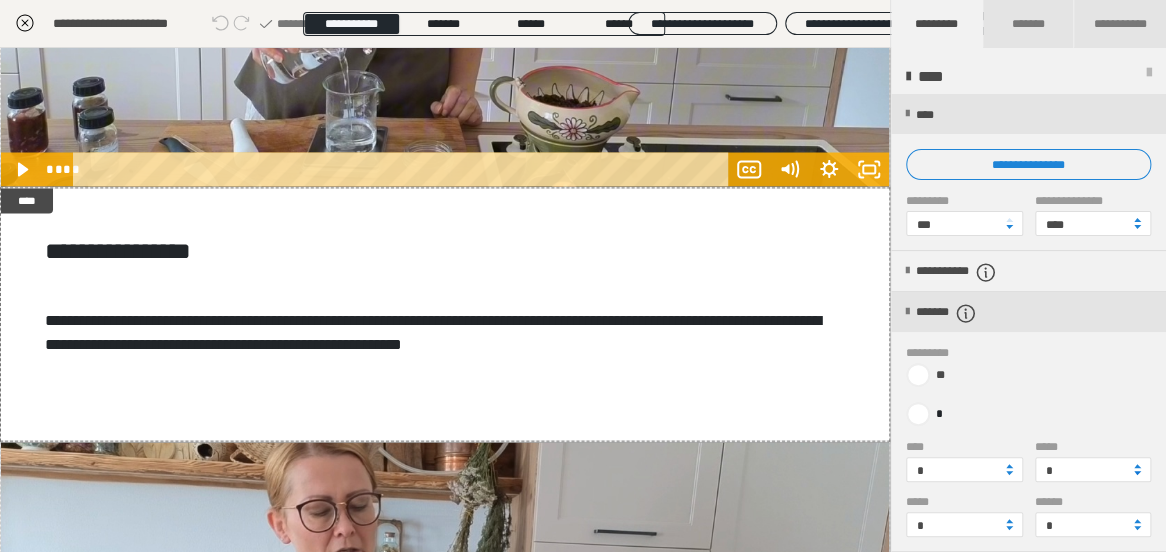 click at bounding box center [1137, 473] 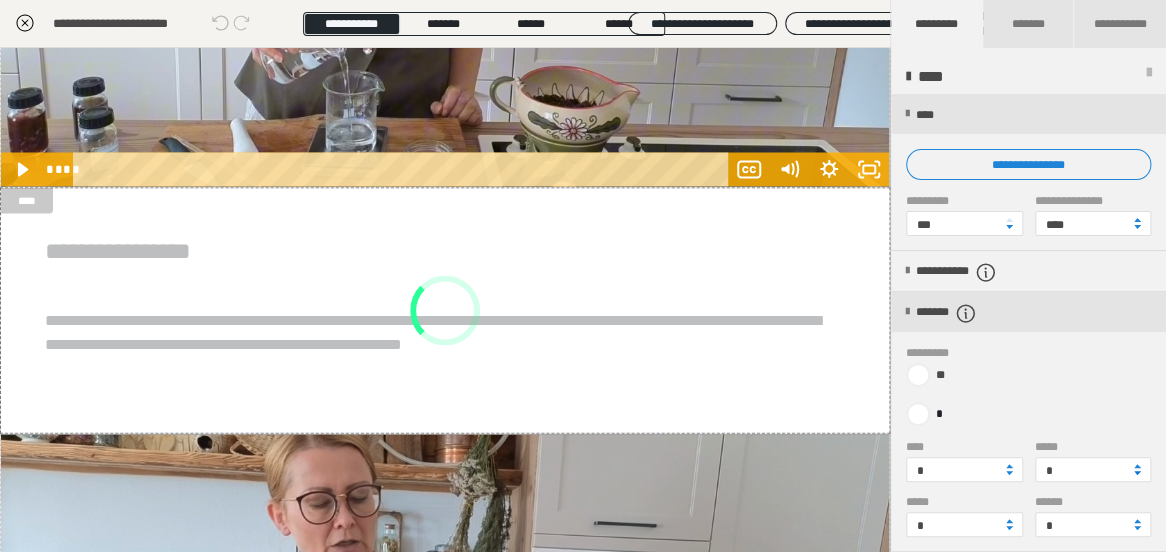 click at bounding box center [1137, 473] 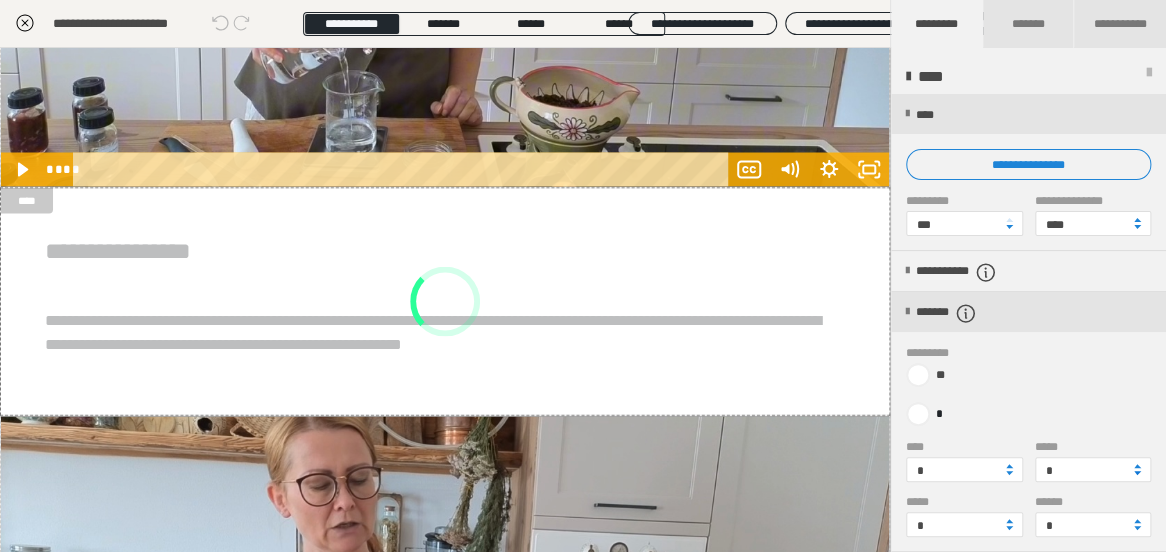 click at bounding box center (1137, 473) 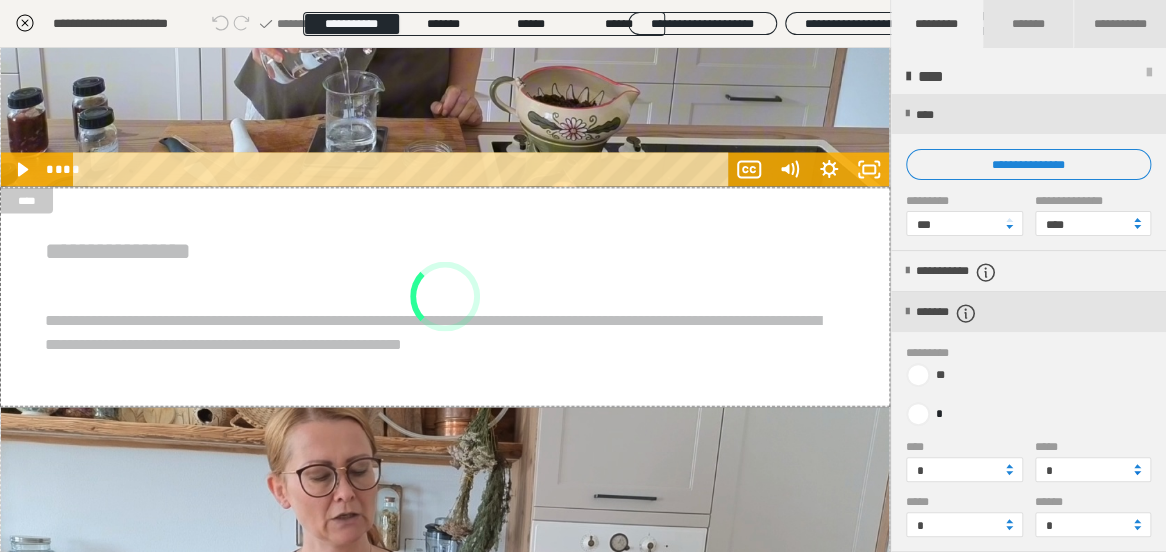 click at bounding box center [1137, 473] 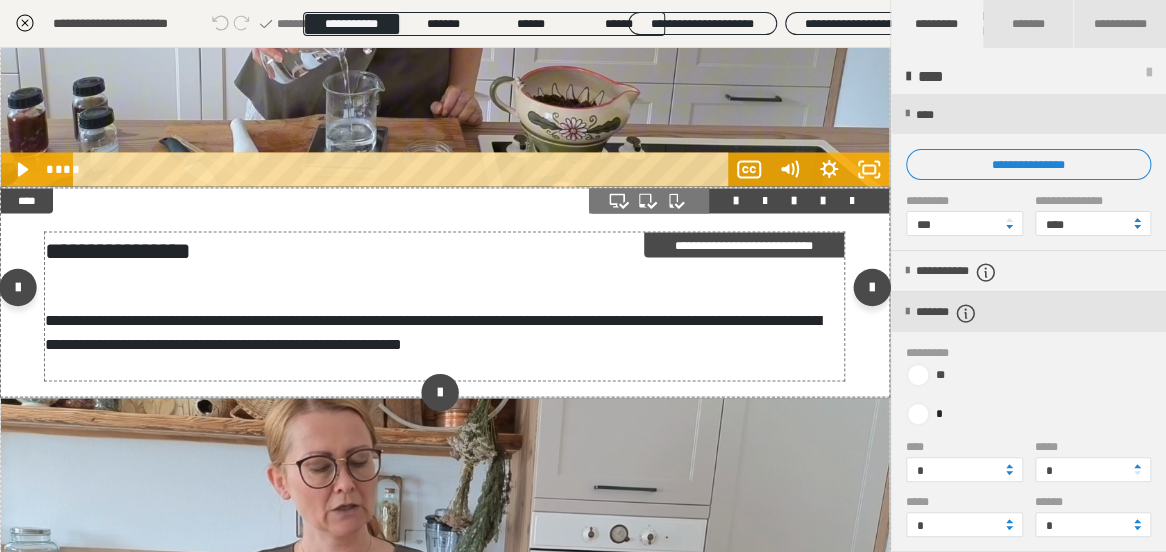 click on "**********" at bounding box center [444, 344] 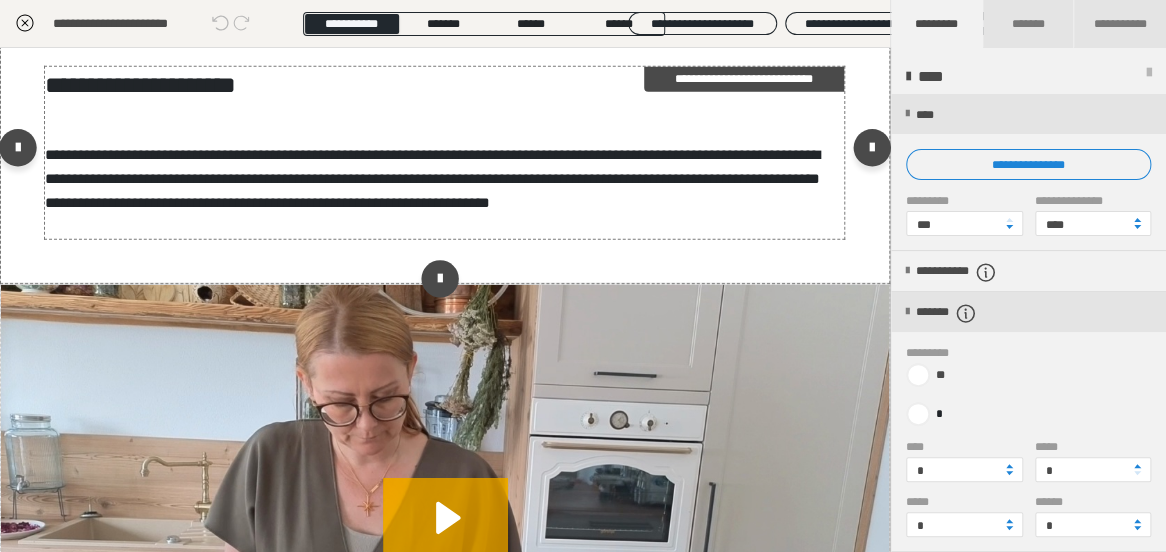 scroll, scrollTop: 2161, scrollLeft: 0, axis: vertical 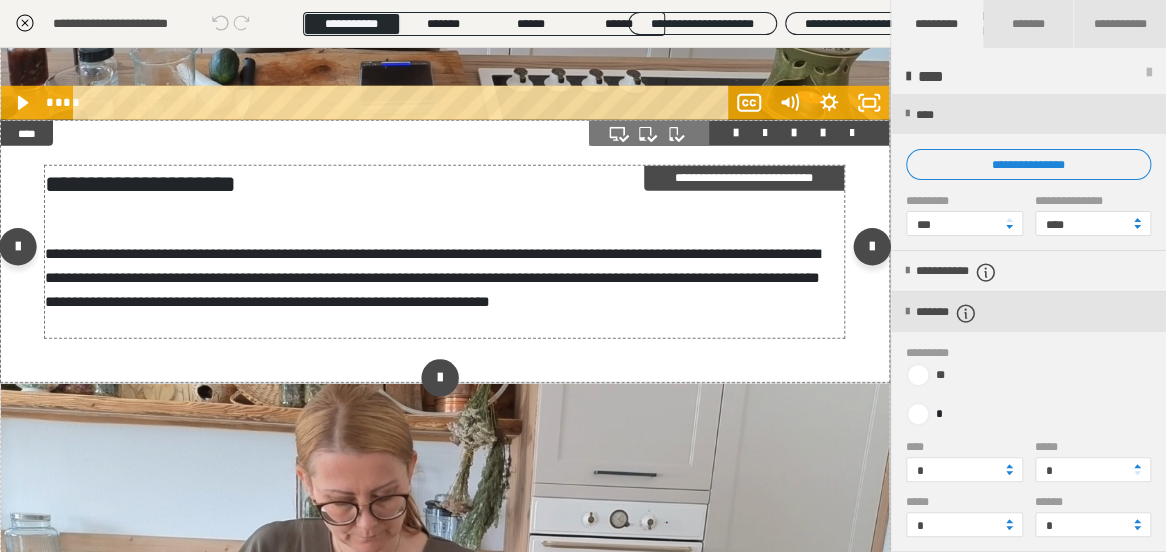 click on "**********" at bounding box center (432, 277) 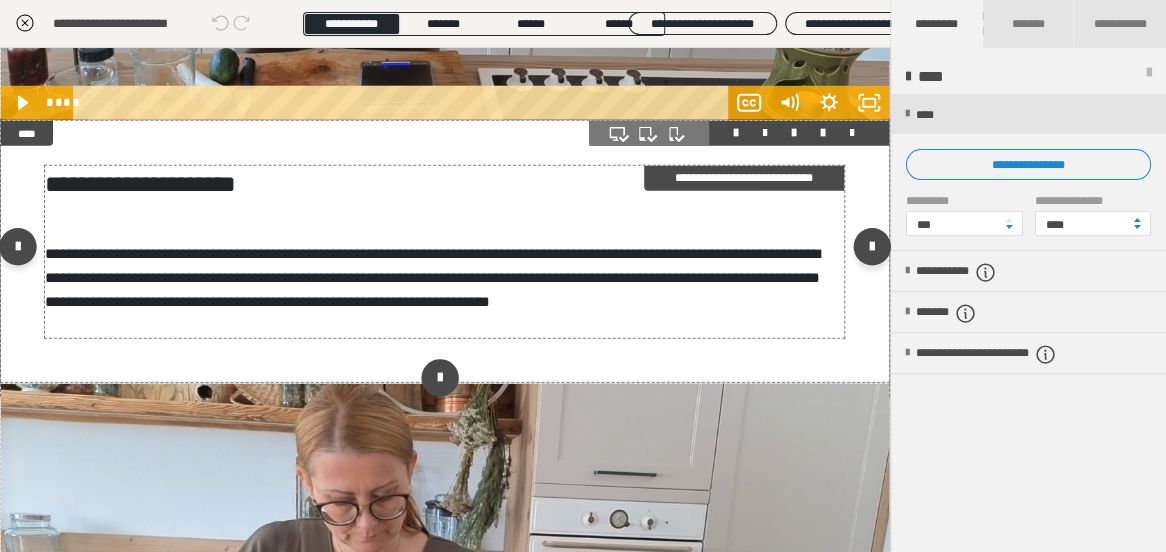 click on "**********" at bounding box center [432, 277] 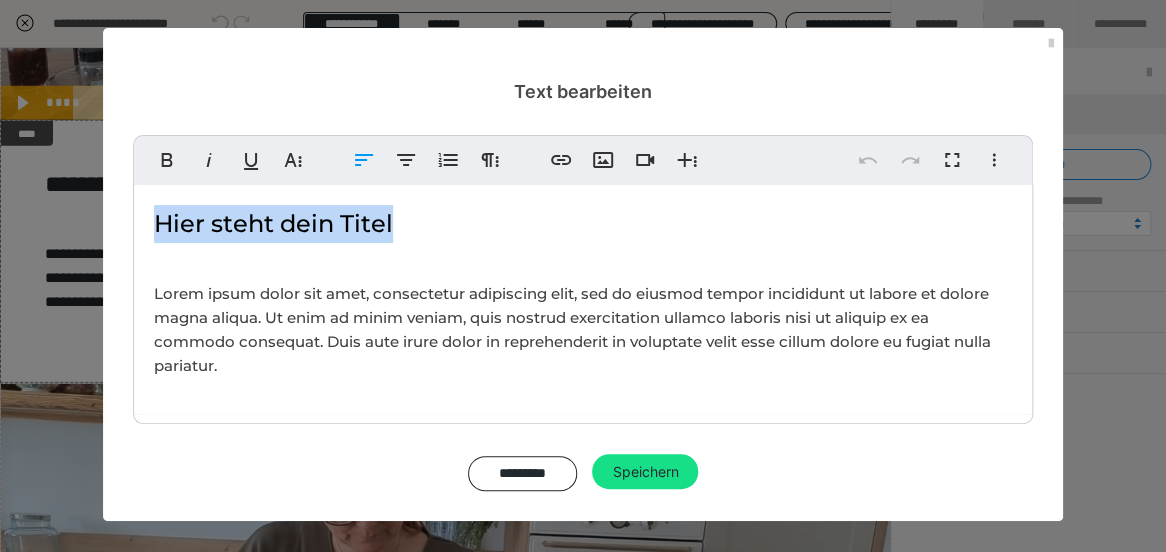 drag, startPoint x: 402, startPoint y: 233, endPoint x: 80, endPoint y: 223, distance: 322.15524 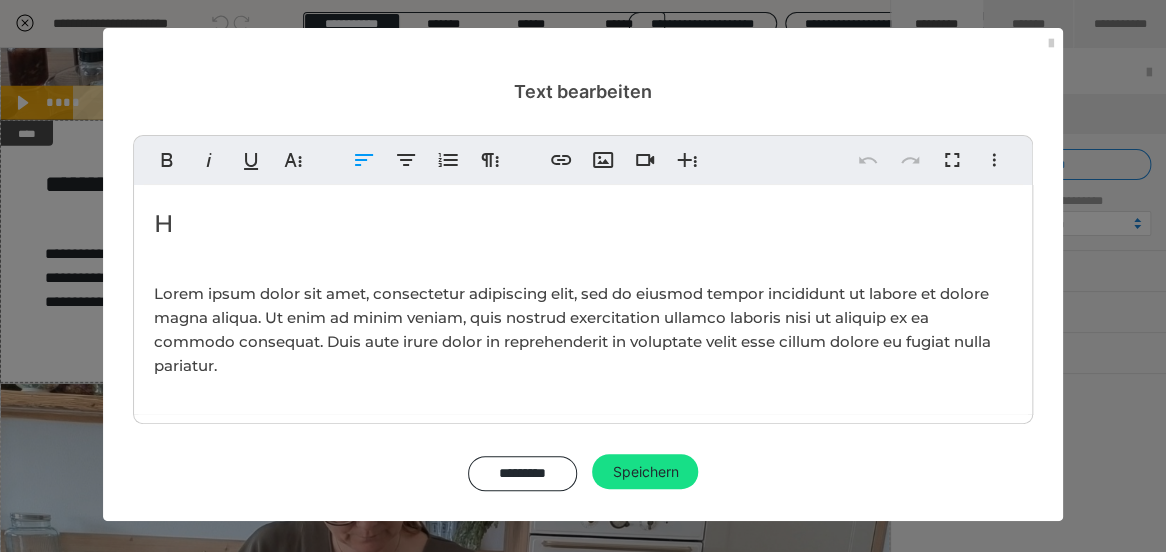 type 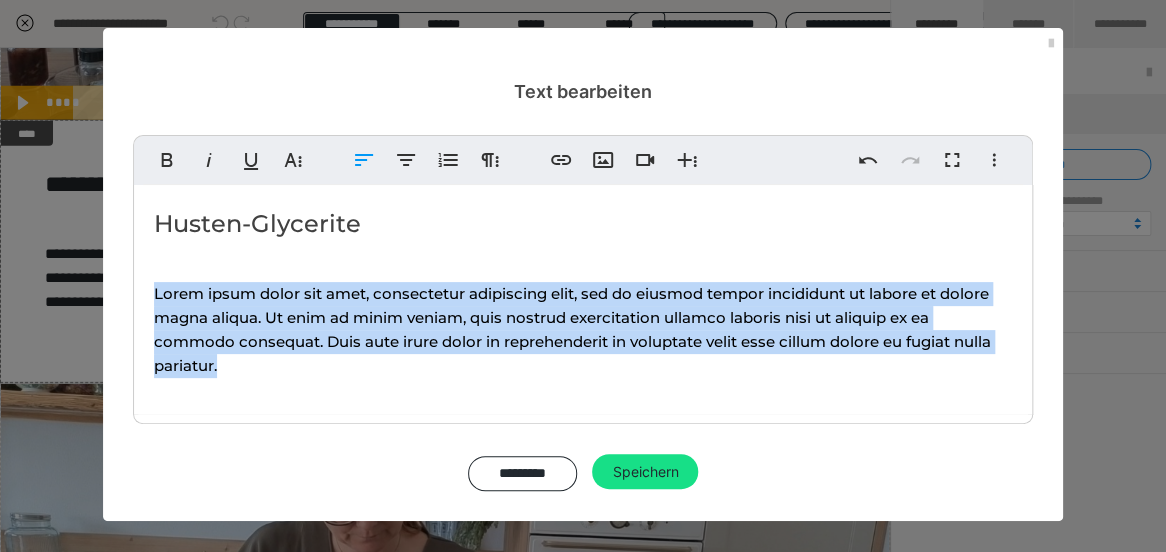 drag, startPoint x: 228, startPoint y: 372, endPoint x: 149, endPoint y: 297, distance: 108.93117 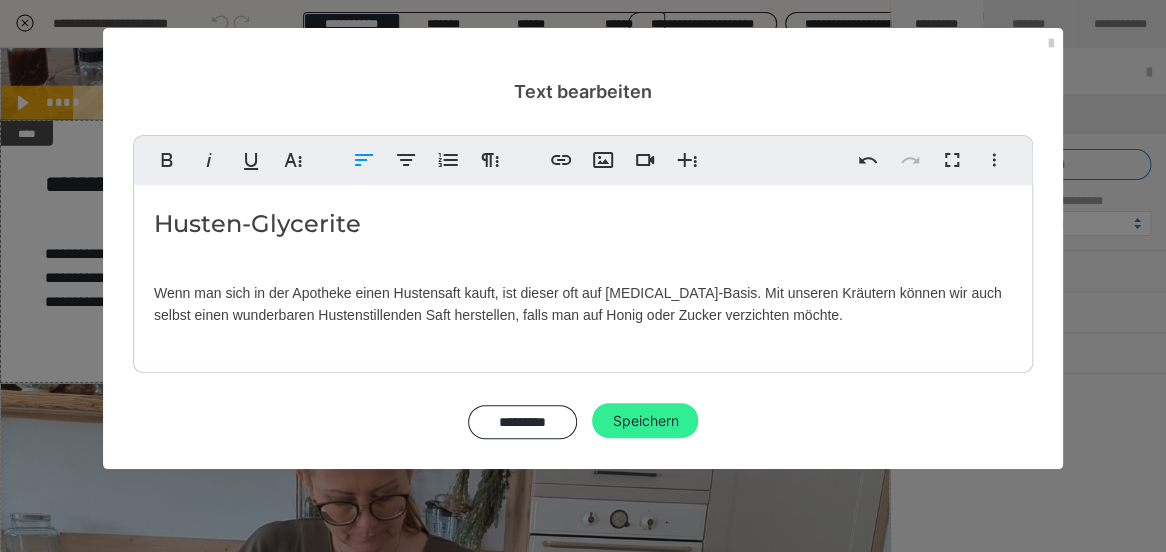 click on "Speichern" at bounding box center [645, 421] 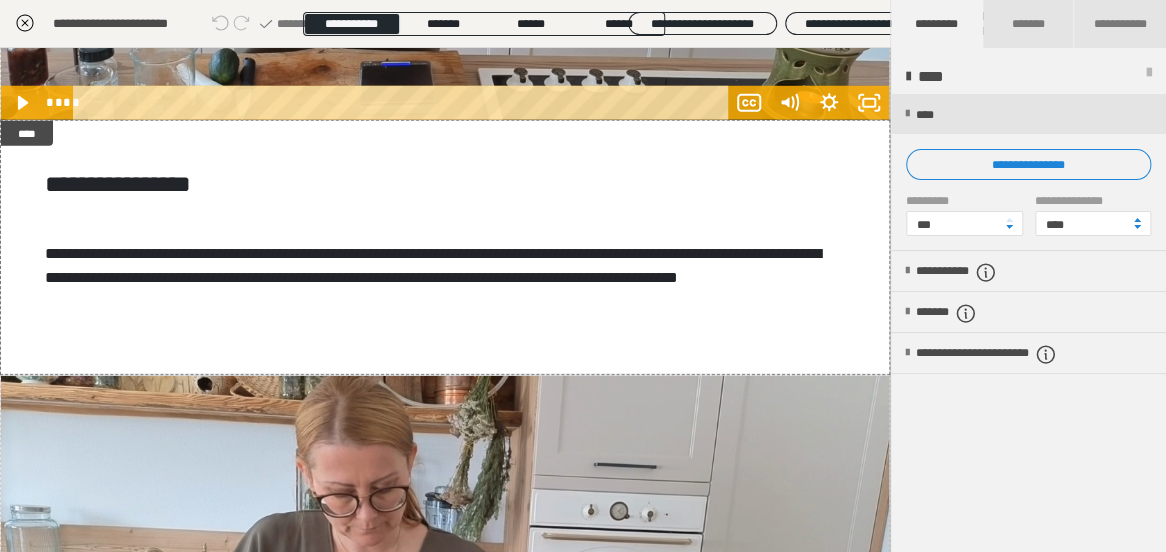 click on "**********" at bounding box center (445, 247) 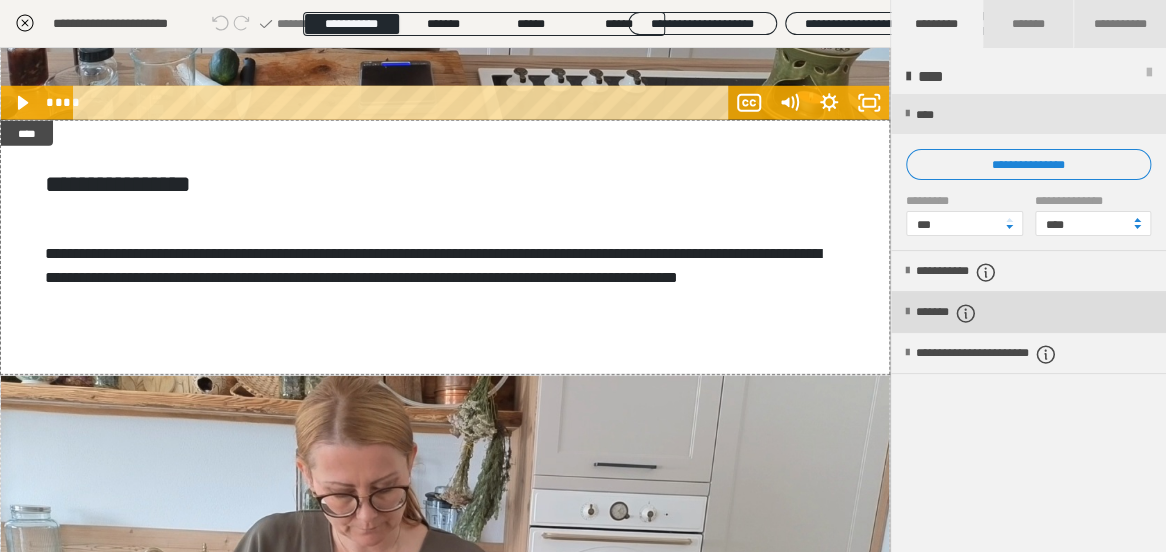 click on "*******" at bounding box center [1028, 312] 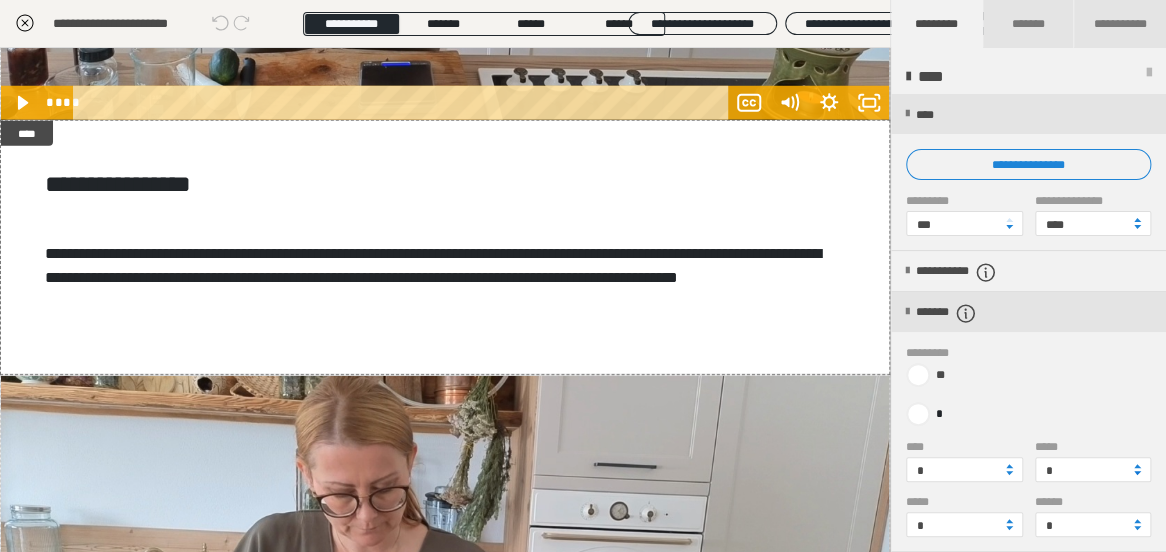 click at bounding box center (1137, 473) 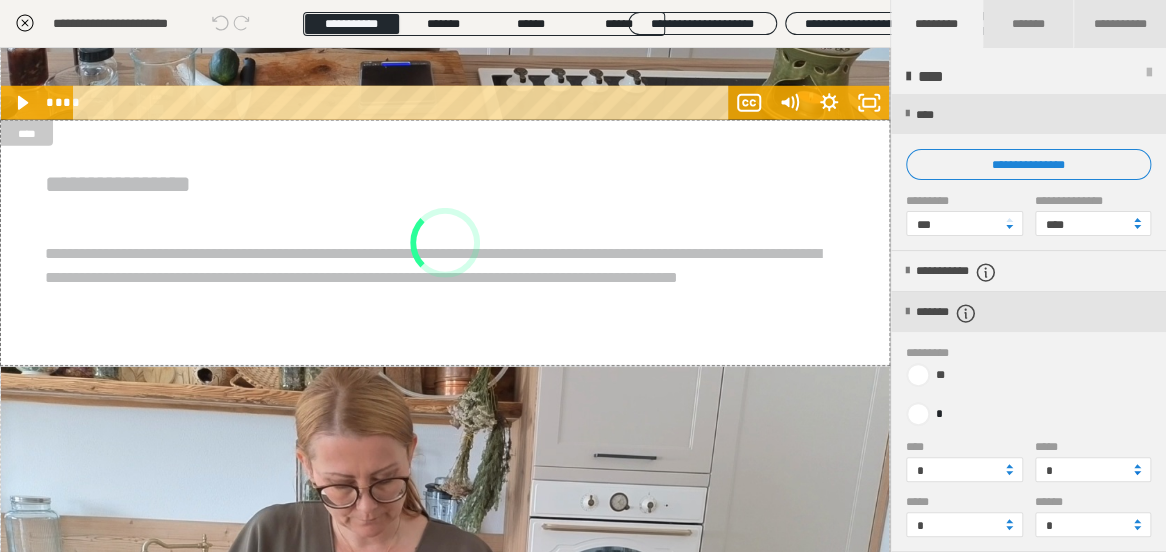 click at bounding box center (1137, 473) 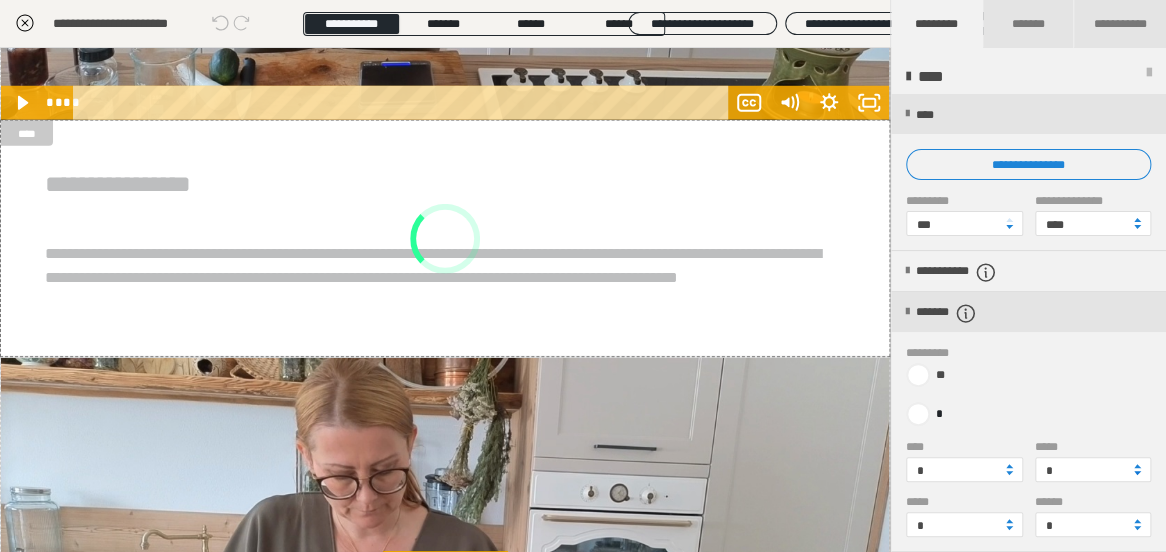 click at bounding box center [1137, 473] 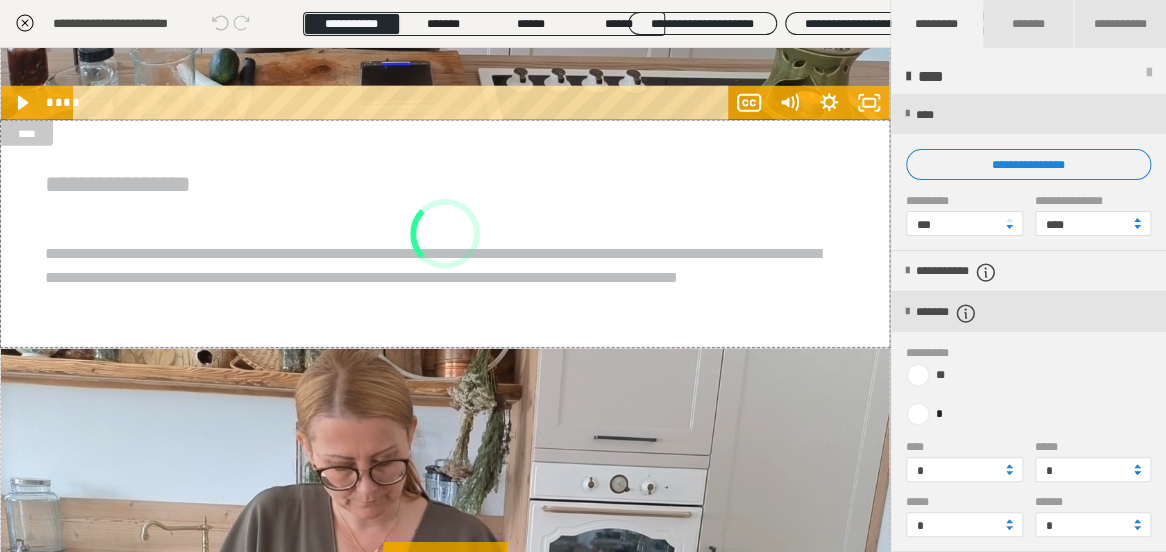 click at bounding box center [1137, 473] 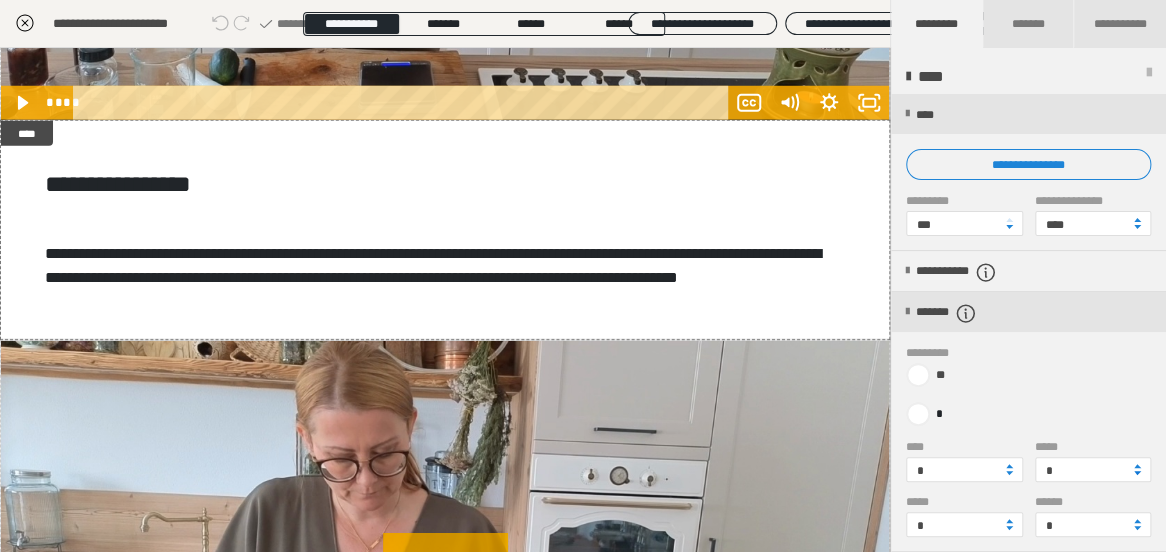 click at bounding box center [1137, 473] 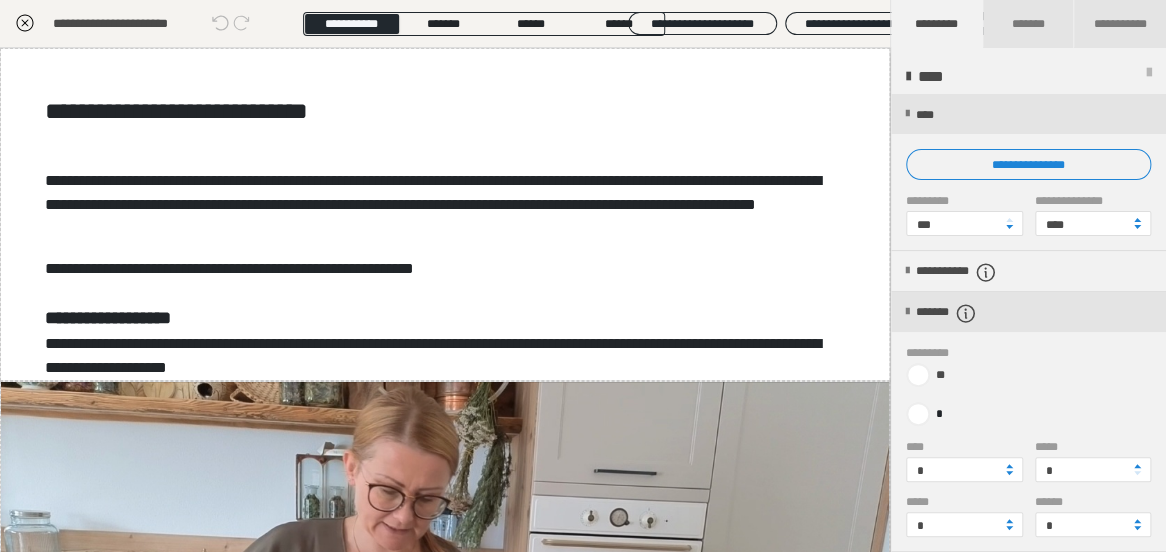 scroll, scrollTop: 0, scrollLeft: 0, axis: both 